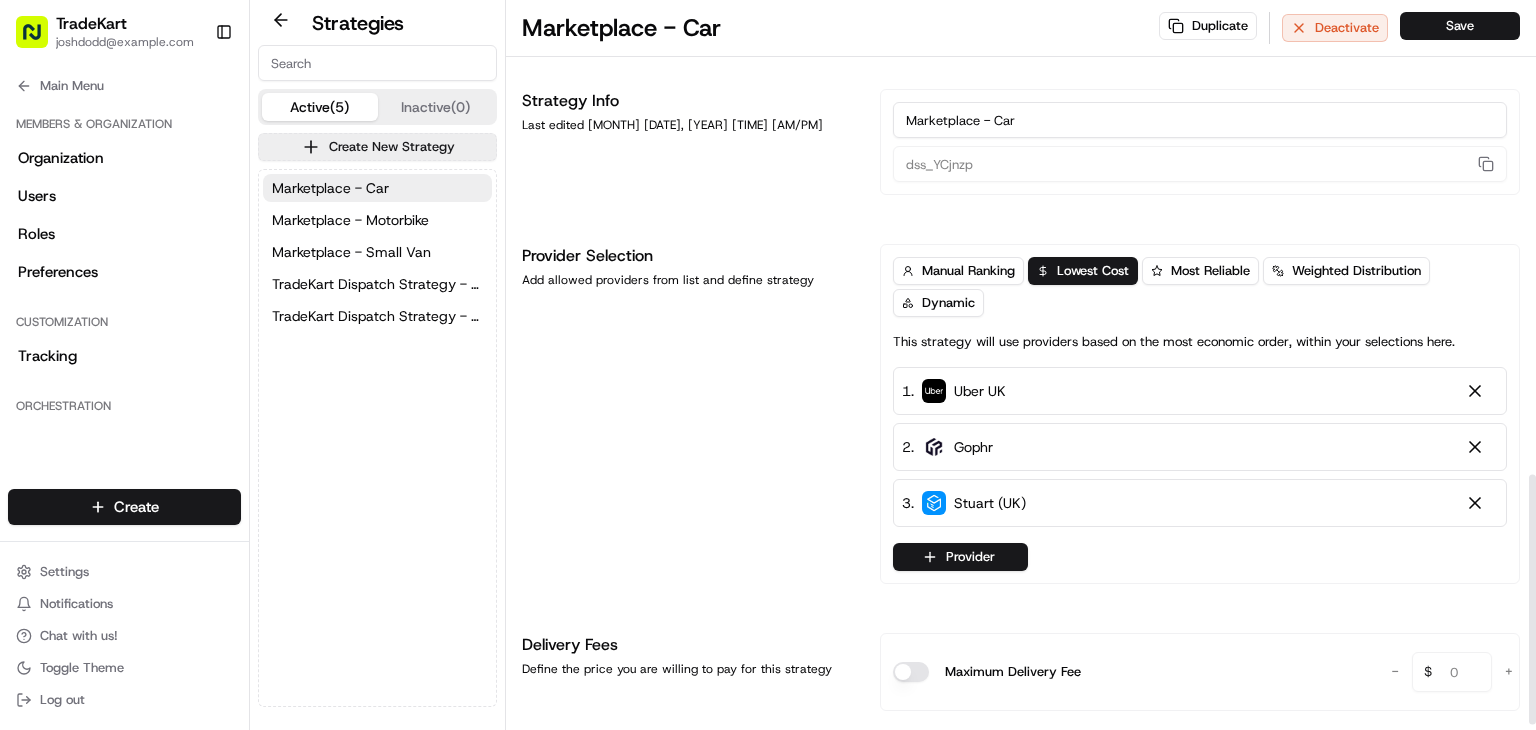 scroll, scrollTop: 0, scrollLeft: 0, axis: both 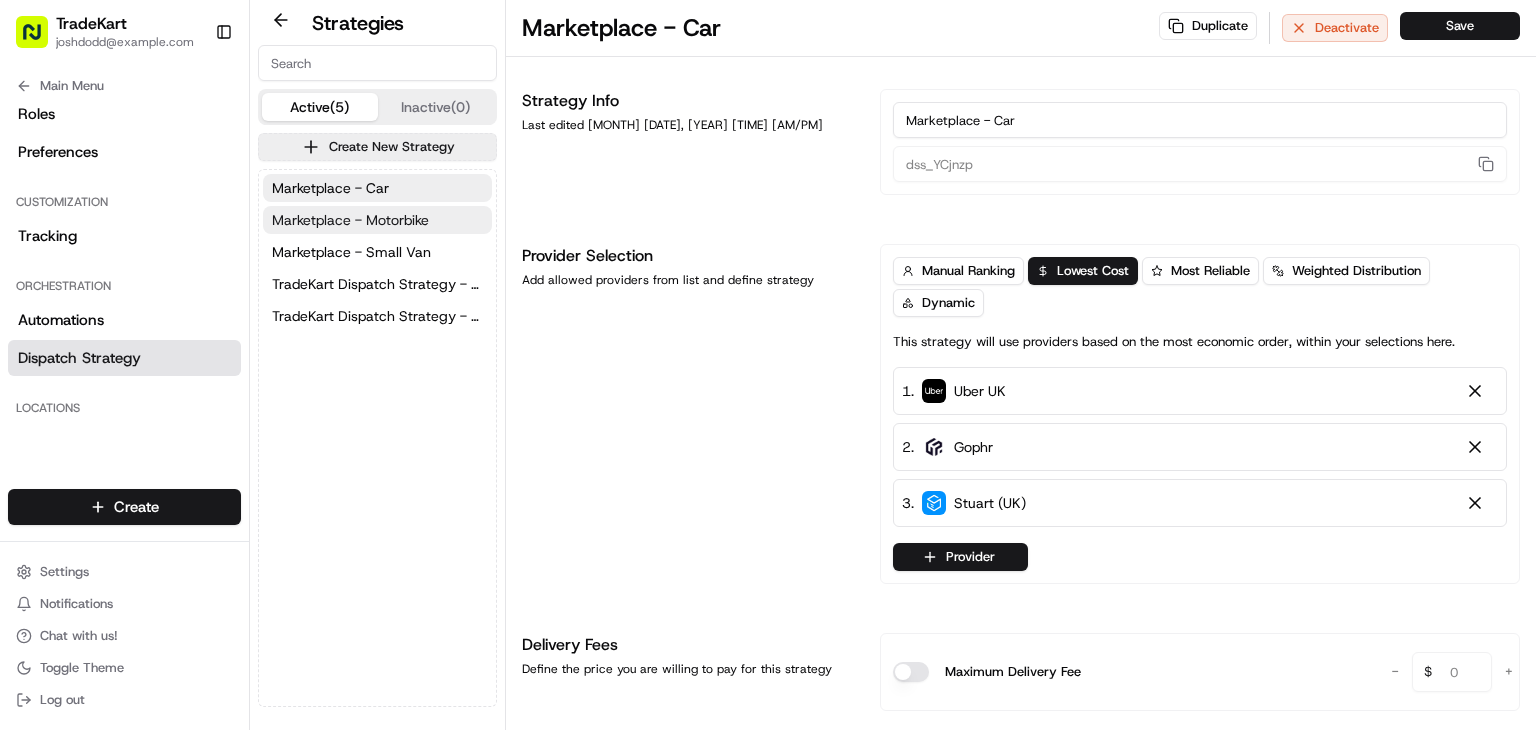 click on "Marketplace - Motorbike" at bounding box center [350, 220] 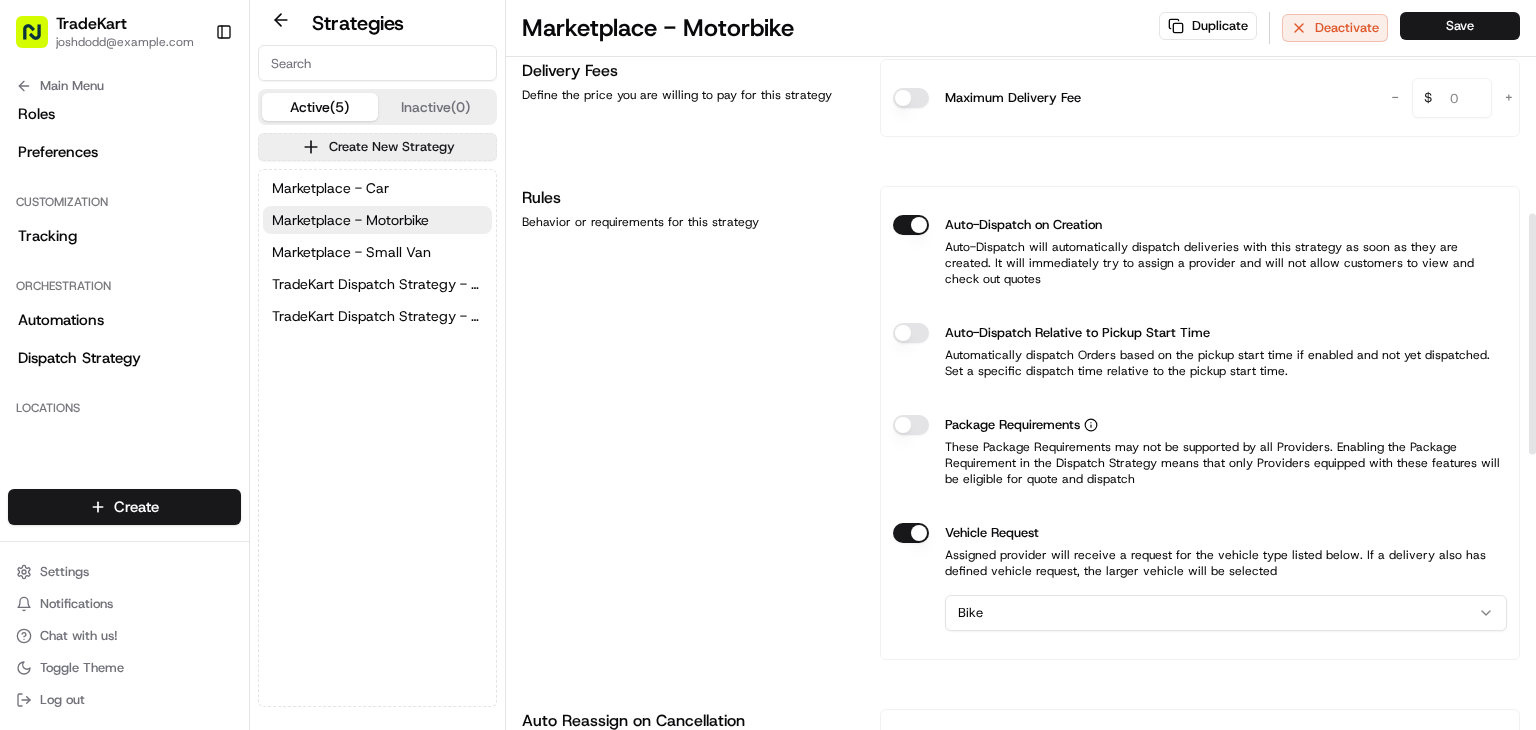 scroll, scrollTop: 684, scrollLeft: 0, axis: vertical 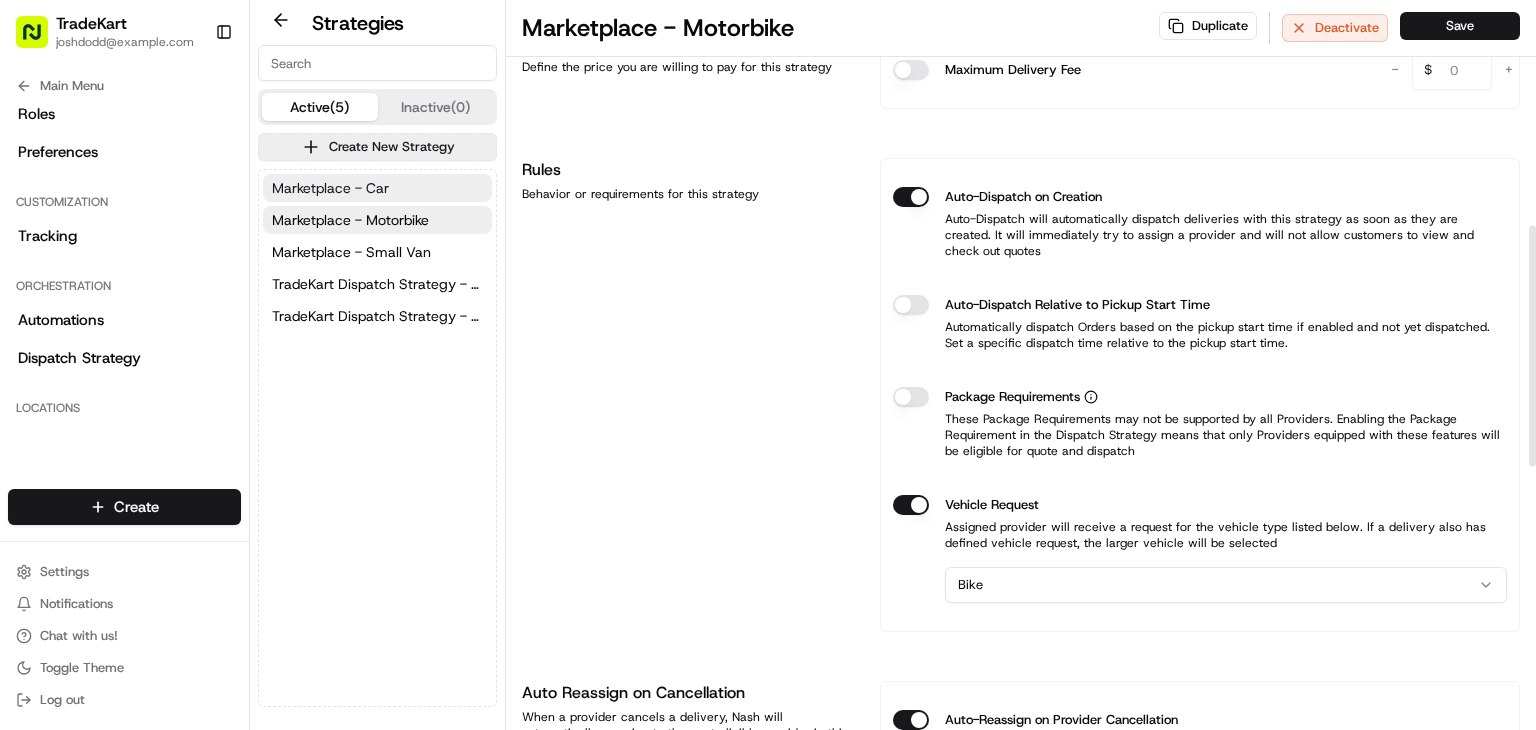 click on "Marketplace - Car" at bounding box center [377, 188] 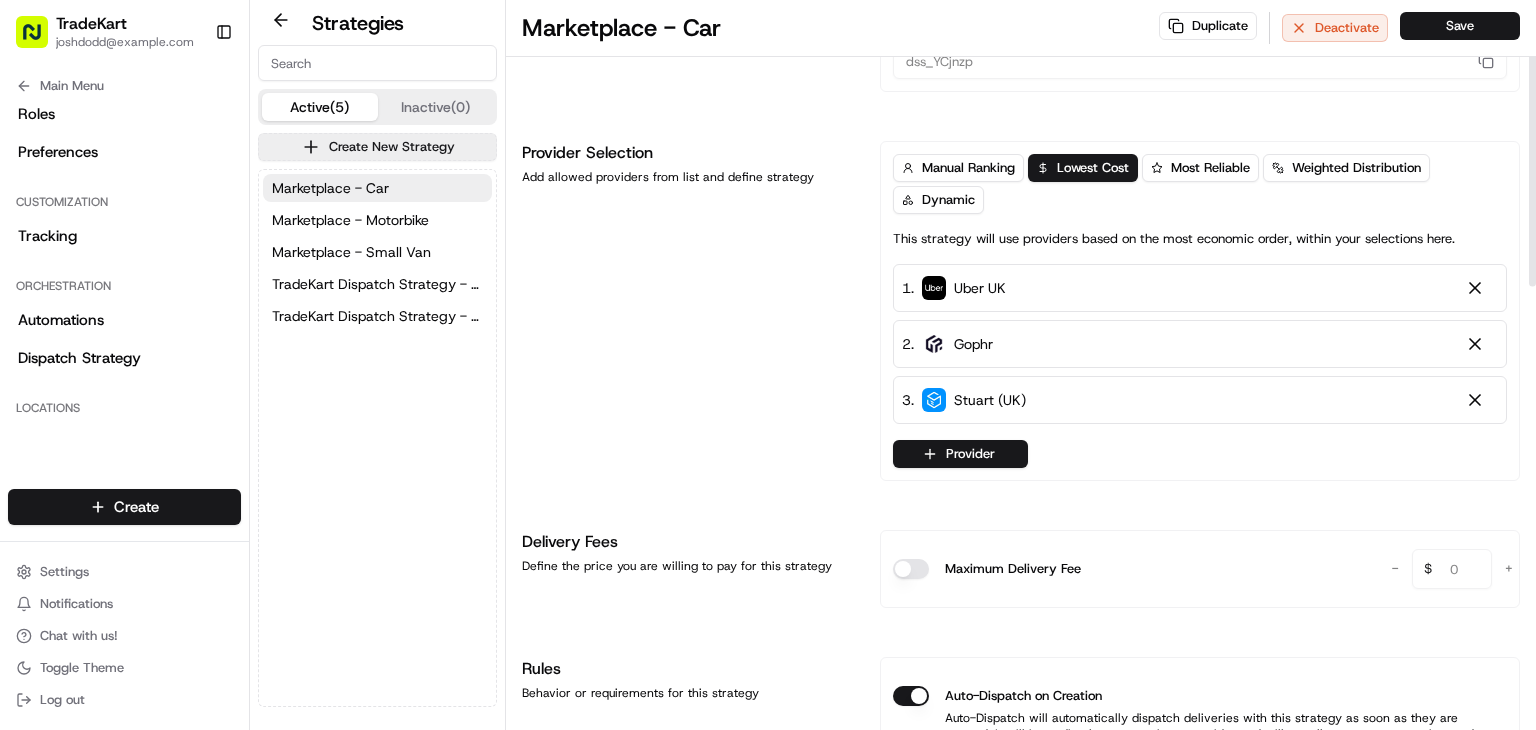 scroll, scrollTop: 106, scrollLeft: 0, axis: vertical 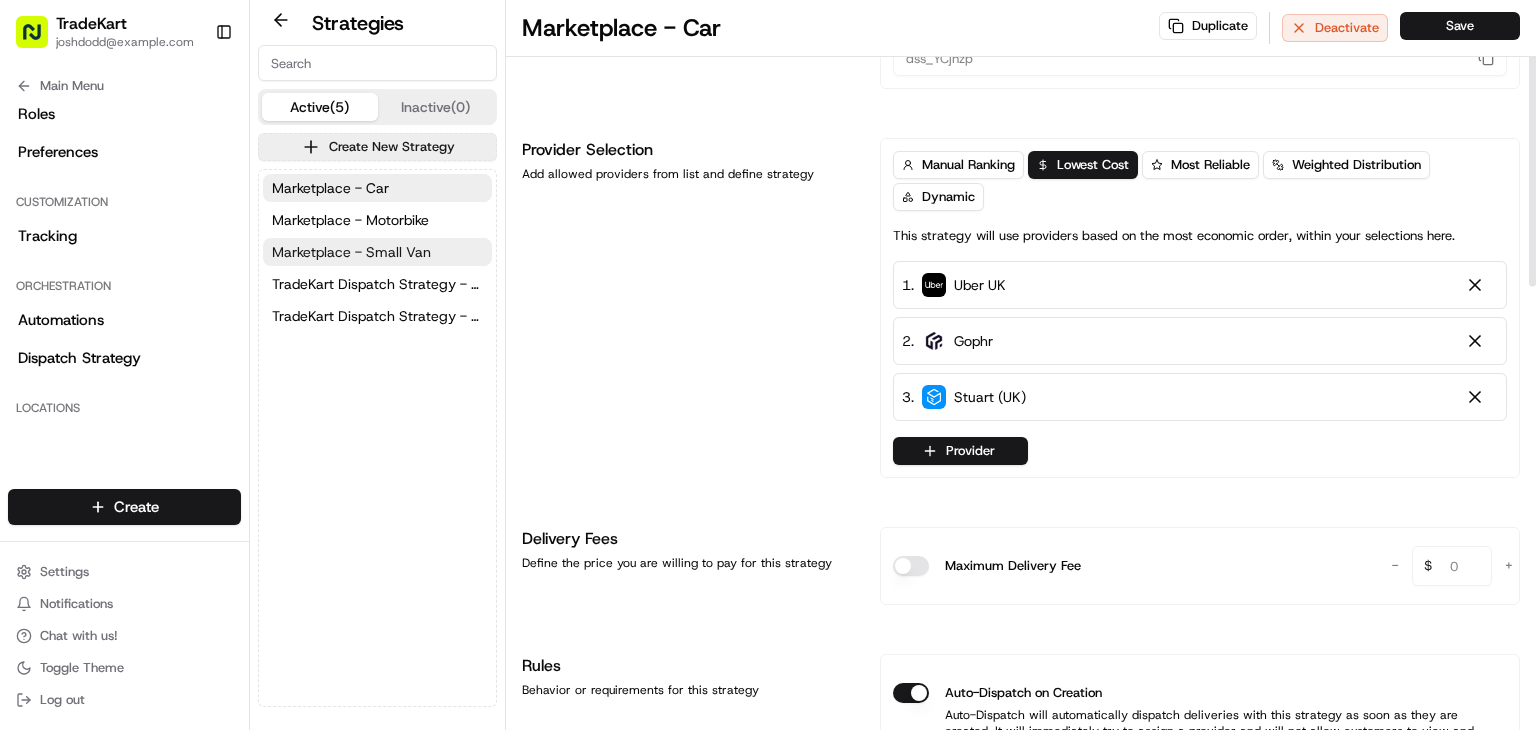 click on "Marketplace - Small Van" at bounding box center [351, 252] 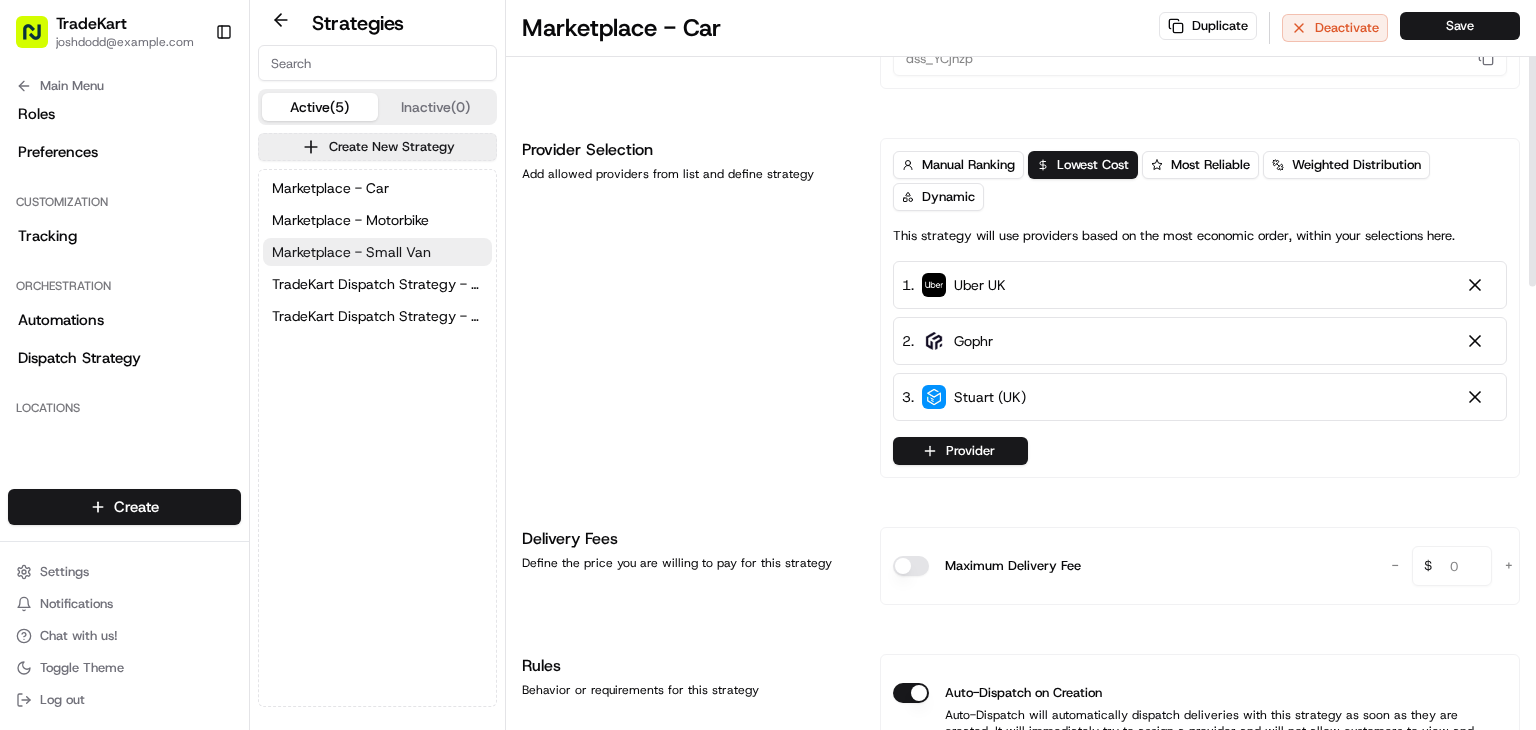 type on "dss_ZYgnRy" 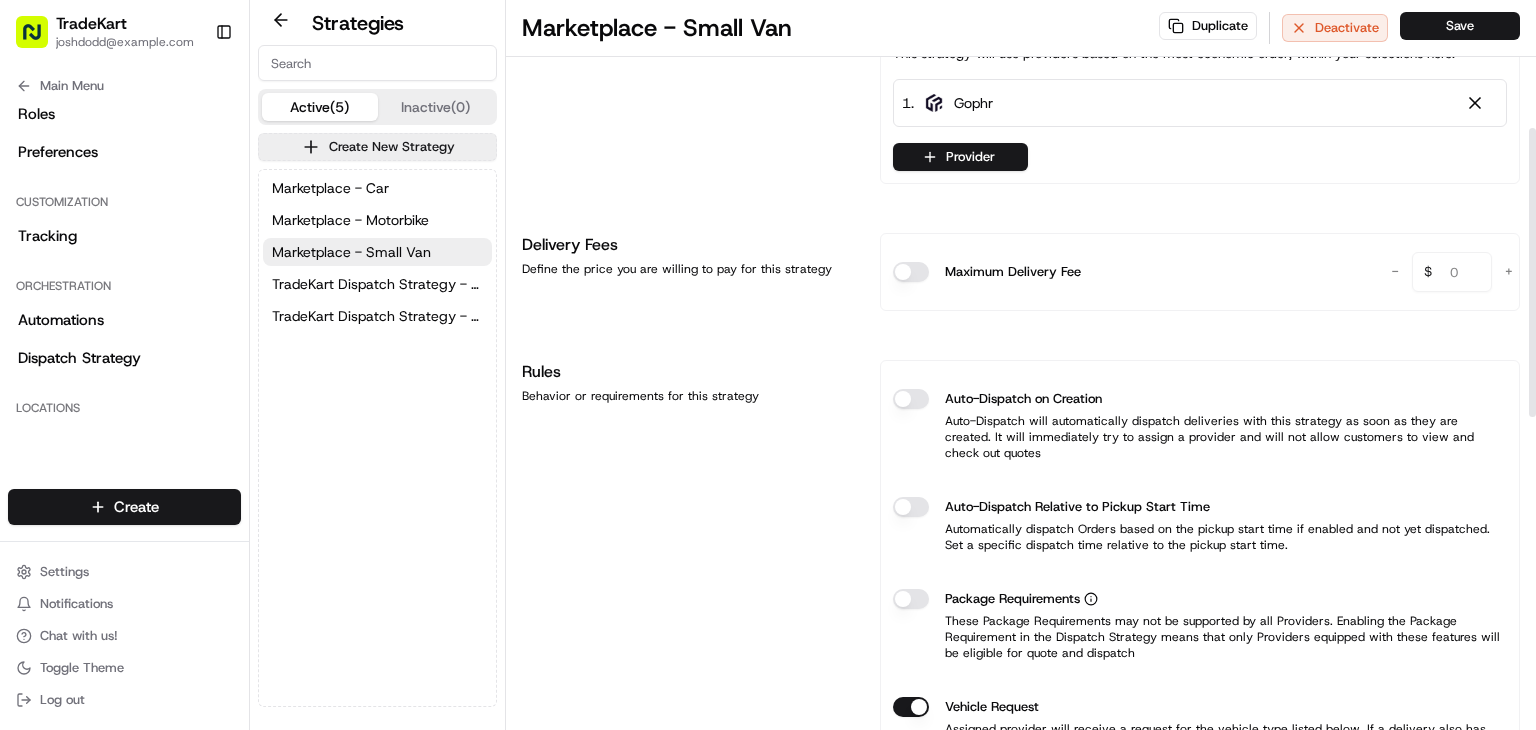 scroll, scrollTop: 264, scrollLeft: 0, axis: vertical 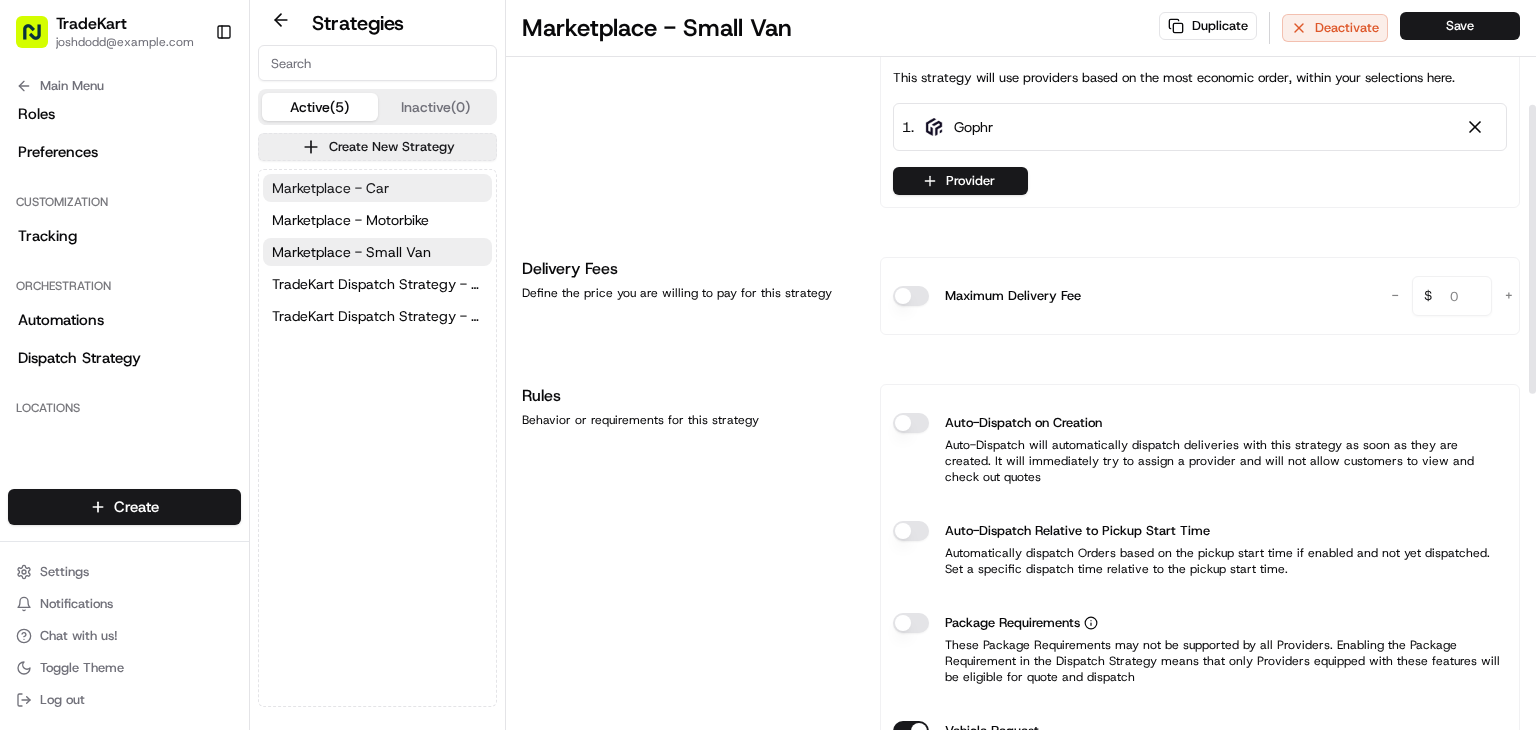 click on "Marketplace - Car" at bounding box center [330, 188] 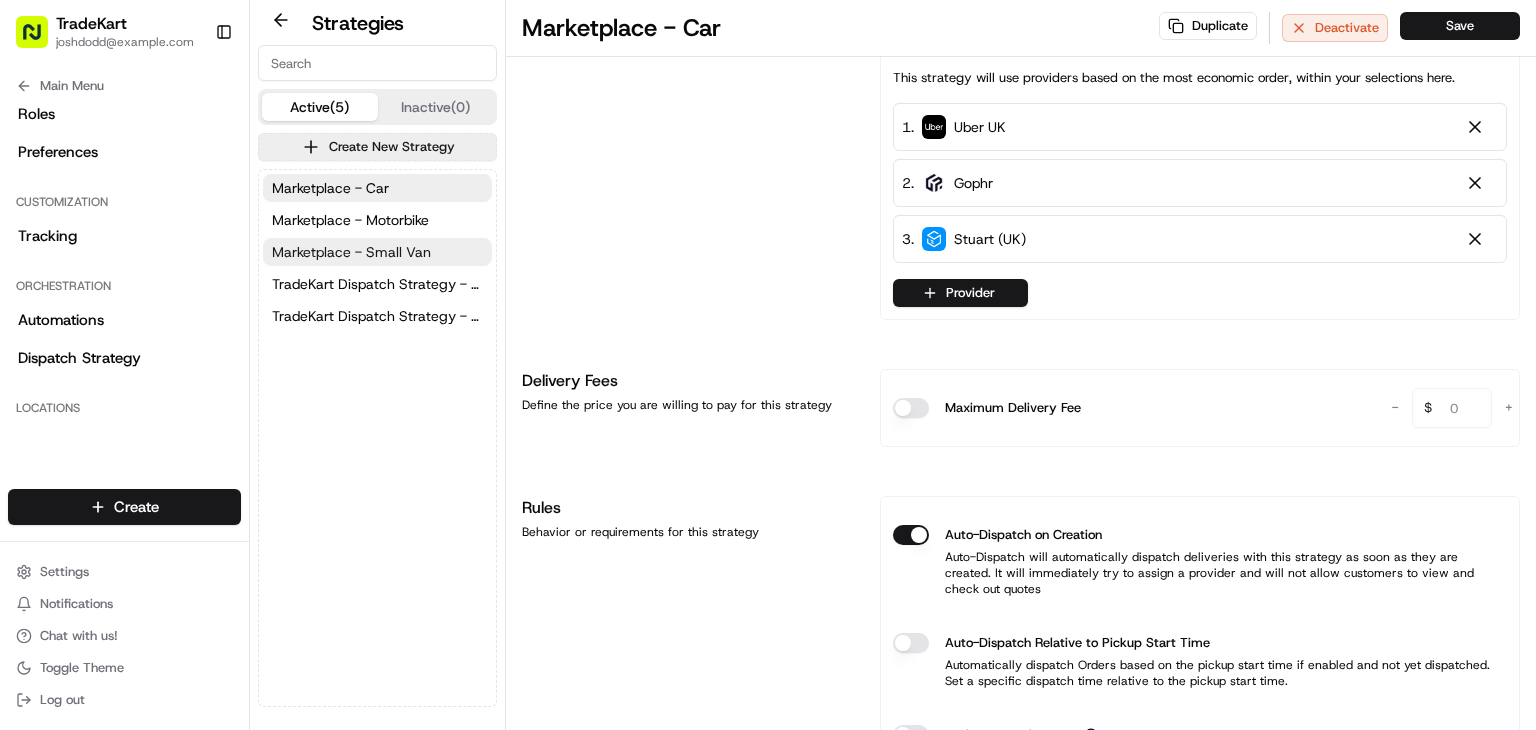 click on "Marketplace - Small Van" at bounding box center [351, 252] 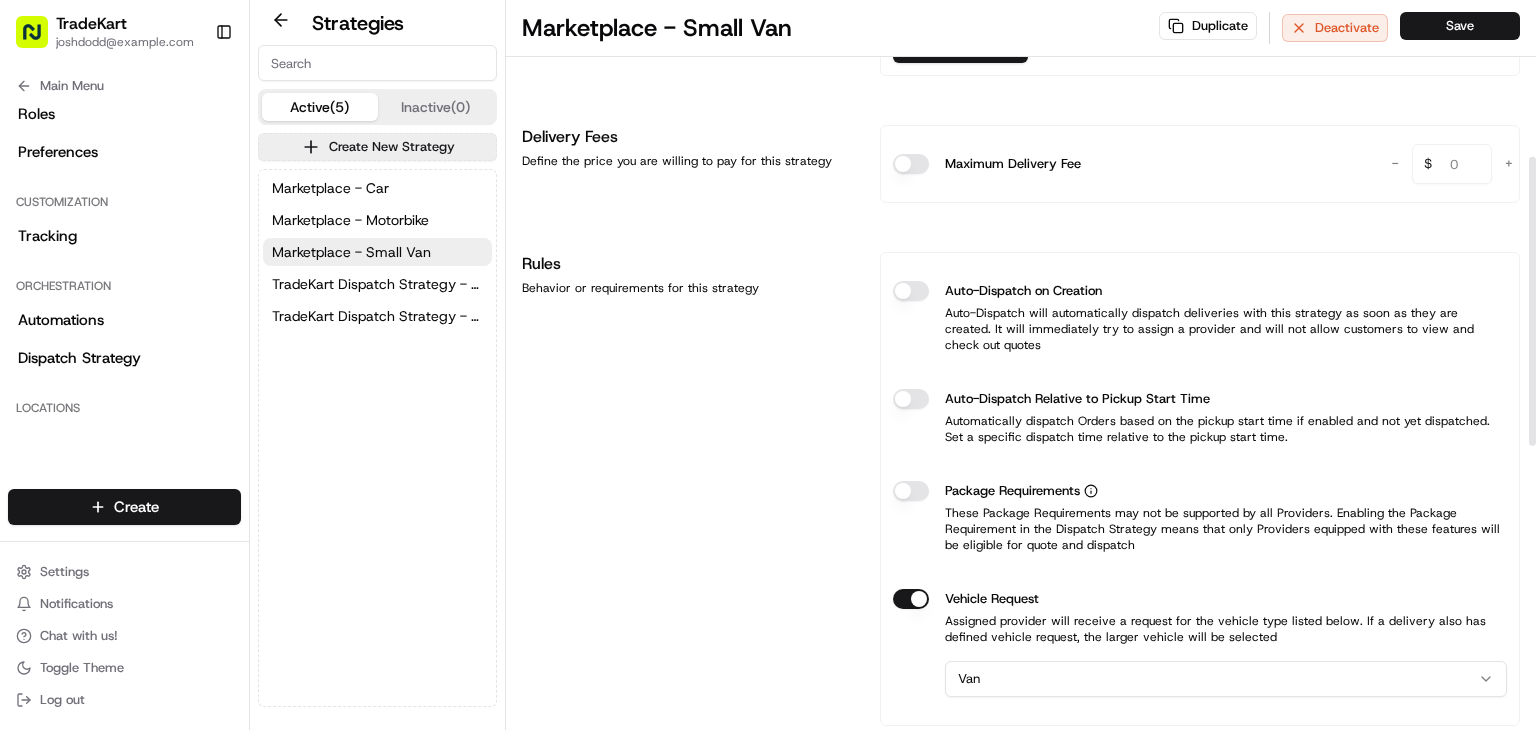 click on "Auto-Dispatch on Creation" at bounding box center (911, 291) 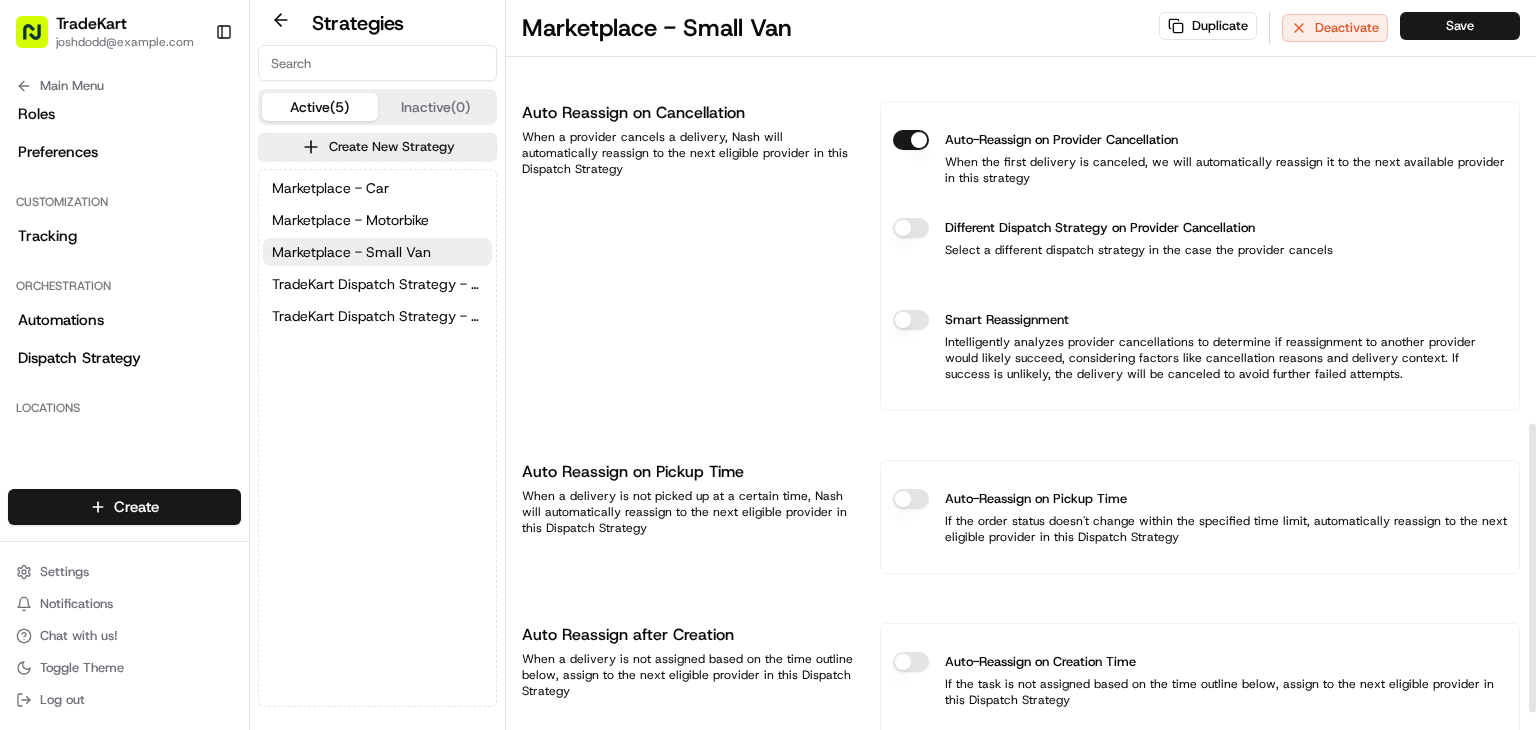 scroll, scrollTop: 1115, scrollLeft: 0, axis: vertical 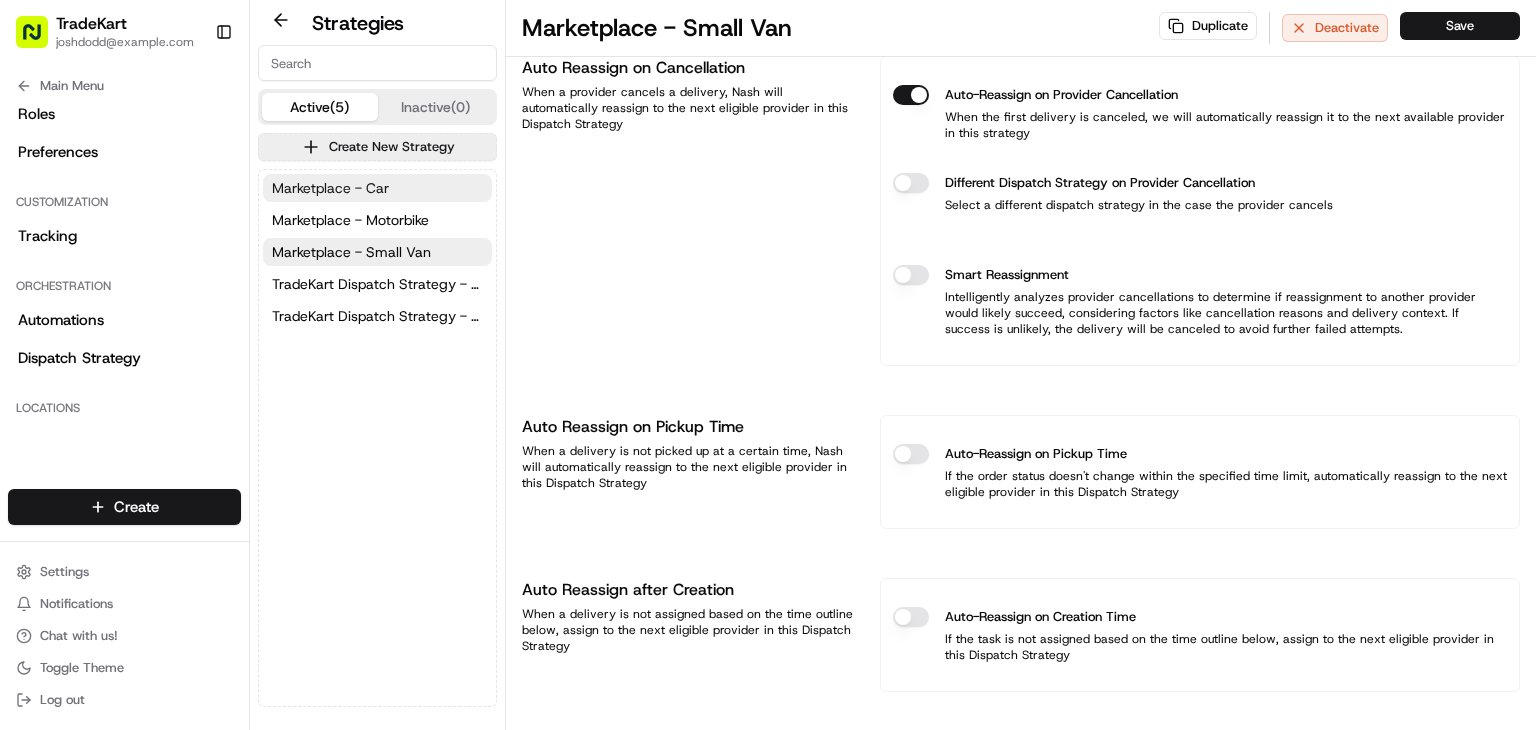 click on "Marketplace - Car" at bounding box center [377, 188] 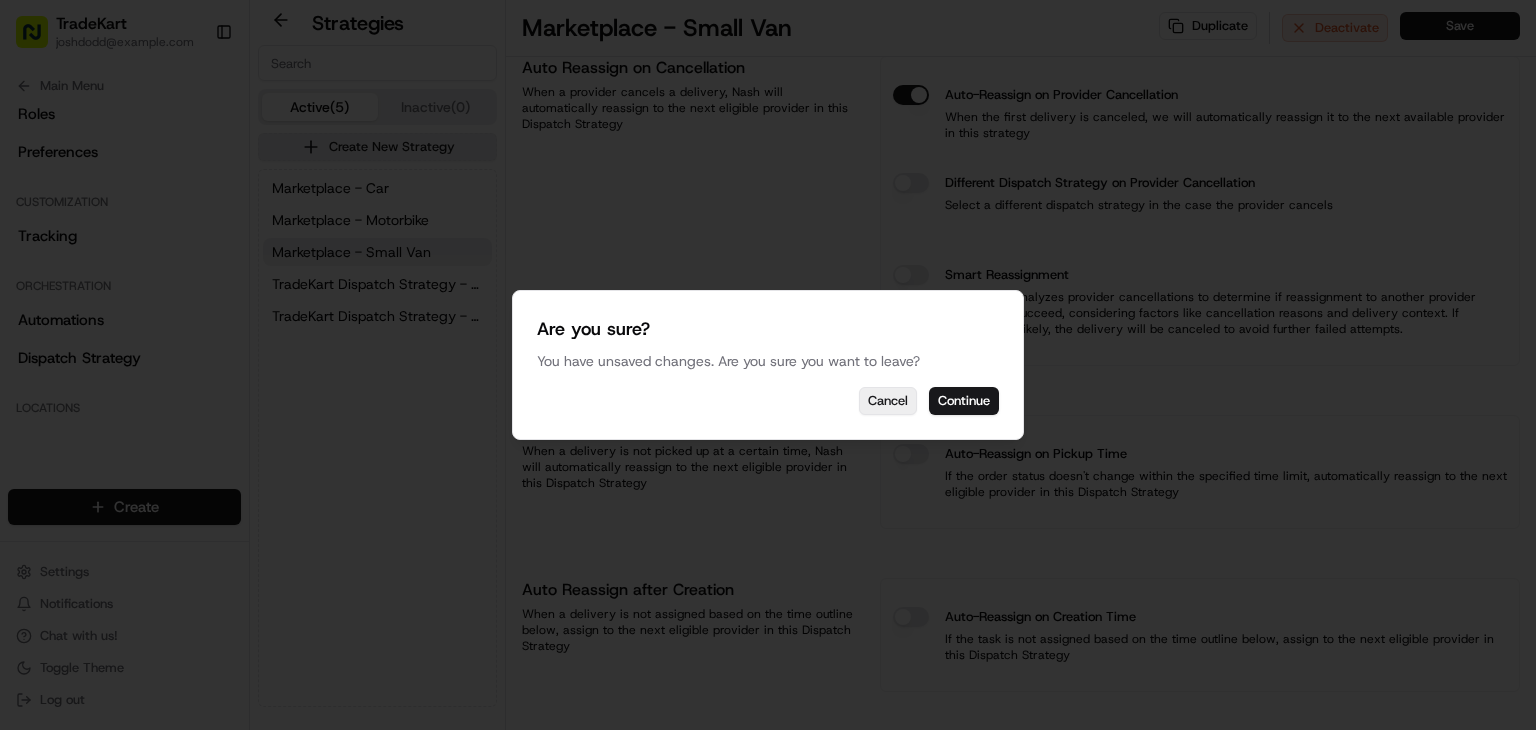 click on "Cancel" at bounding box center [888, 401] 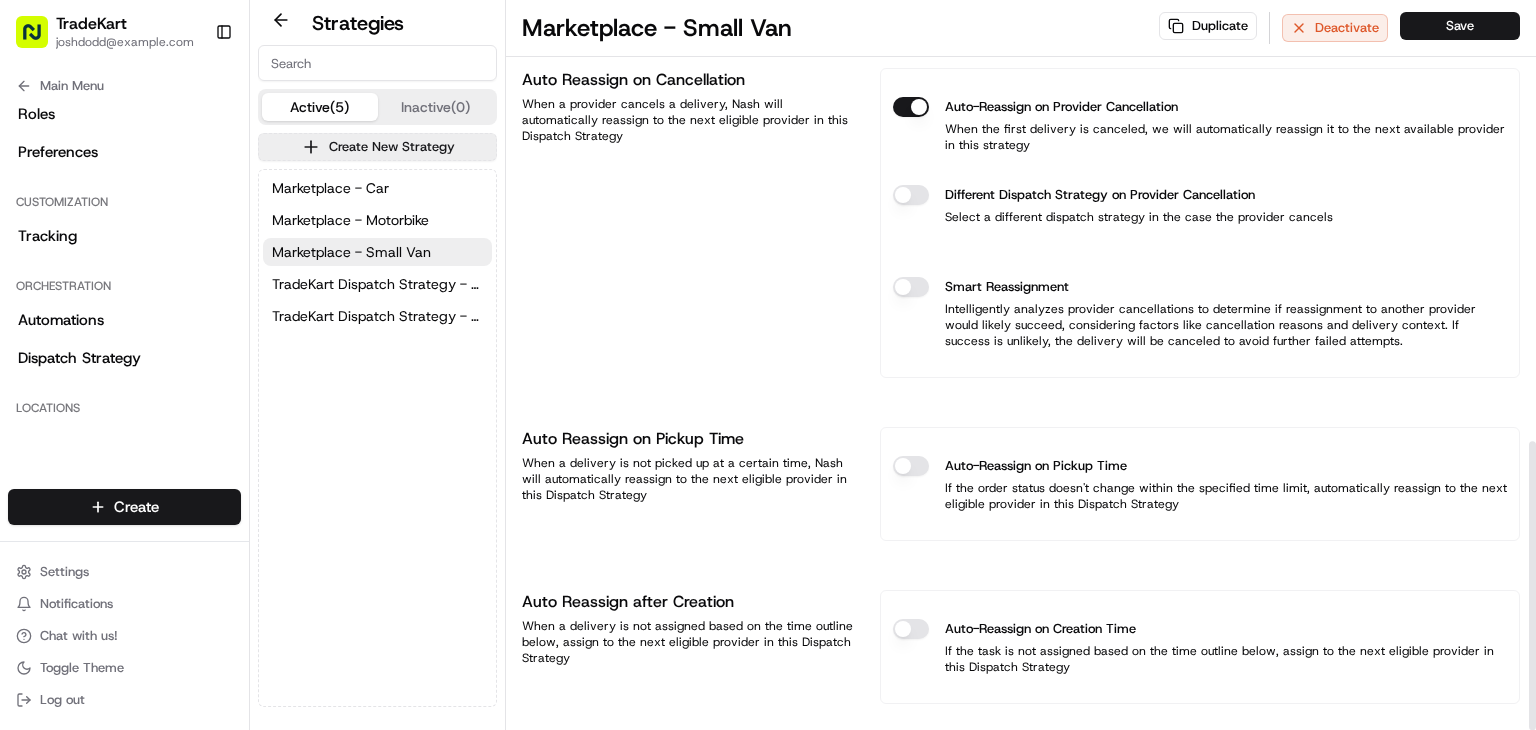 scroll, scrollTop: 1115, scrollLeft: 0, axis: vertical 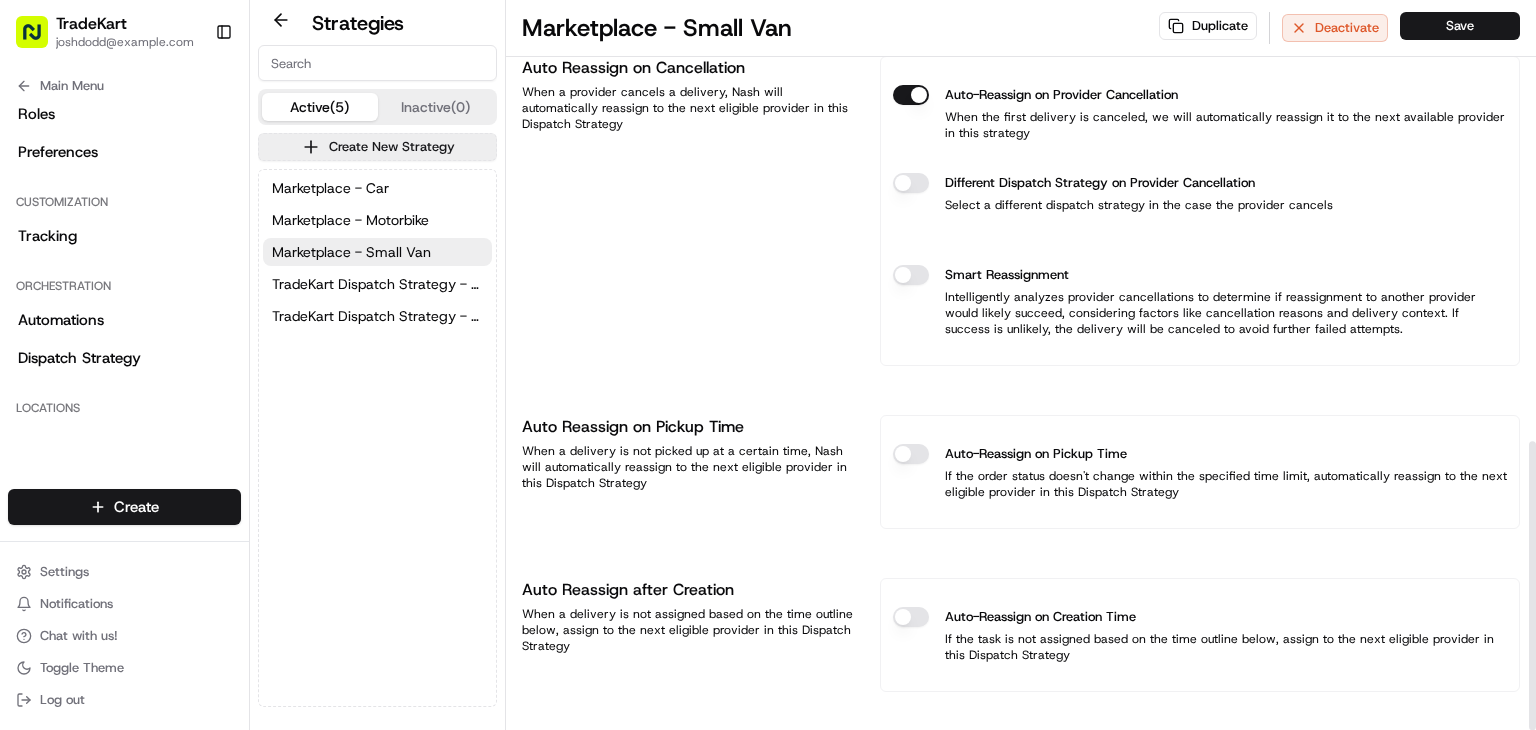 click on "Auto-Reassign on Pickup Time" at bounding box center [911, 454] 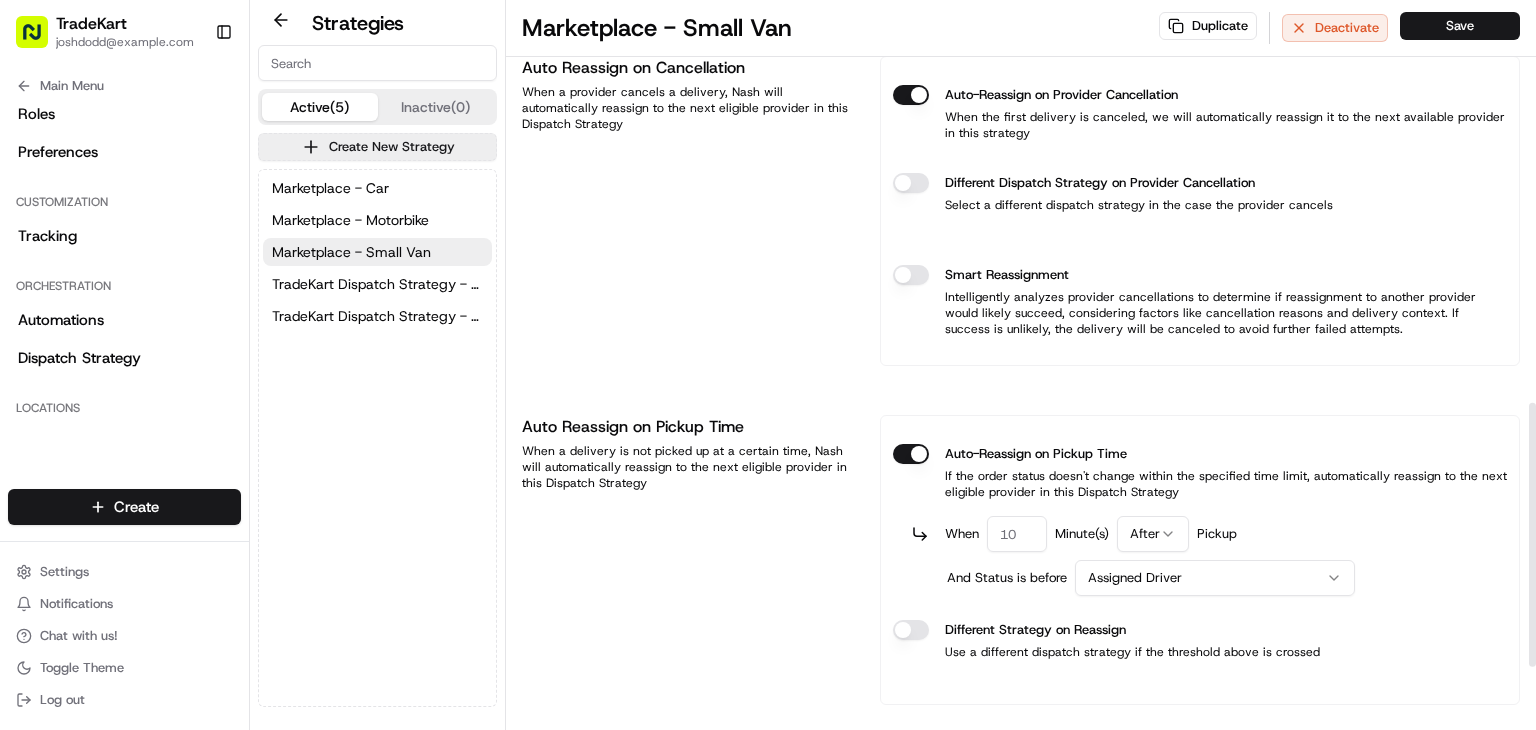 click at bounding box center (1017, 534) 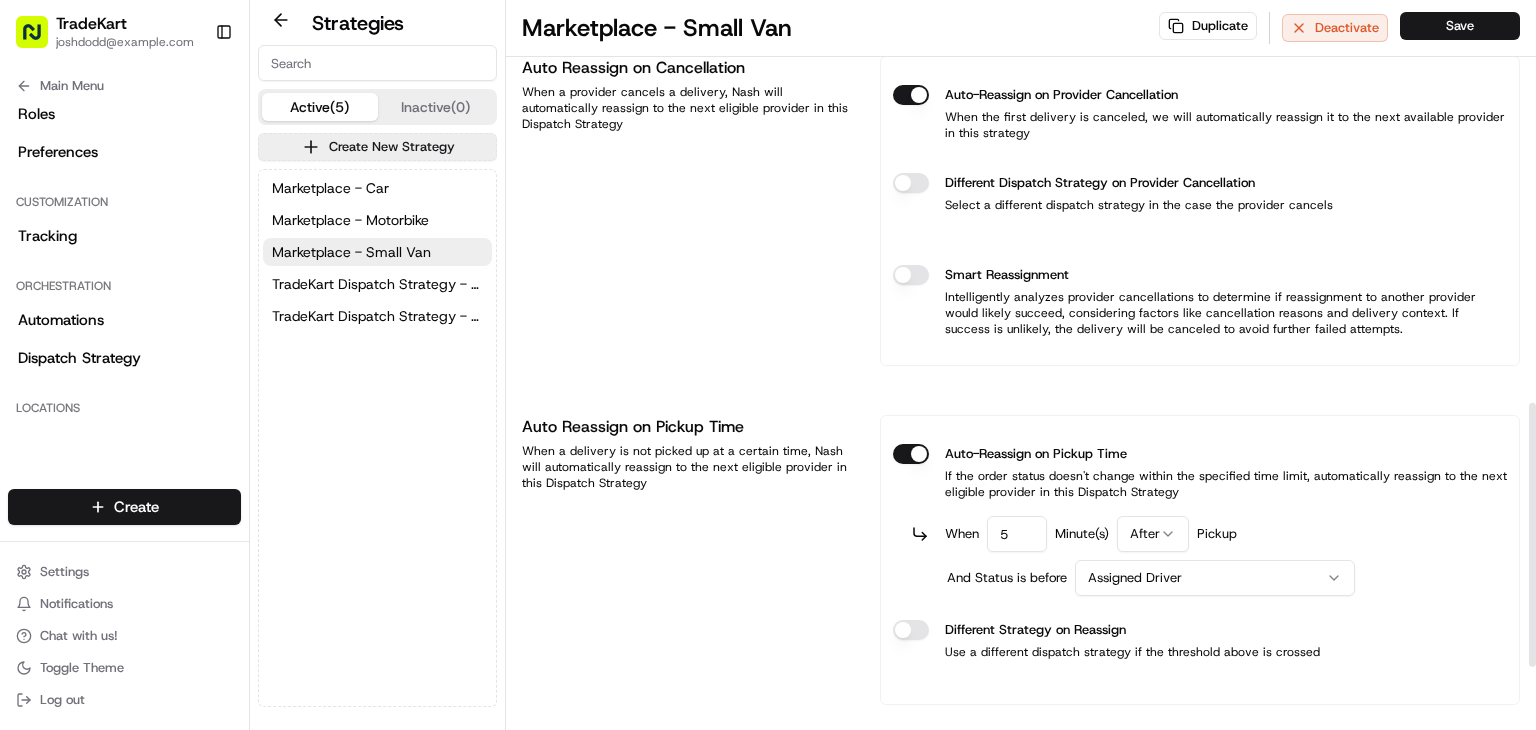 type on "5" 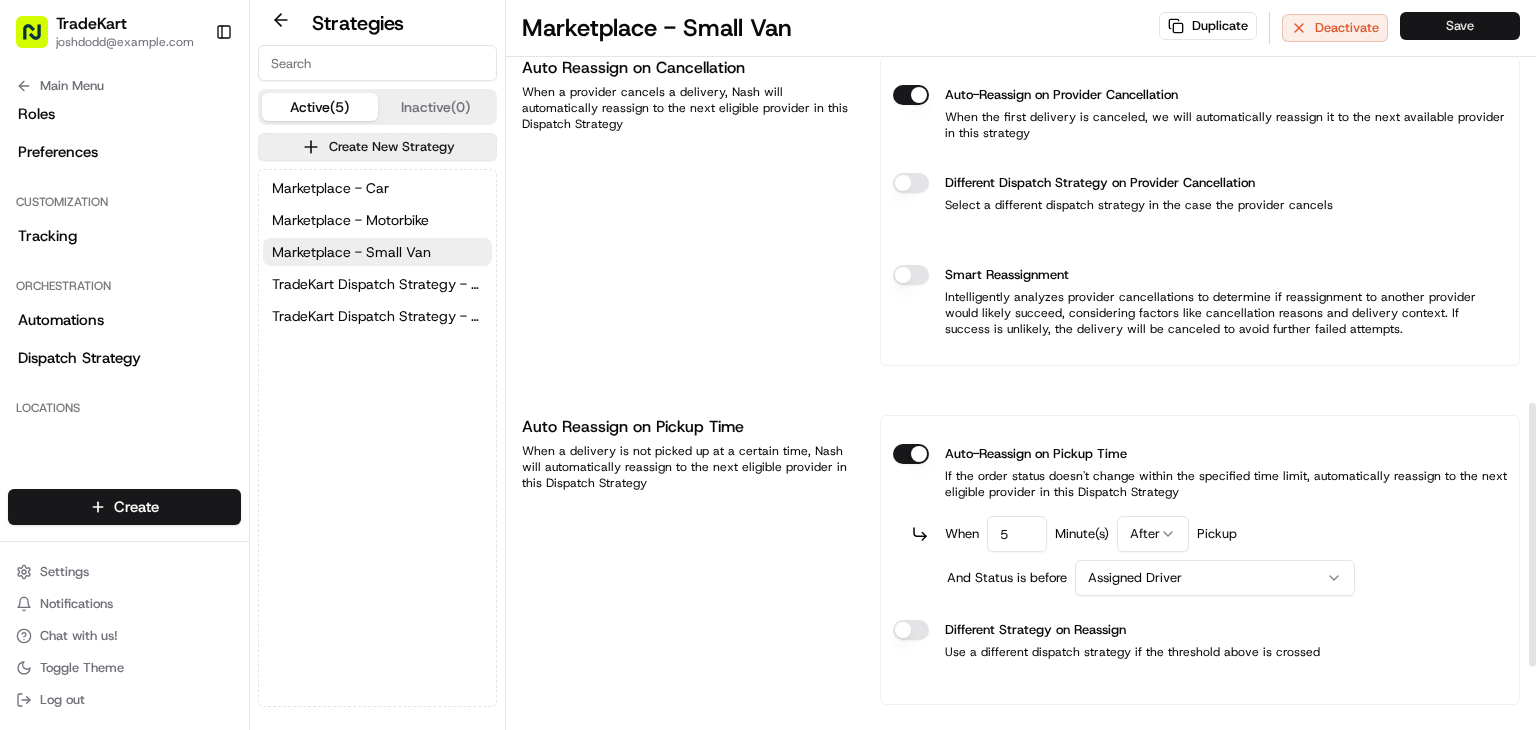 click on "Save" at bounding box center (1460, 26) 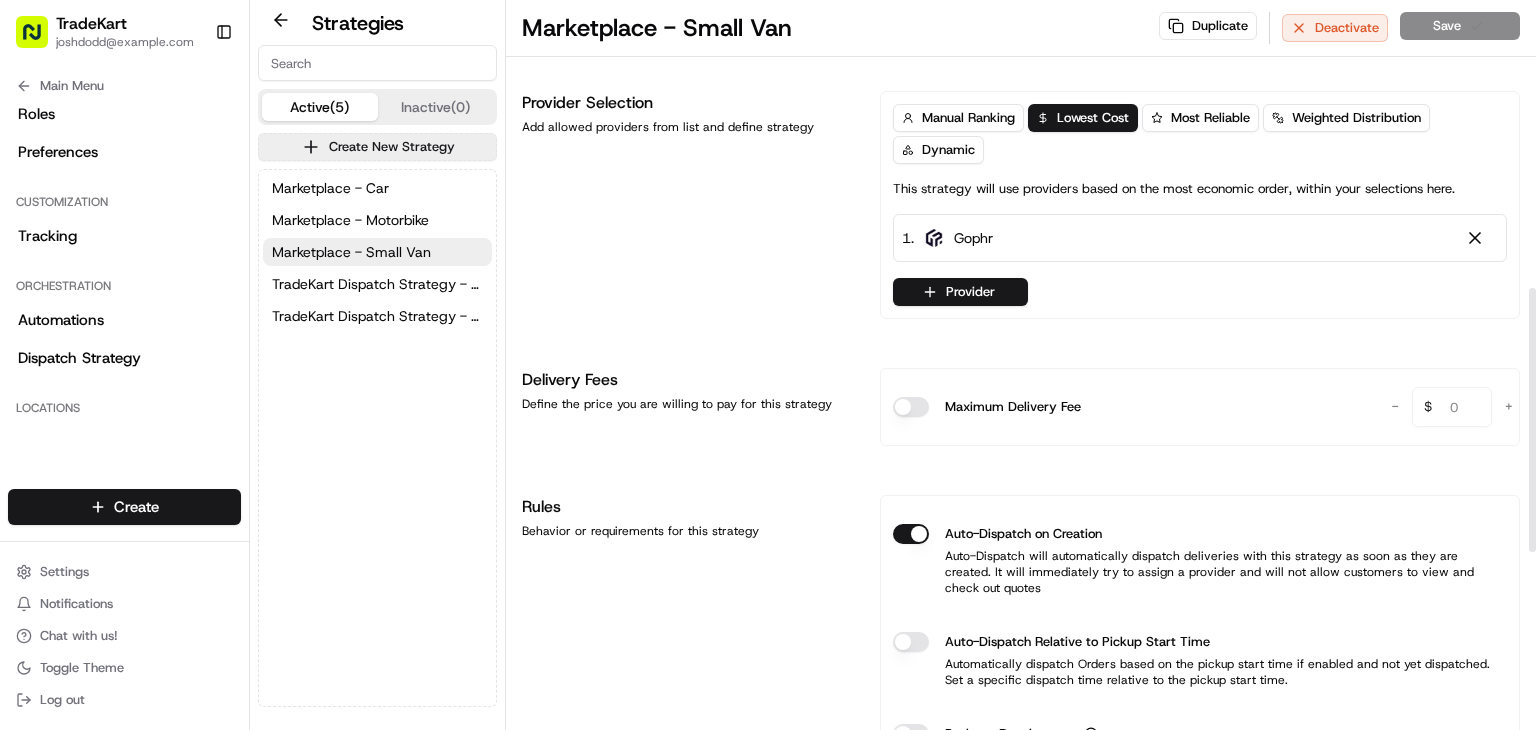 scroll, scrollTop: 0, scrollLeft: 0, axis: both 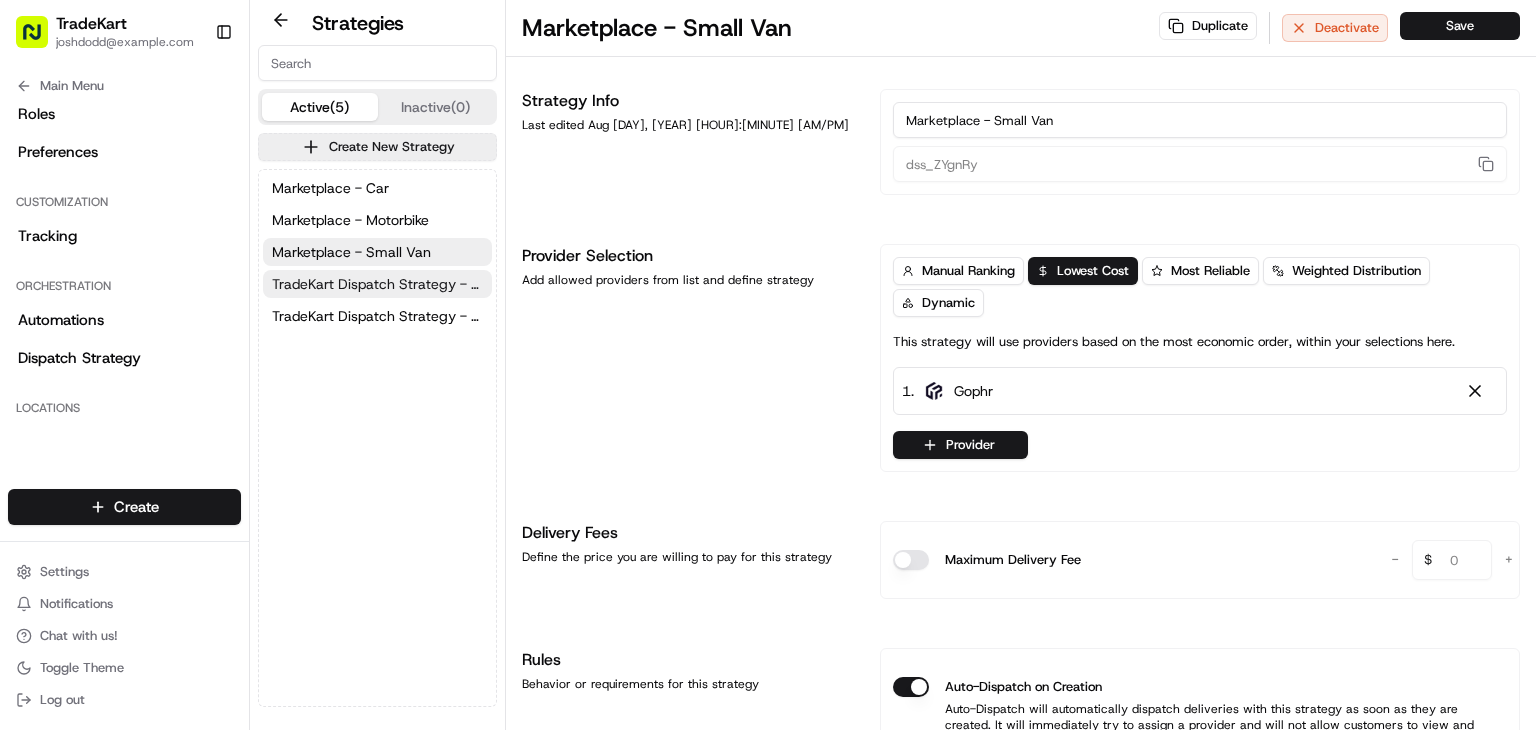 click on "TradeKart Dispatch Strategy - Auto Assign" at bounding box center (377, 284) 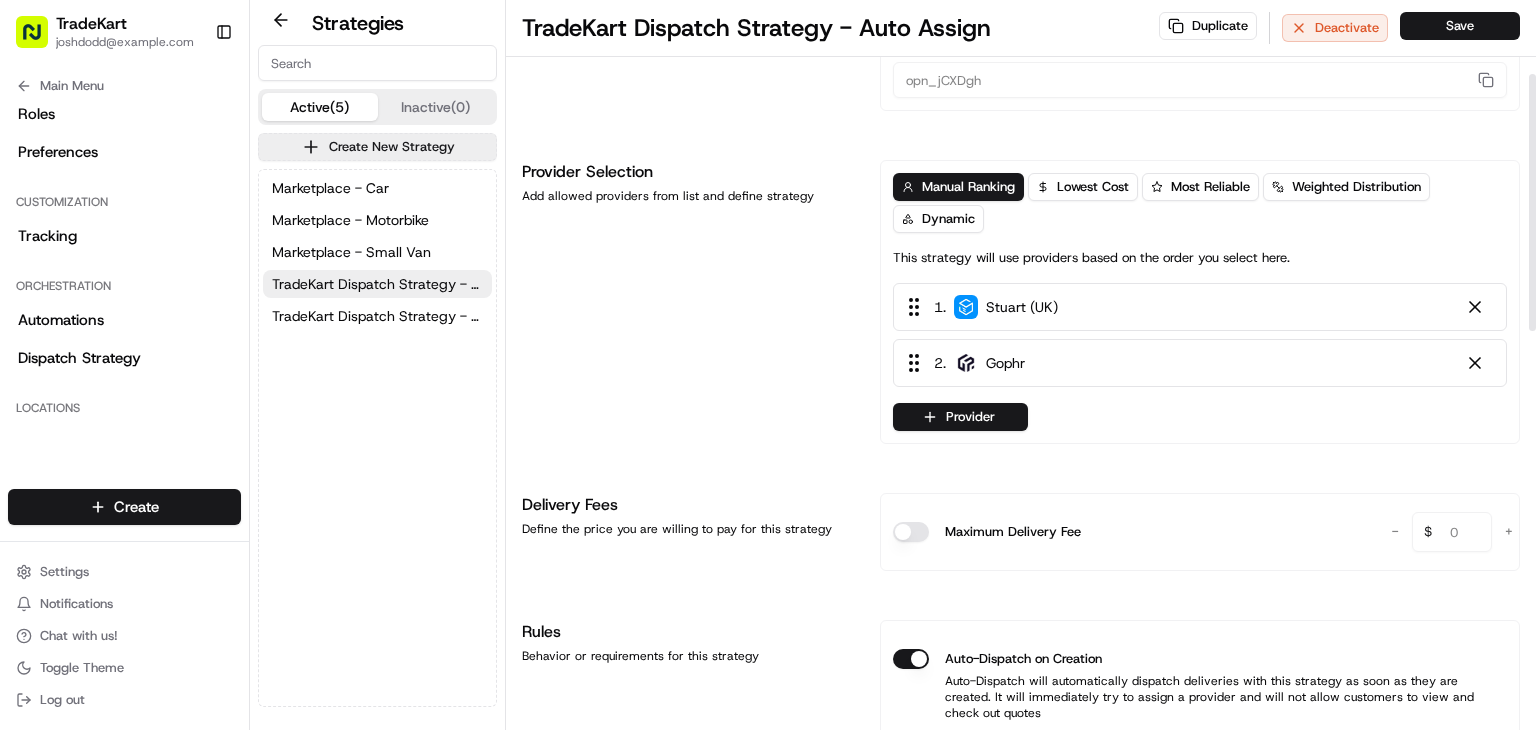 scroll, scrollTop: 0, scrollLeft: 0, axis: both 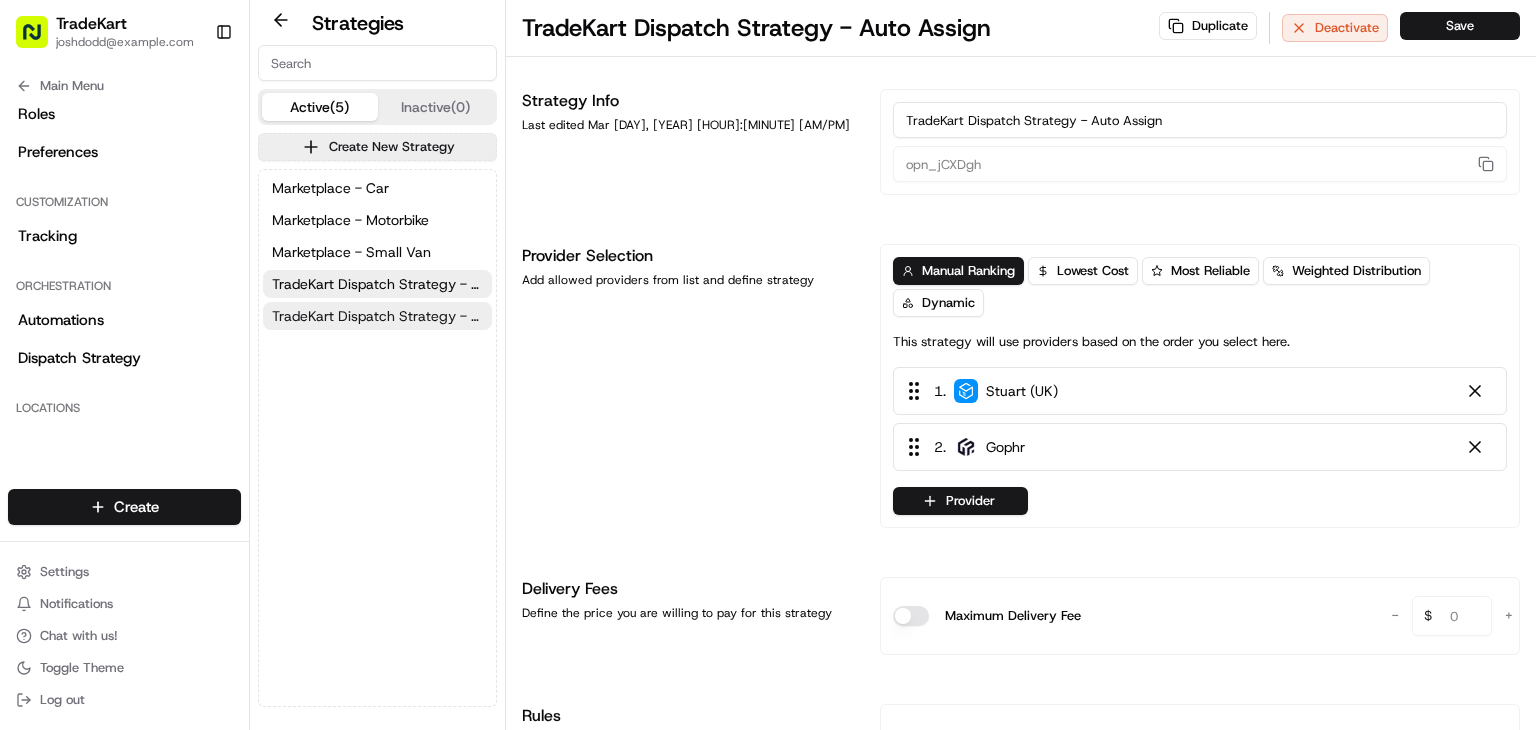 click on "TradeKart Dispatch Strategy - Choice Assign" at bounding box center (377, 316) 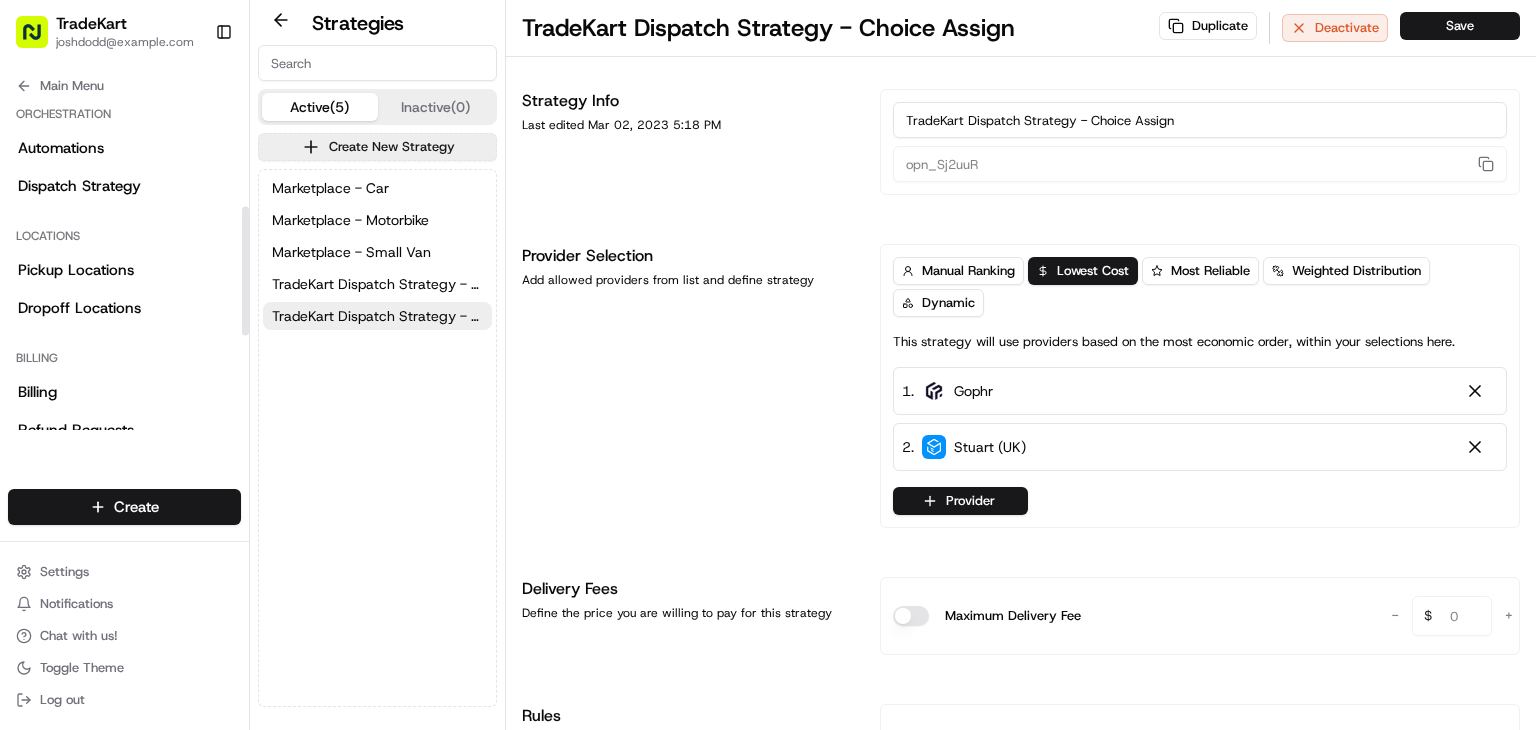 scroll, scrollTop: 292, scrollLeft: 0, axis: vertical 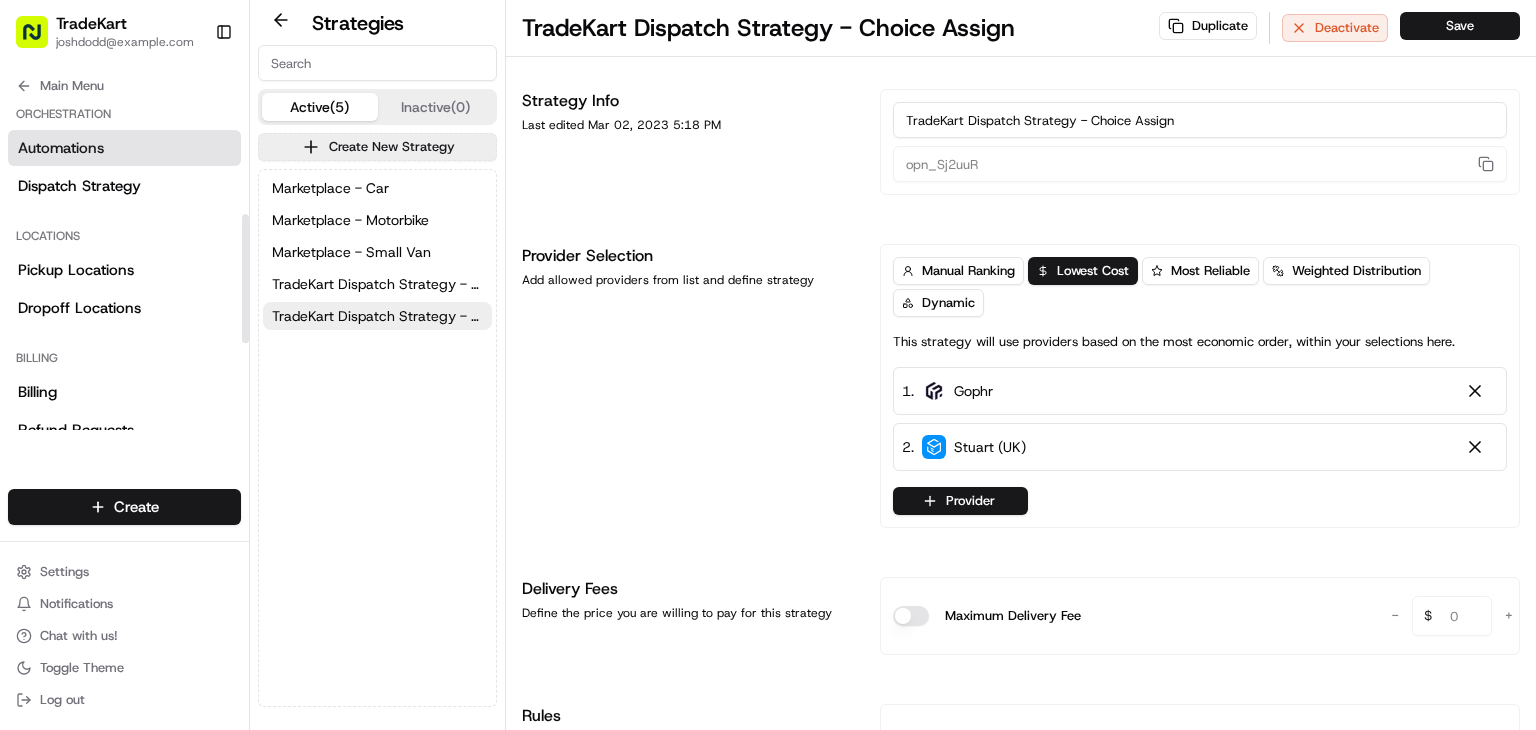 click on "Automations" at bounding box center (61, 148) 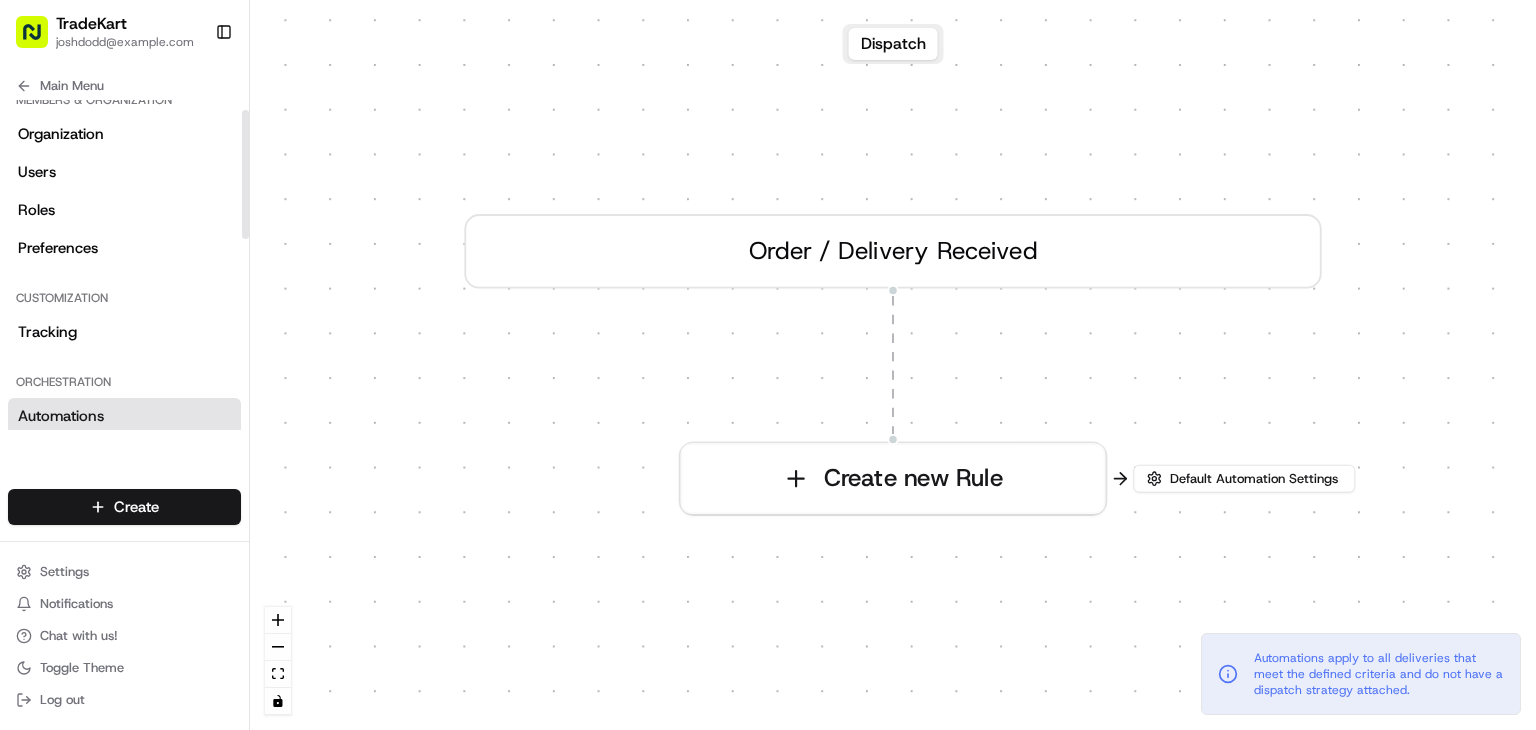 scroll, scrollTop: 0, scrollLeft: 0, axis: both 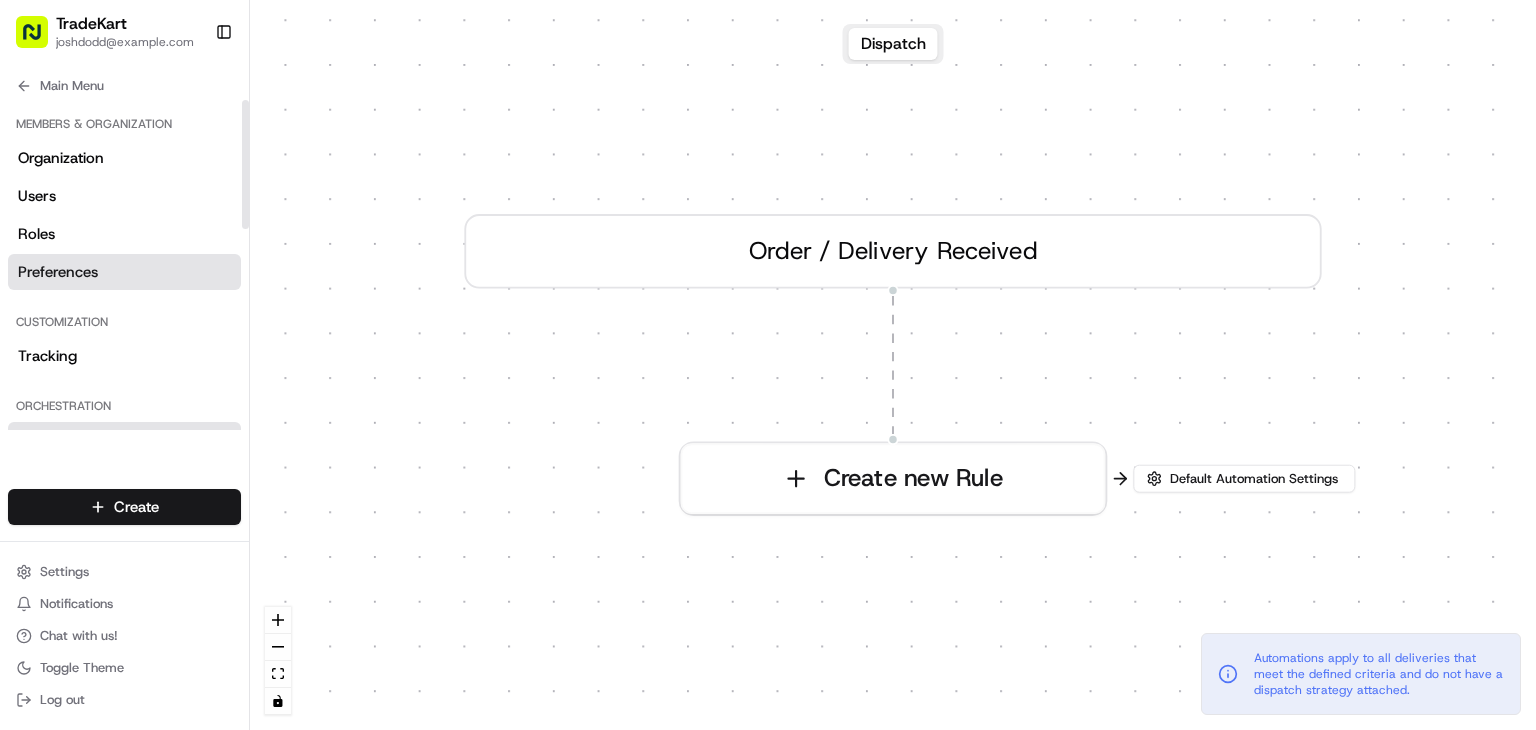 click on "Preferences" at bounding box center (58, 272) 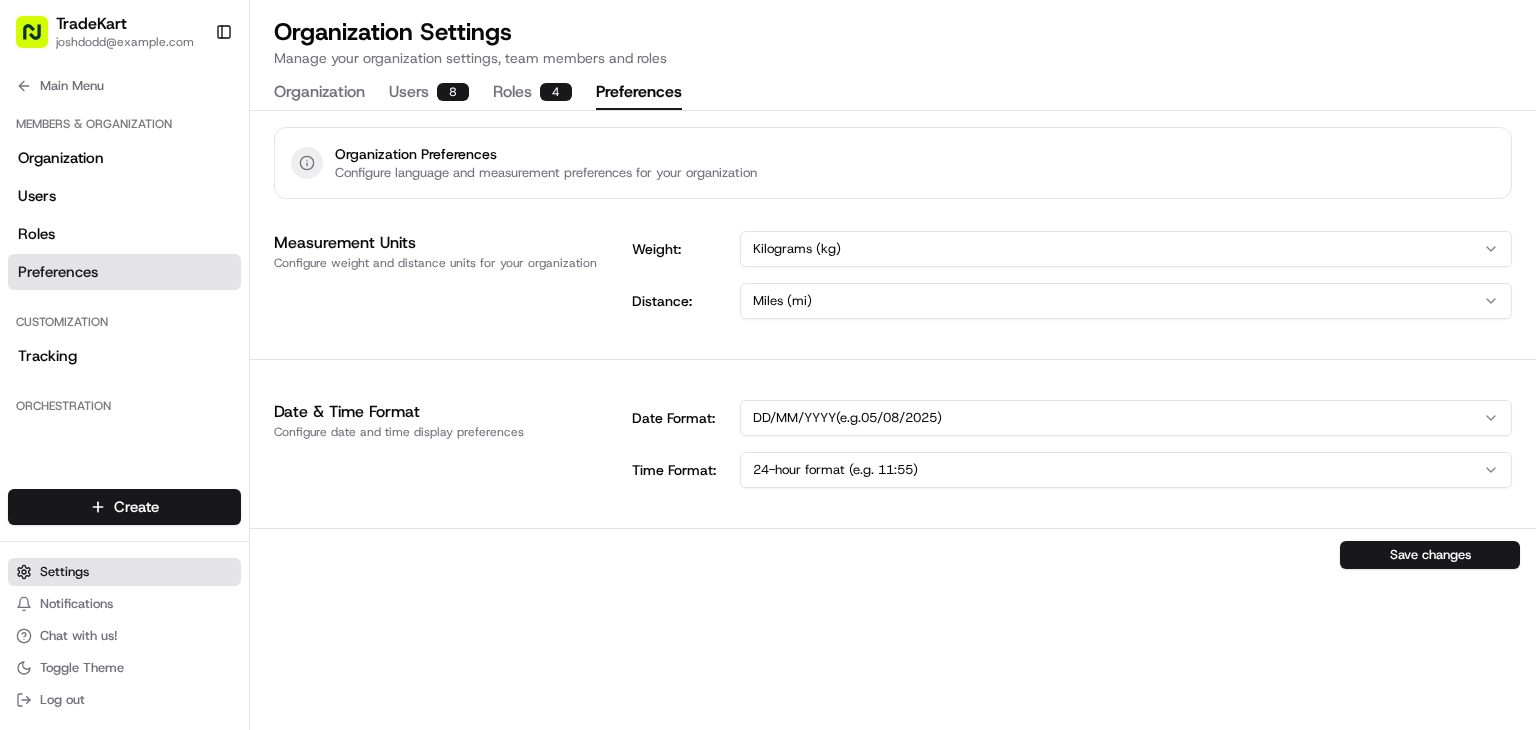 click on "Settings" at bounding box center (124, 572) 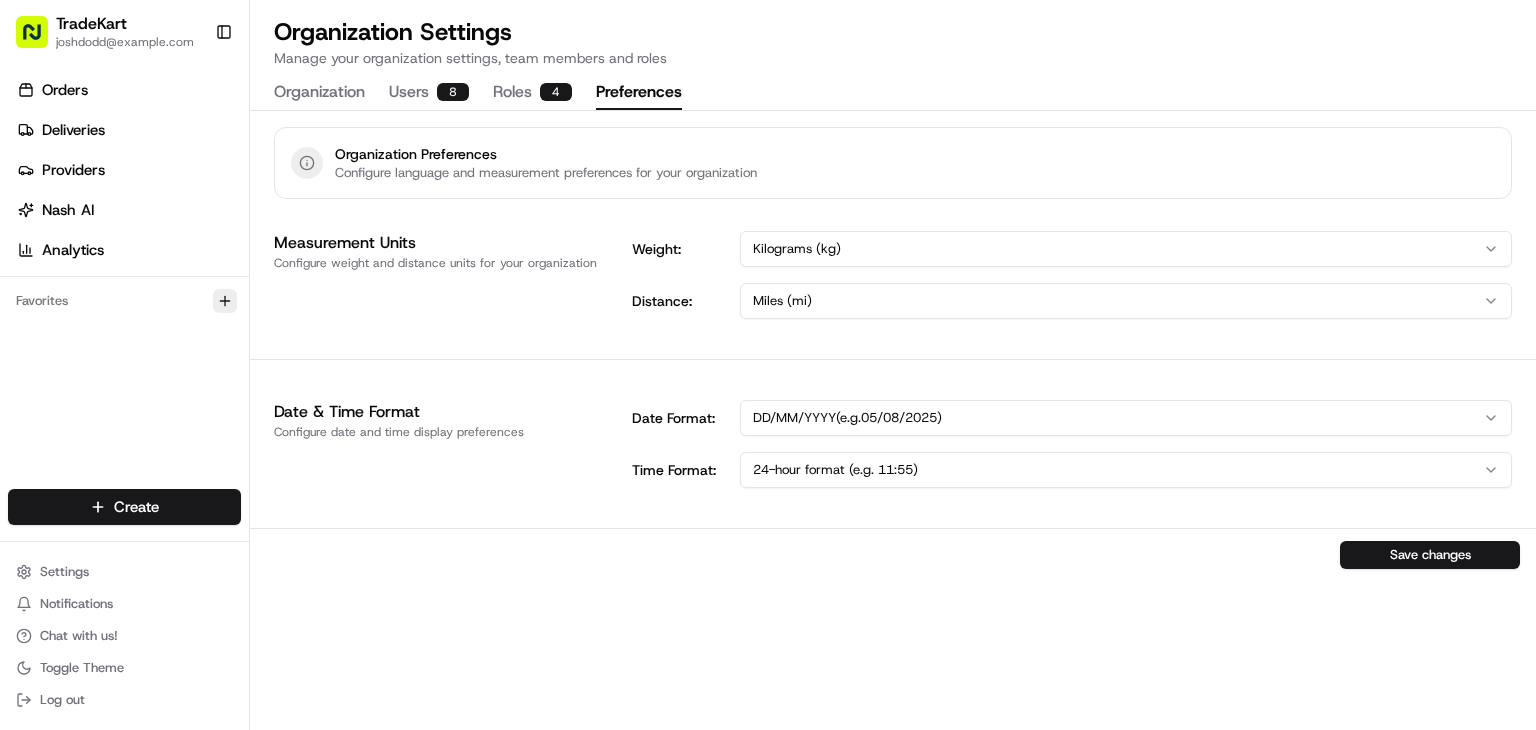 click 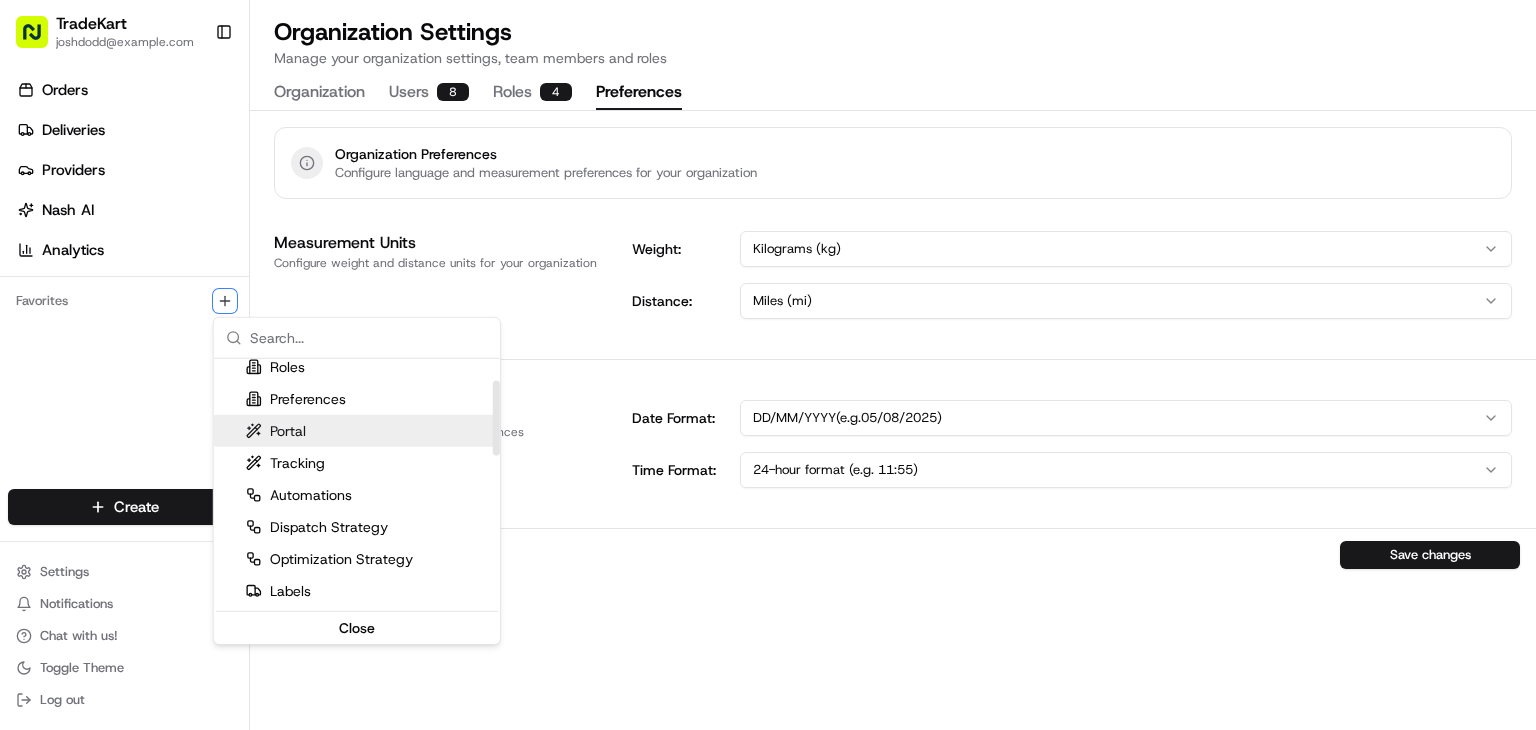 scroll, scrollTop: 72, scrollLeft: 0, axis: vertical 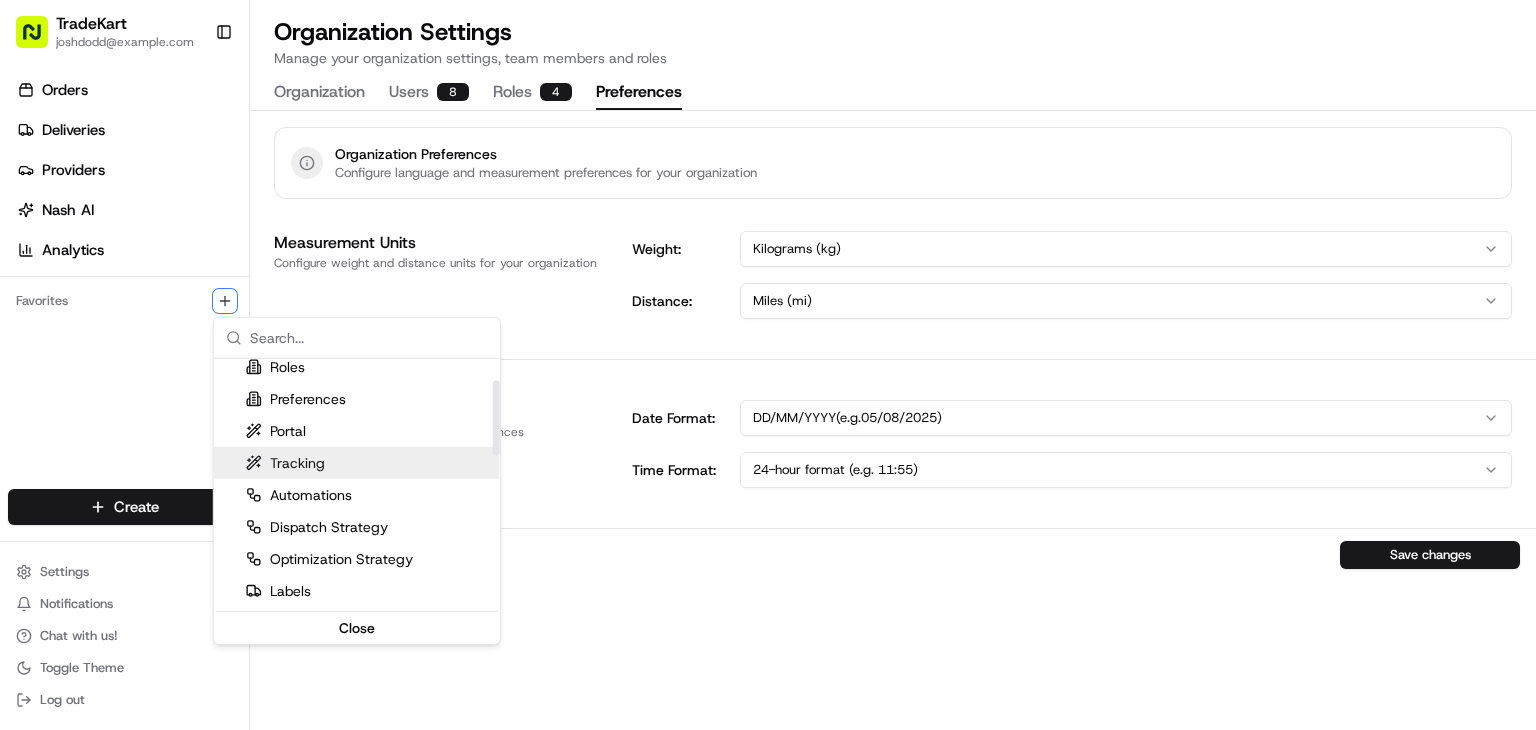 click on "Tracking" at bounding box center (285, 463) 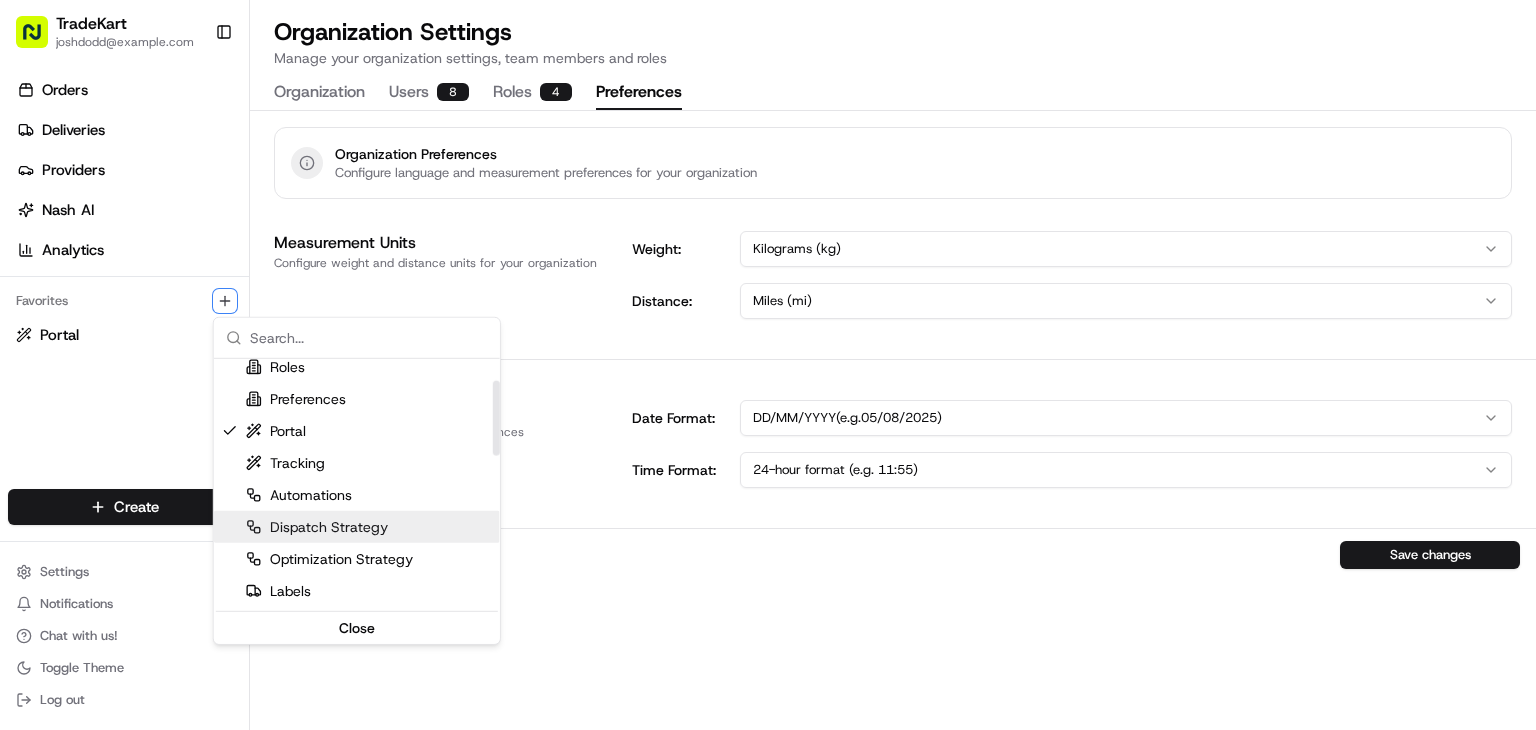 click on "Dispatch Strategy" at bounding box center (357, 527) 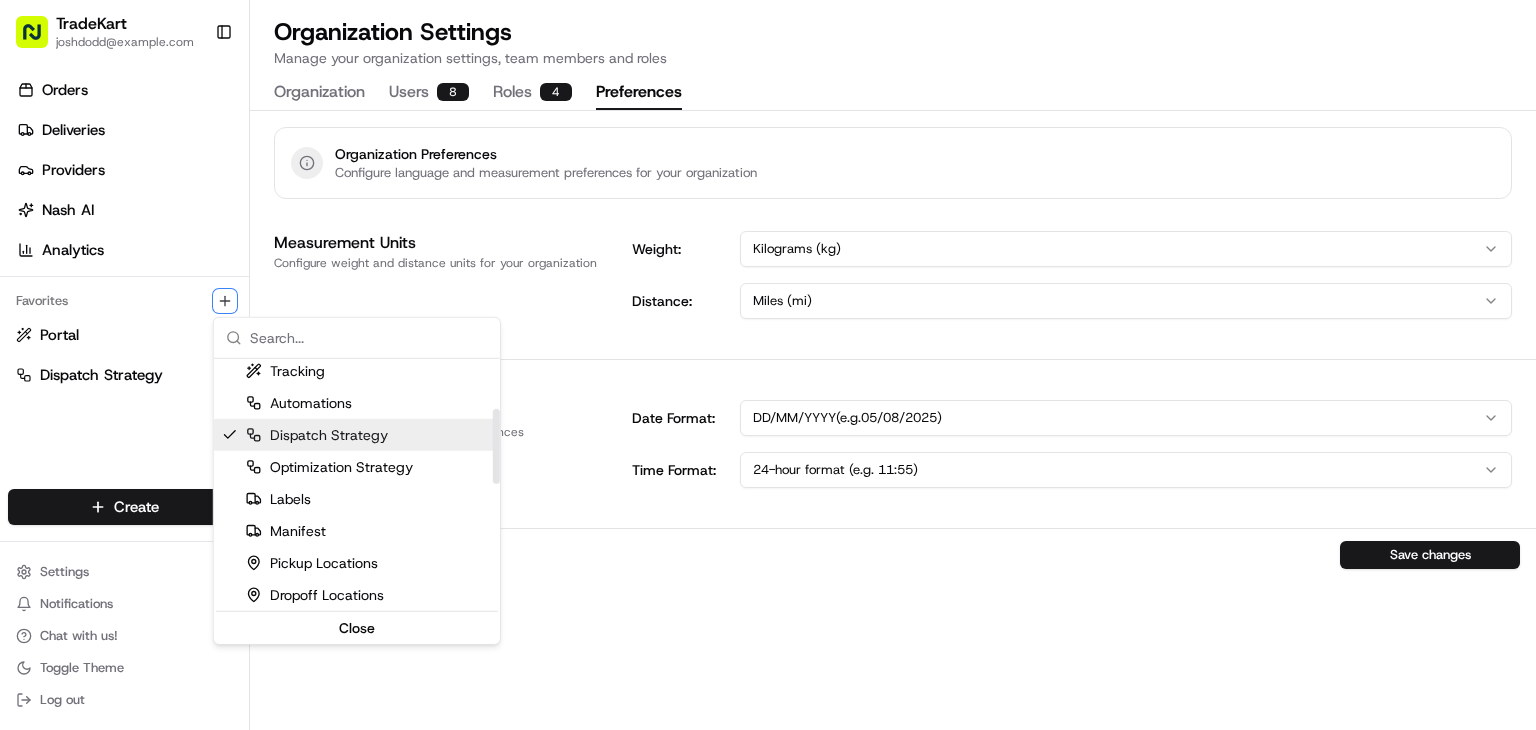 scroll, scrollTop: 166, scrollLeft: 0, axis: vertical 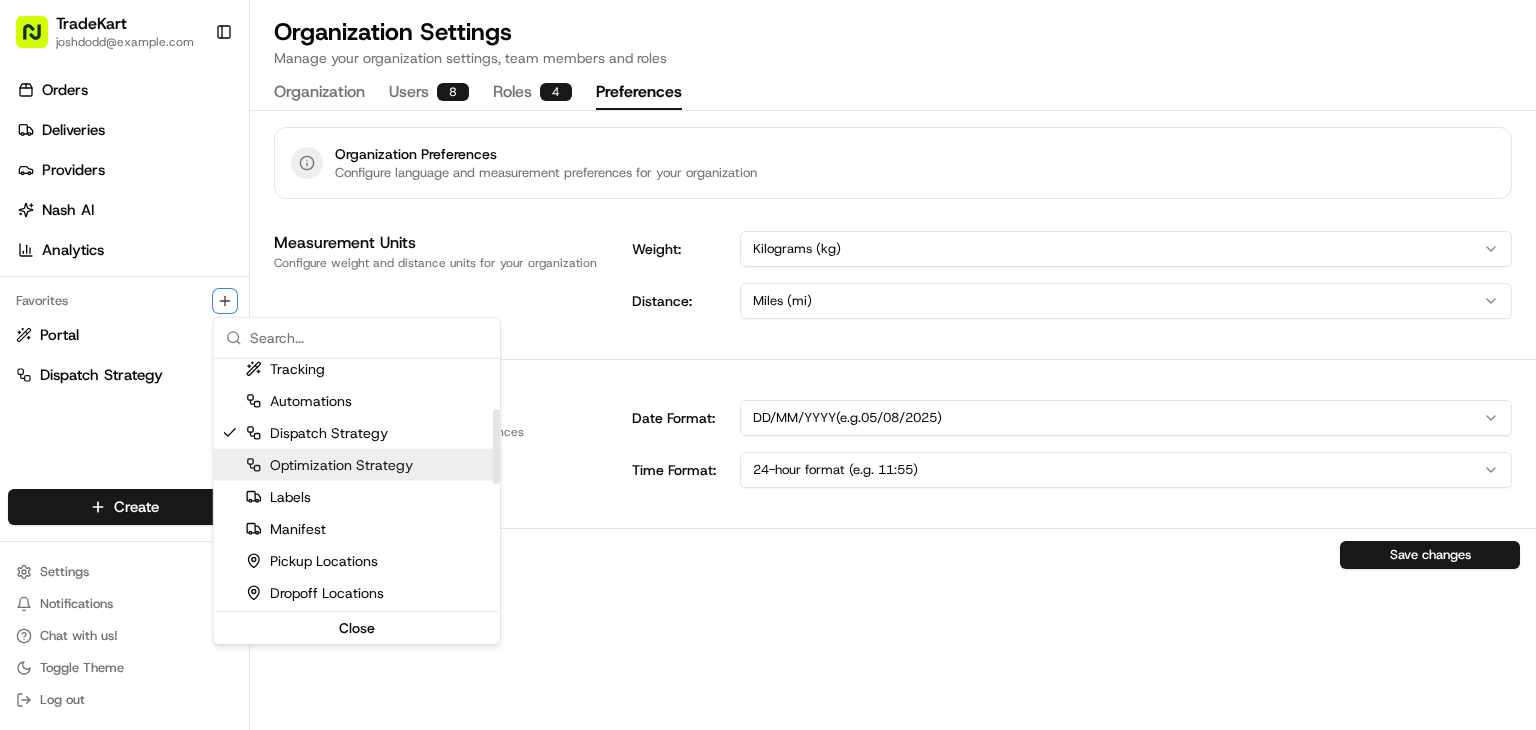 click on "Optimization Strategy" at bounding box center (329, 465) 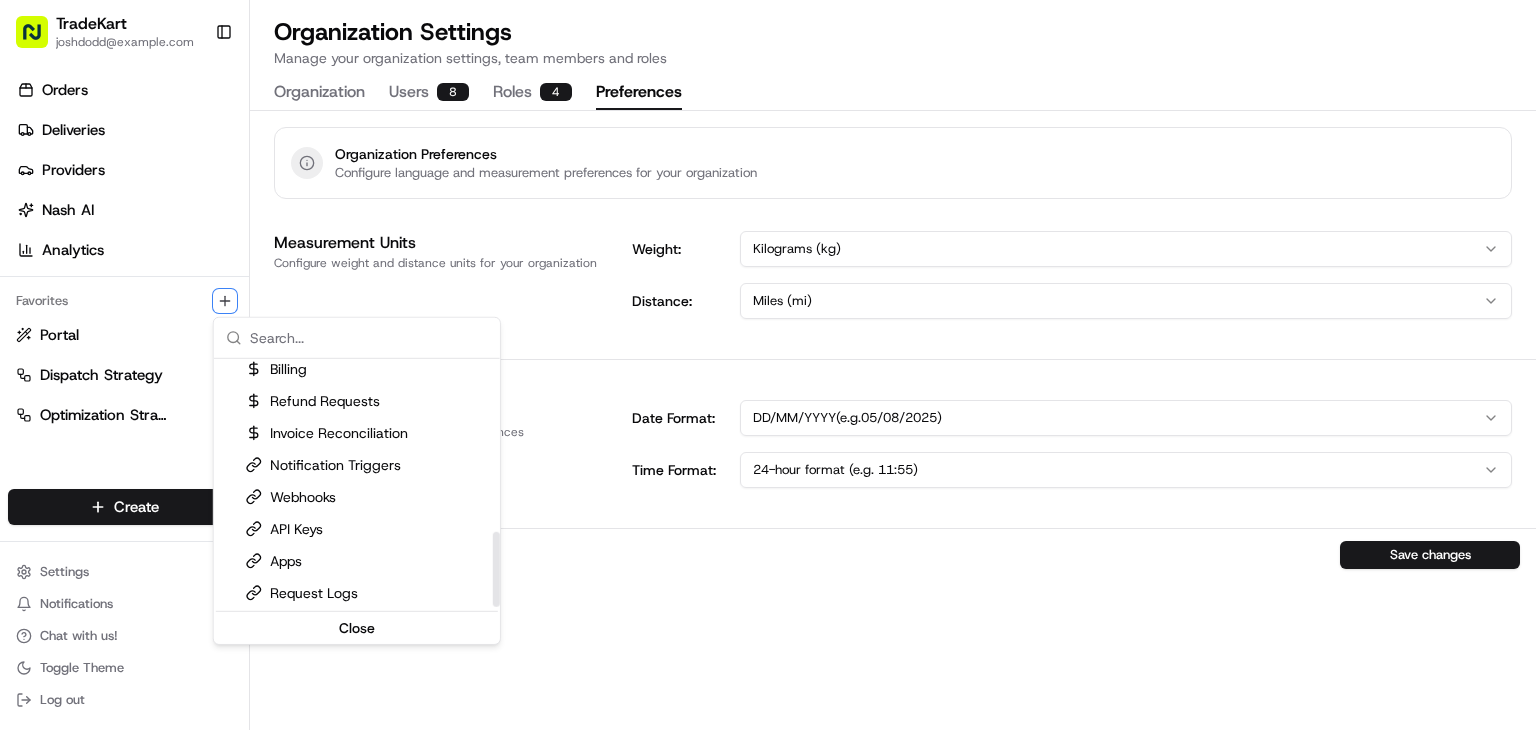 scroll, scrollTop: 581, scrollLeft: 0, axis: vertical 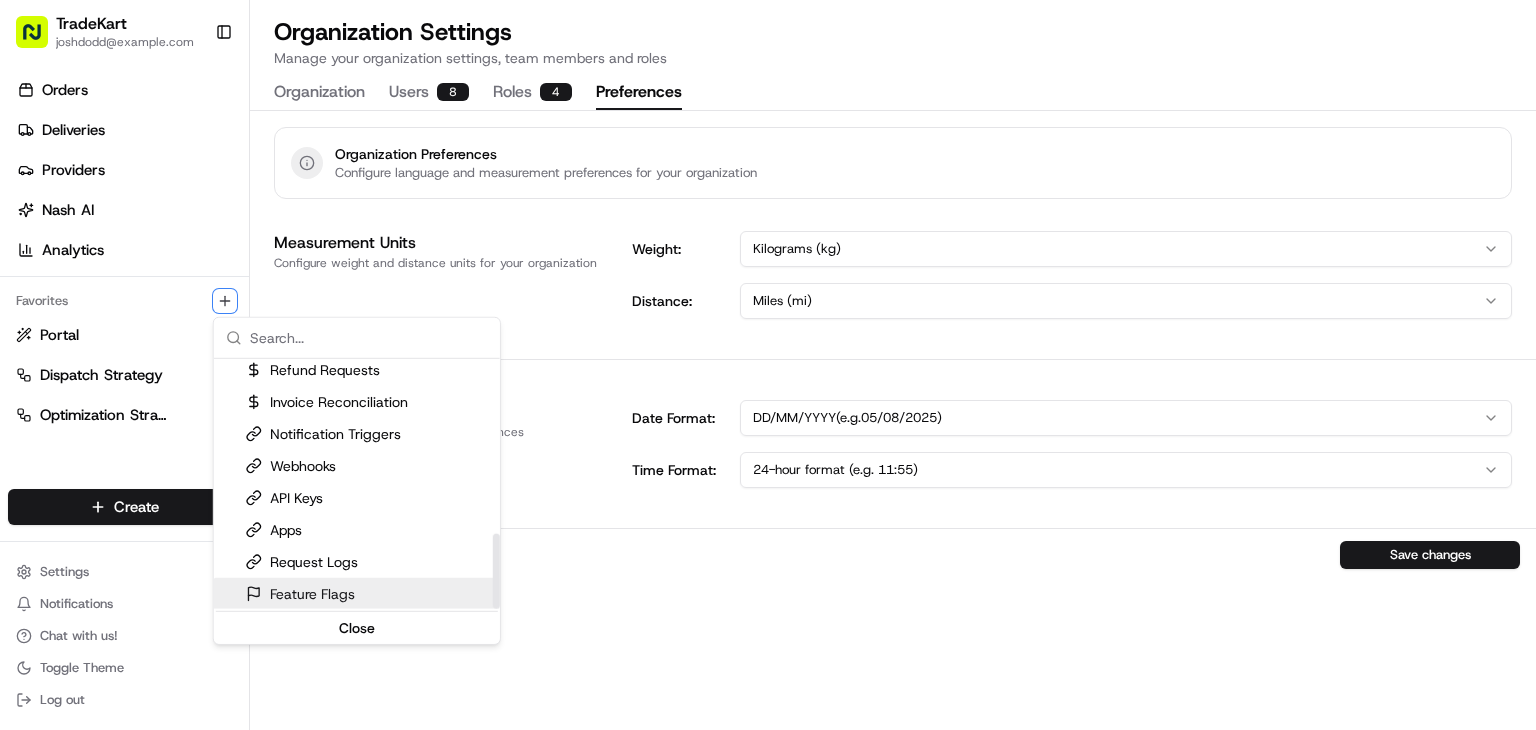 click on "TradeKart LTD joshdodd@tradekart.com Toggle Sidebar Orders Deliveries Providers Nash AI Analytics Favorites Portal Dispatch Strategy Optimization Strategy Main Menu Members & Organization Organization Users Roles Preferences Customization Tracking Orchestration Automations Dispatch Strategy Locations Pickup Locations Dropoff Locations Billing Billing Refund Requests Integrations Notification Triggers Webhooks API Keys Request Logs Create Settings Notifications Chat with us! Toggle Theme Log out Organization Settings Manage your organization settings, team members and roles Organization Users 8 Roles 4 Preferences Organization Preferences Configure language and measurement preferences for your organization Measurement Units Configure weight and distance units for your organization Weight: Kilograms (kg) Distance: Miles (mi) Date & Time Format Configure date and time display preferences Date Format: DD/MM/YYYY  (e.g.  05/08/2025 ) Time Format: 24-hour format (e.g. 11:55) Save changes" at bounding box center (768, 365) 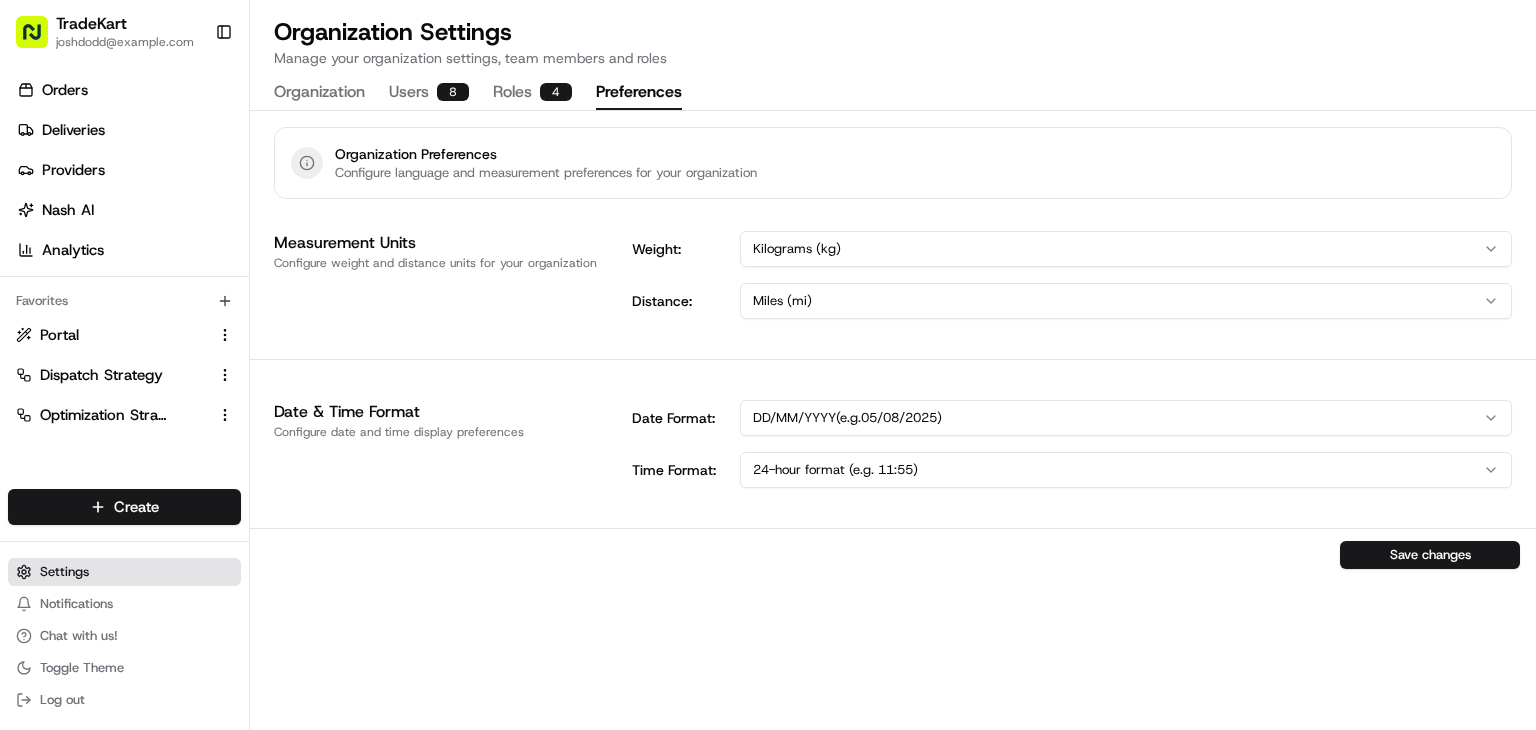 click on "Settings" at bounding box center [124, 572] 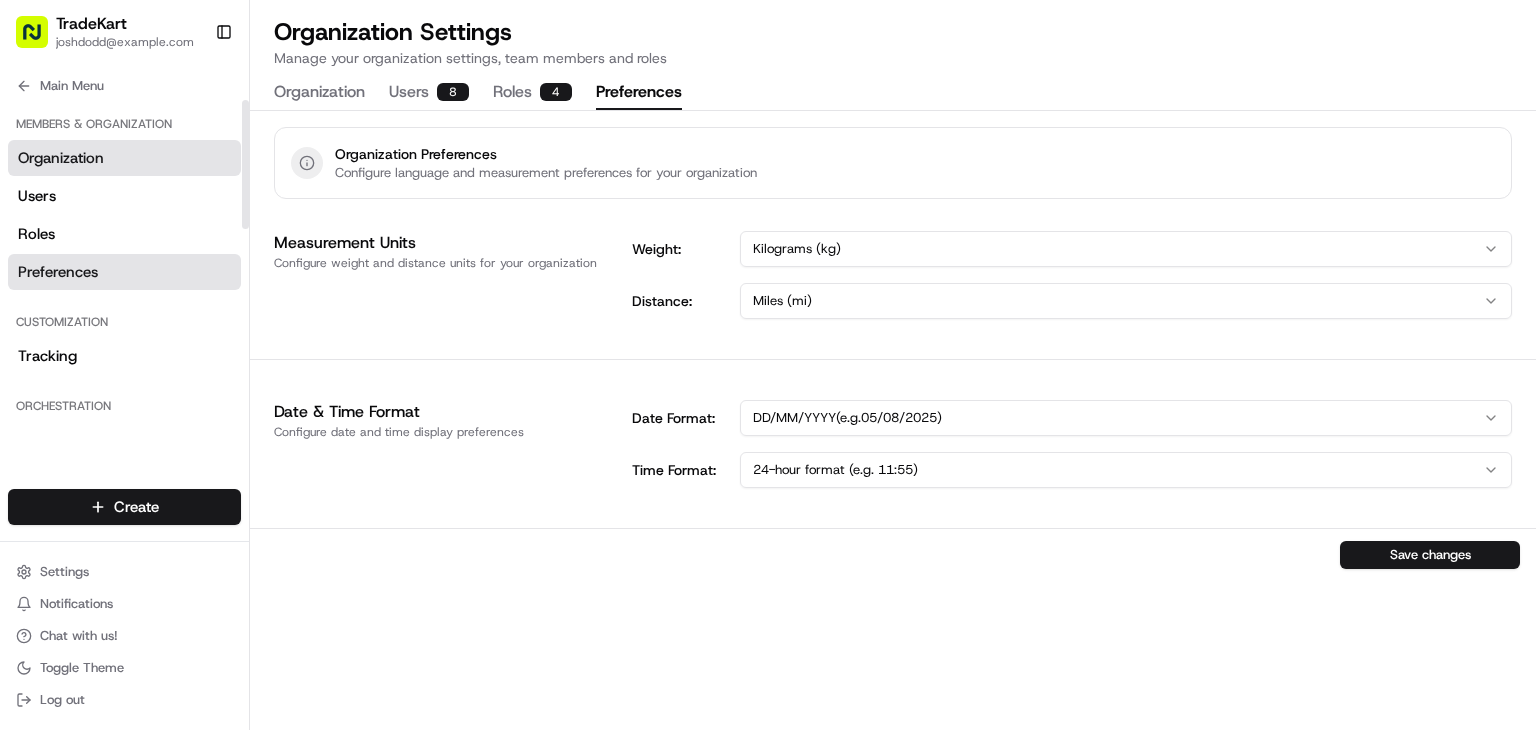 click on "Organization" at bounding box center (61, 158) 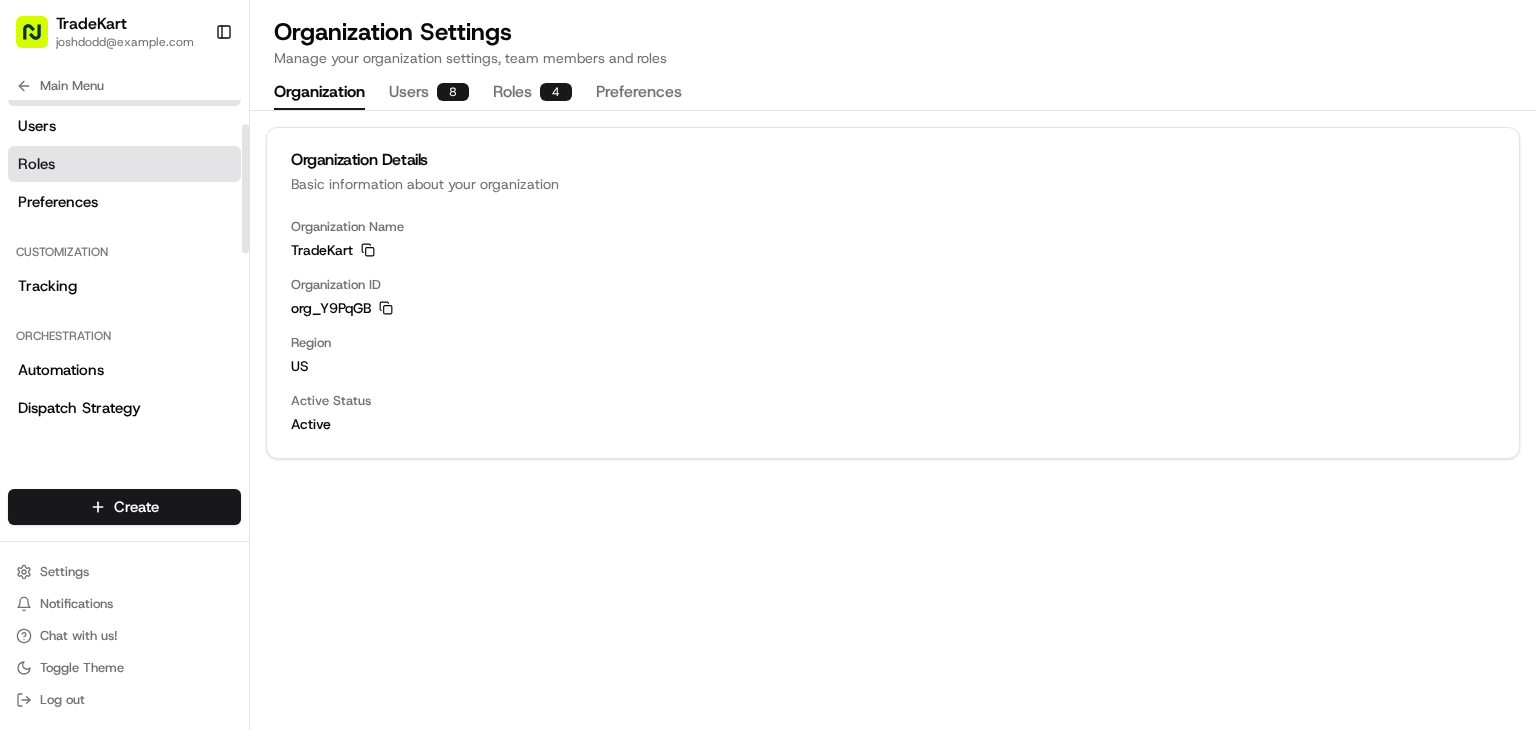 scroll, scrollTop: 96, scrollLeft: 0, axis: vertical 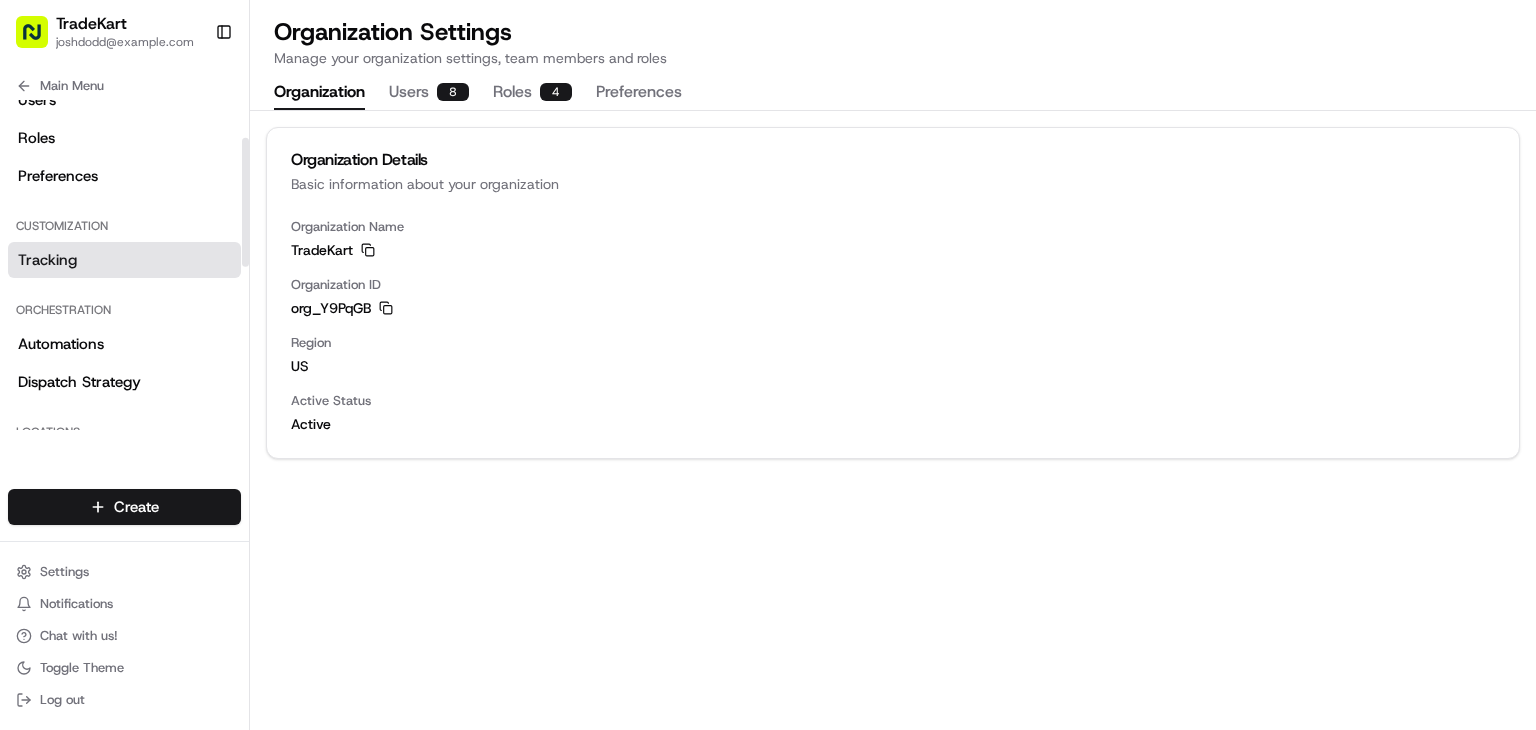 click on "Tracking" at bounding box center (124, 260) 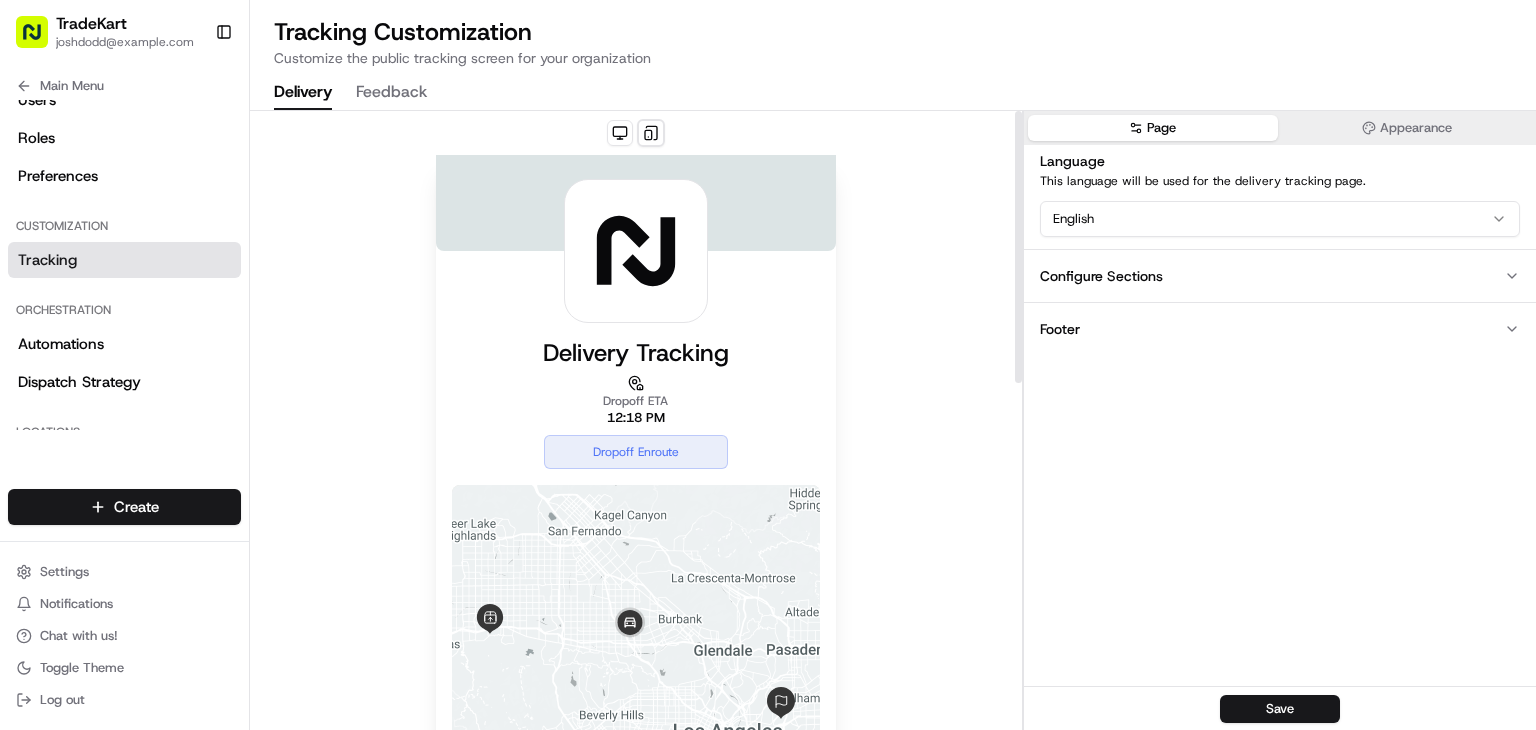 scroll, scrollTop: 0, scrollLeft: 0, axis: both 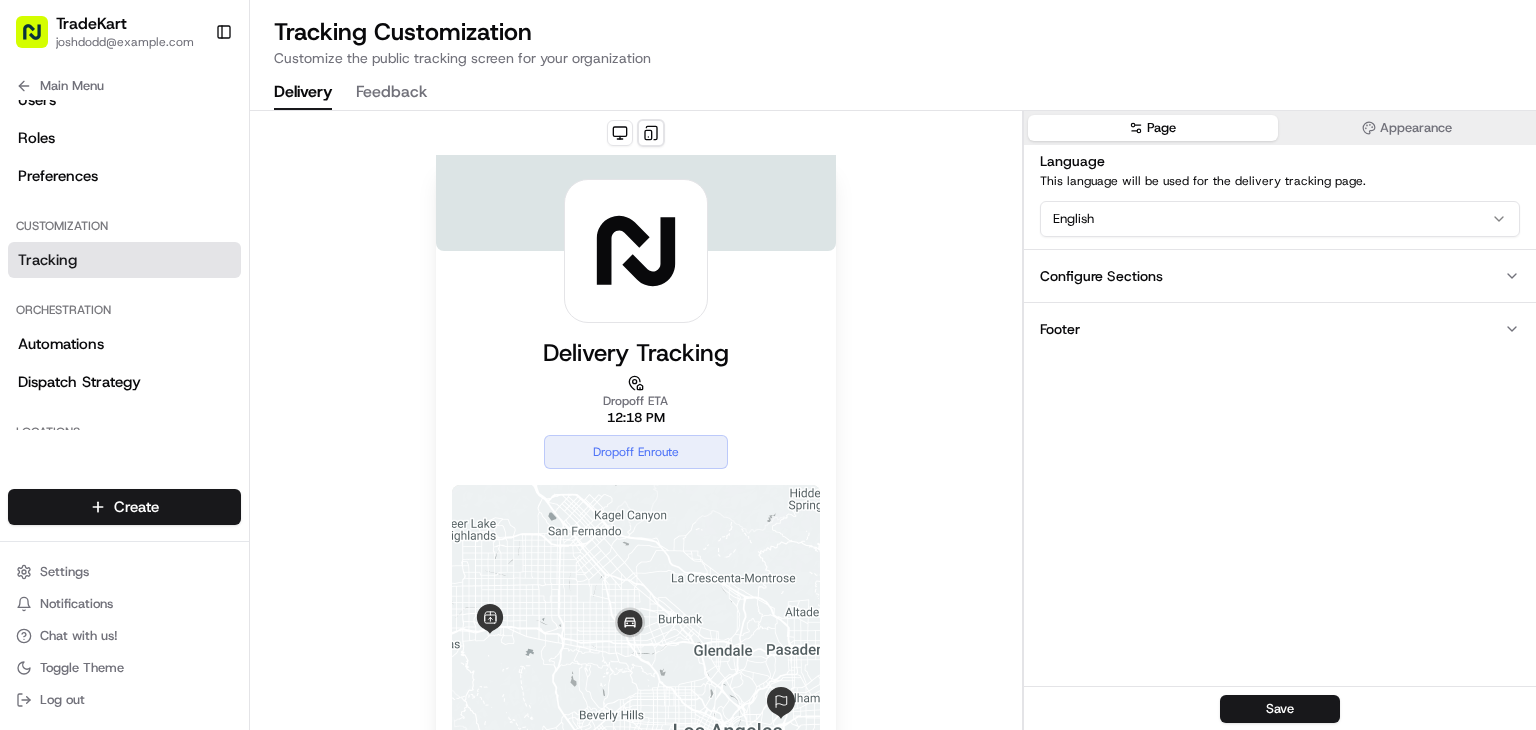 click on "Appearance" at bounding box center [1407, 128] 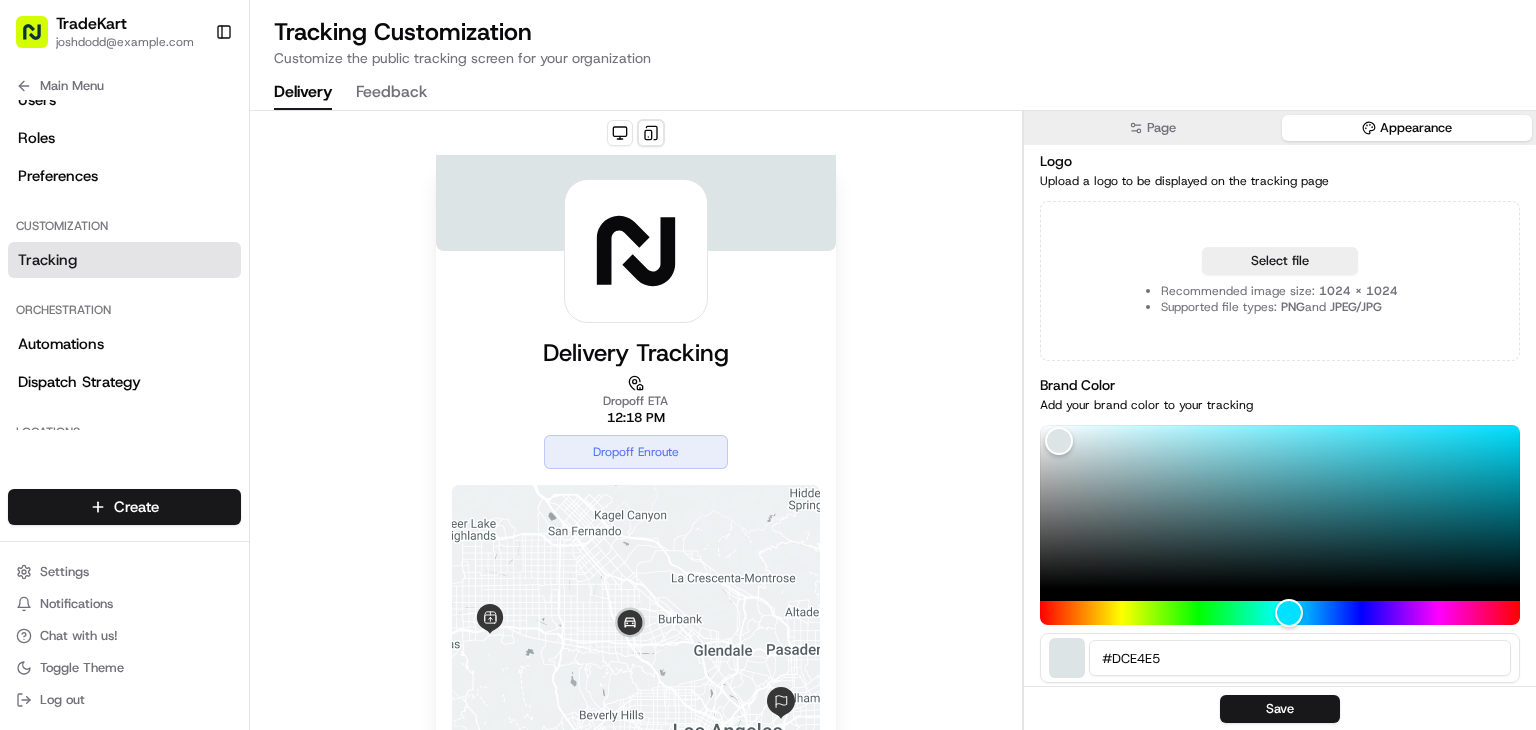 click on "Page Appearance" at bounding box center (1280, 128) 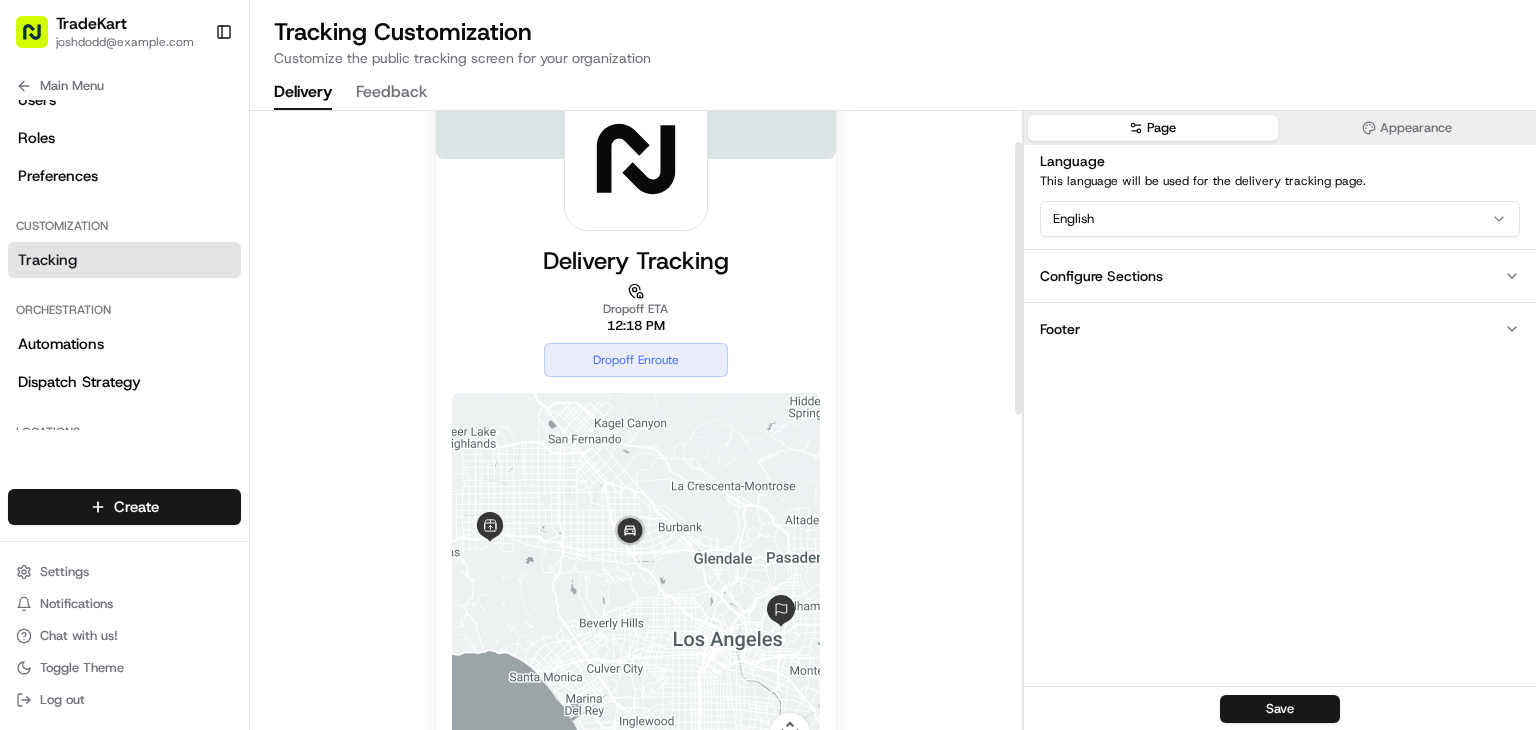 scroll, scrollTop: 98, scrollLeft: 0, axis: vertical 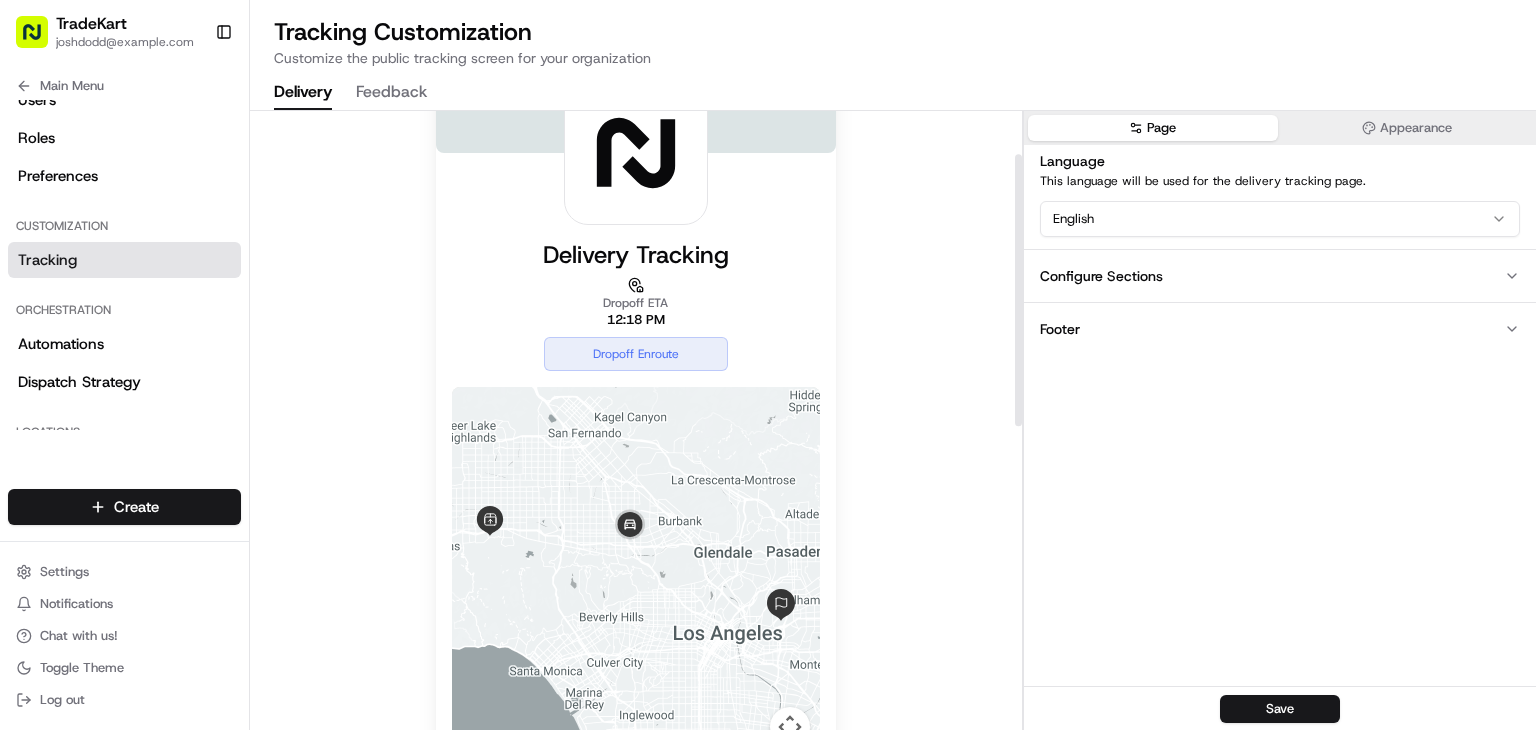 click on "Configure Sections" at bounding box center [1101, 276] 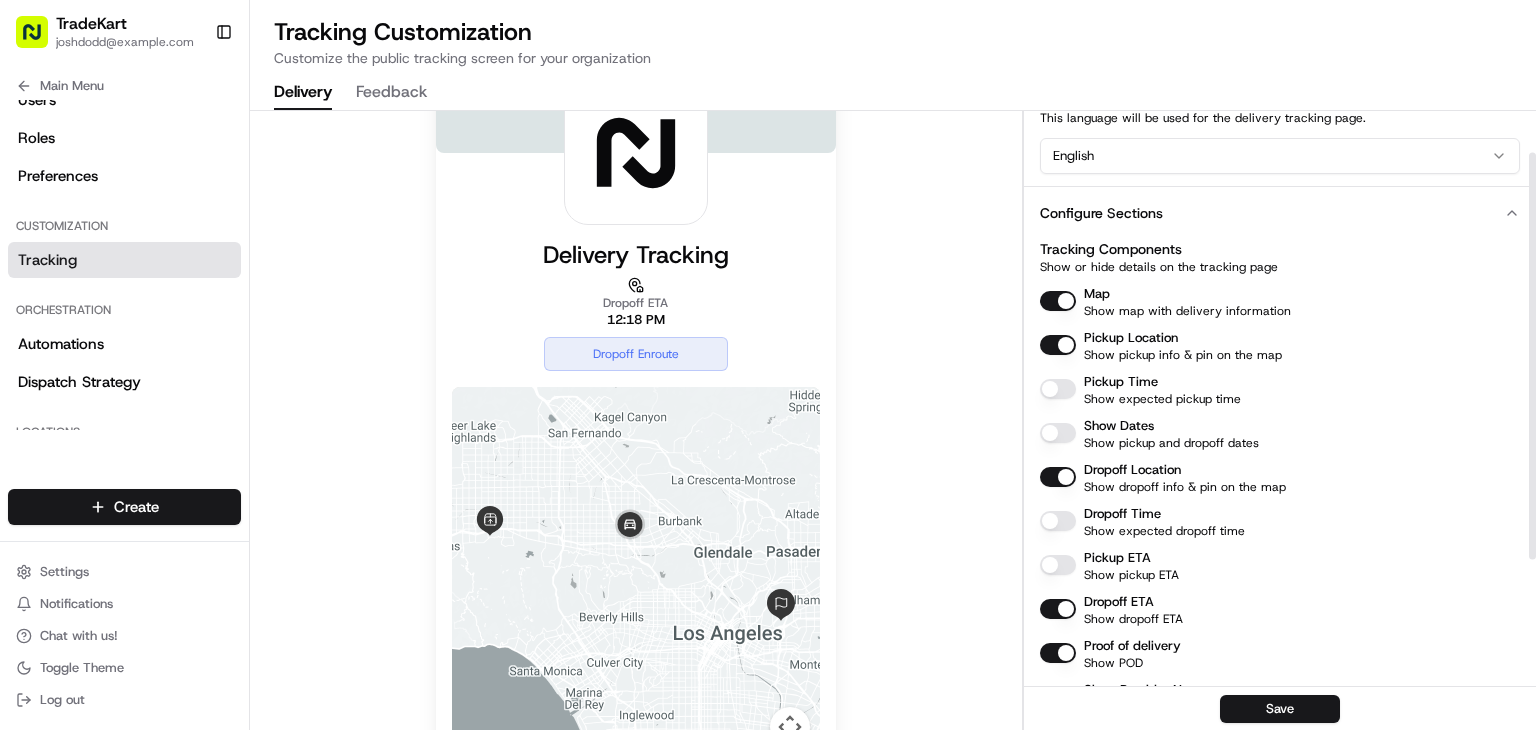 scroll, scrollTop: 64, scrollLeft: 0, axis: vertical 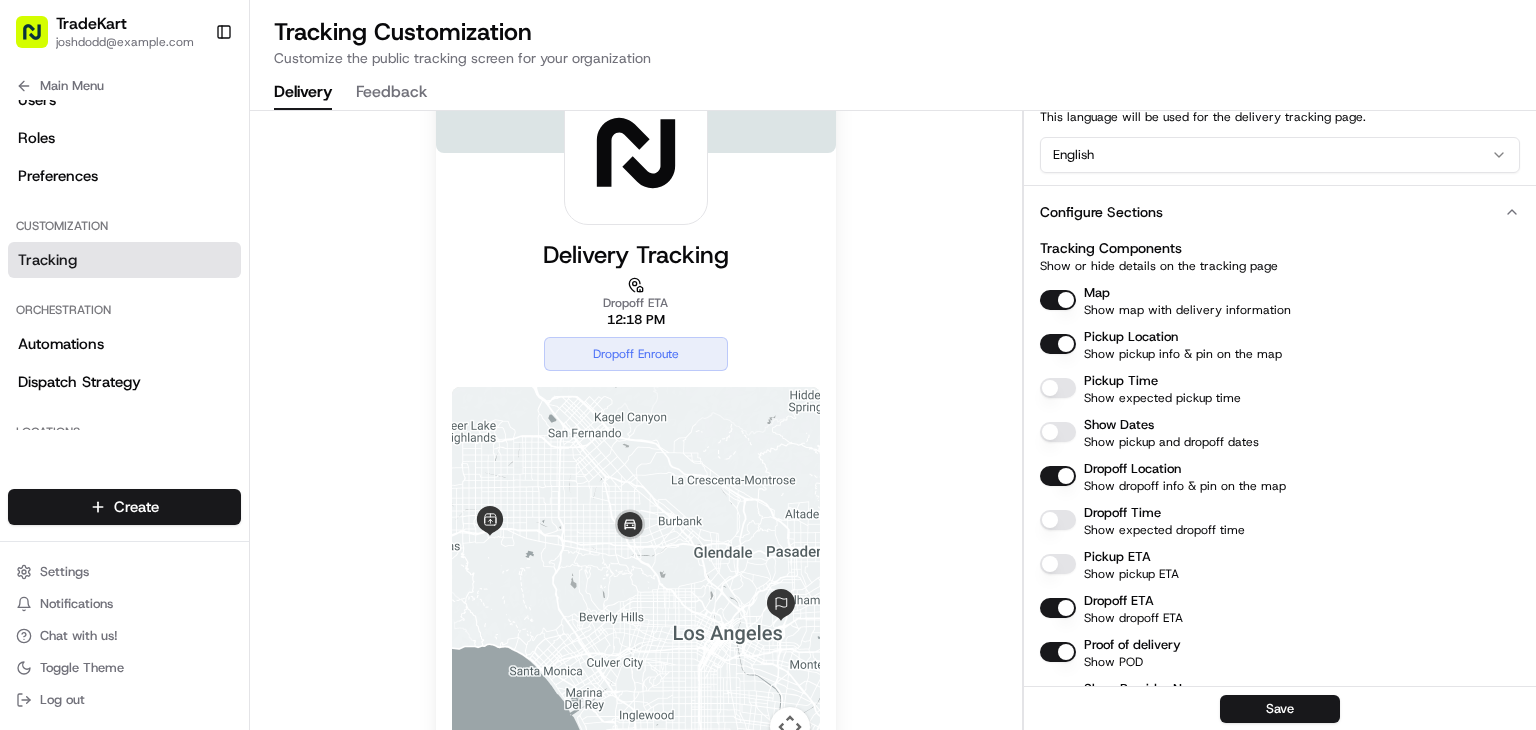 click on "Pickup Time Show expected pickup time" at bounding box center (1280, 388) 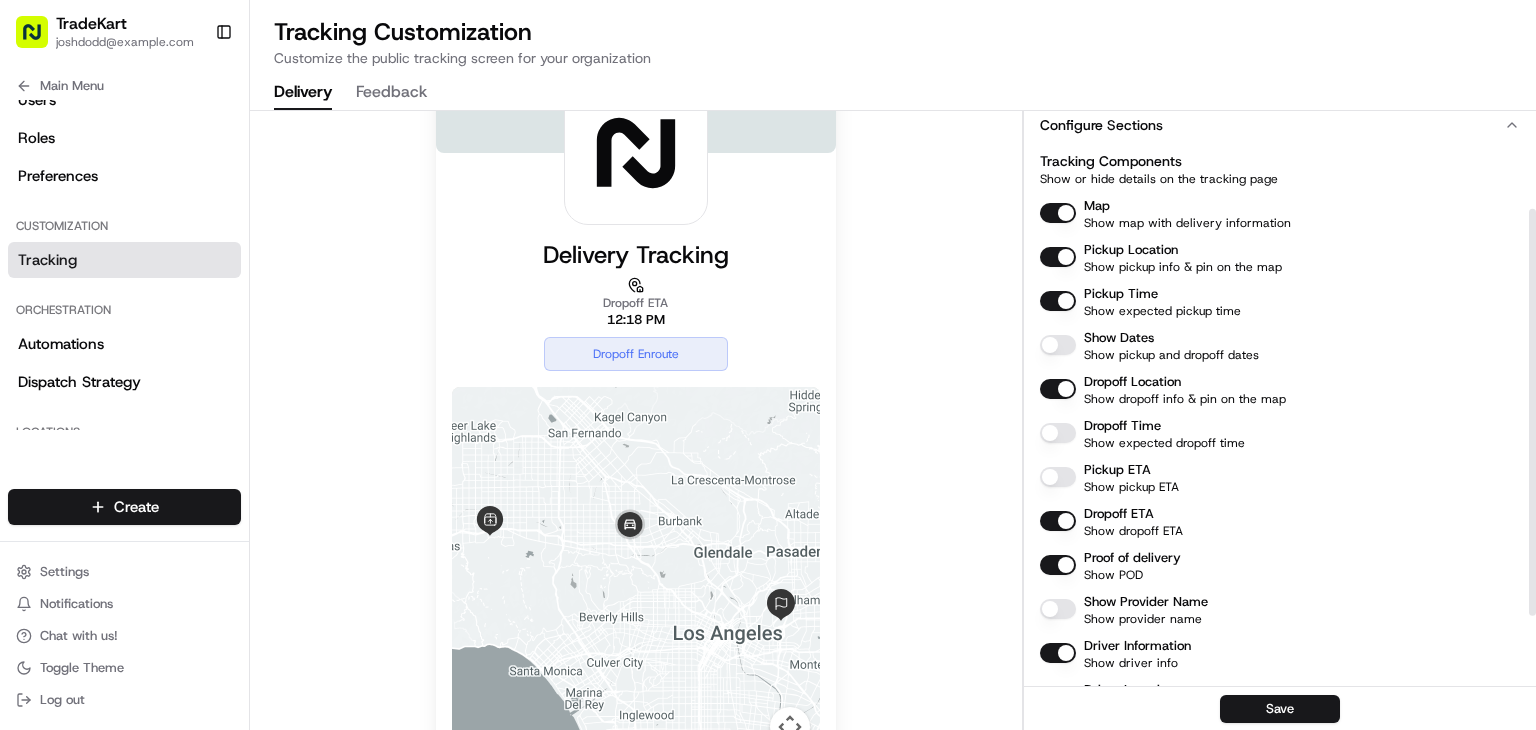 scroll, scrollTop: 156, scrollLeft: 0, axis: vertical 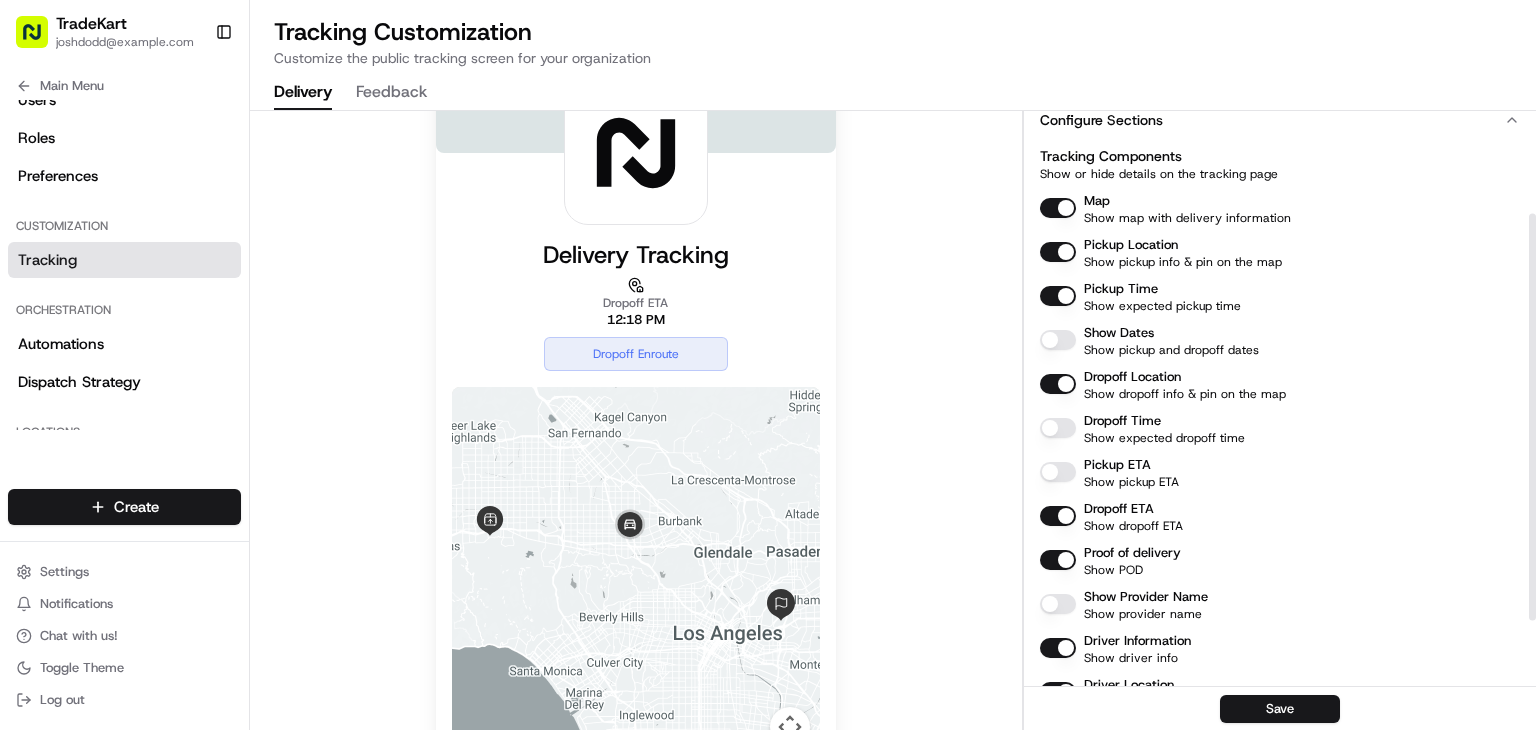 click on "Show Dates" at bounding box center (1058, 340) 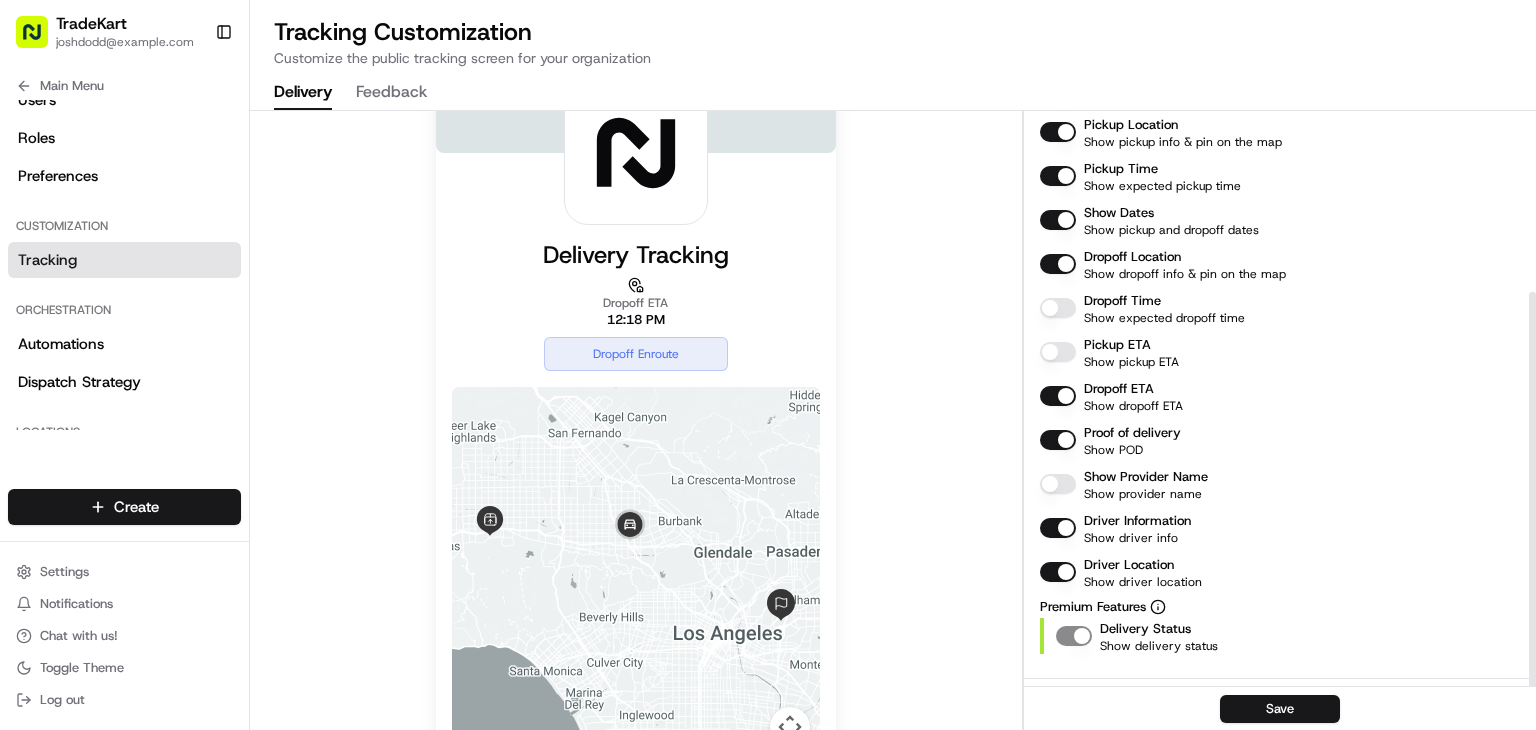scroll, scrollTop: 279, scrollLeft: 0, axis: vertical 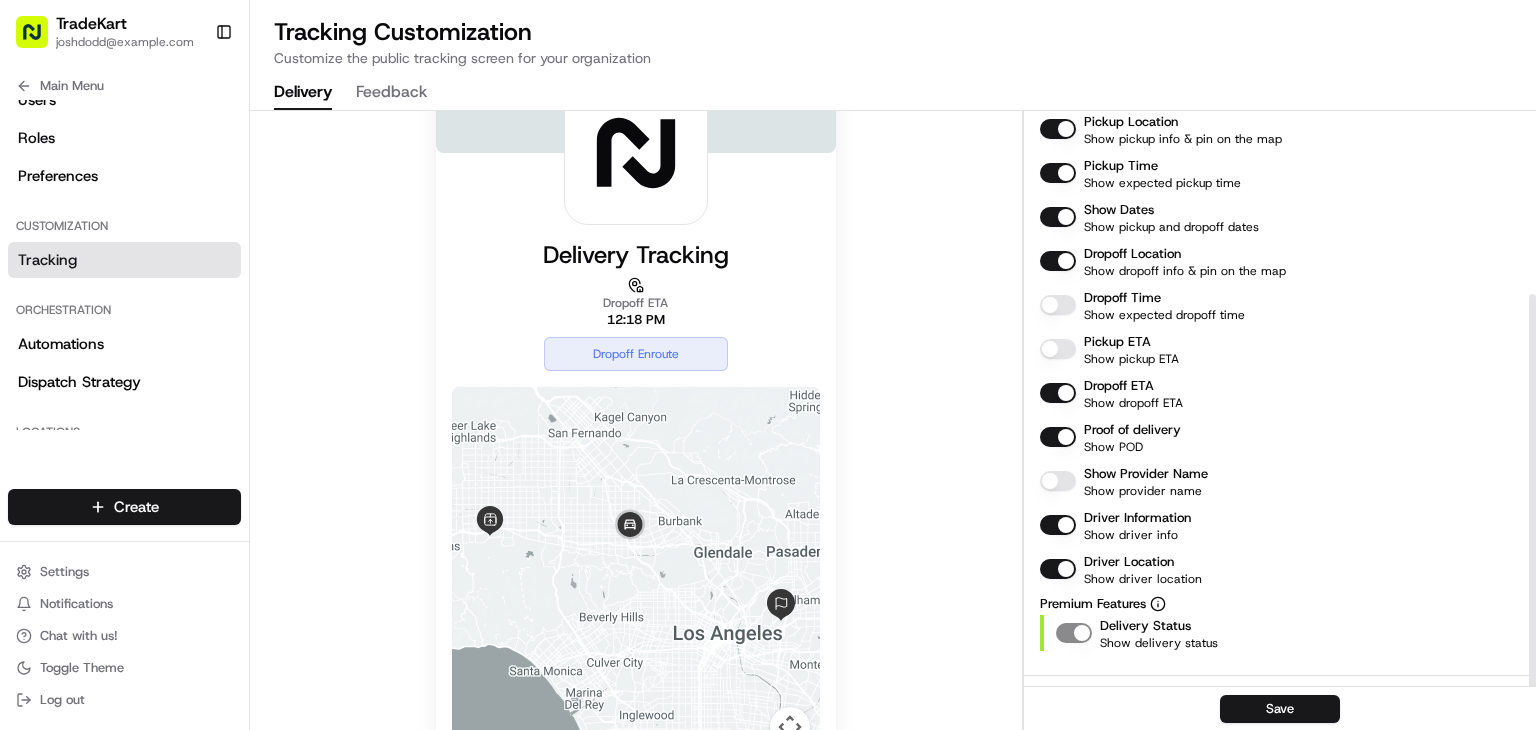 click on "Dropoff Time" at bounding box center (1058, 305) 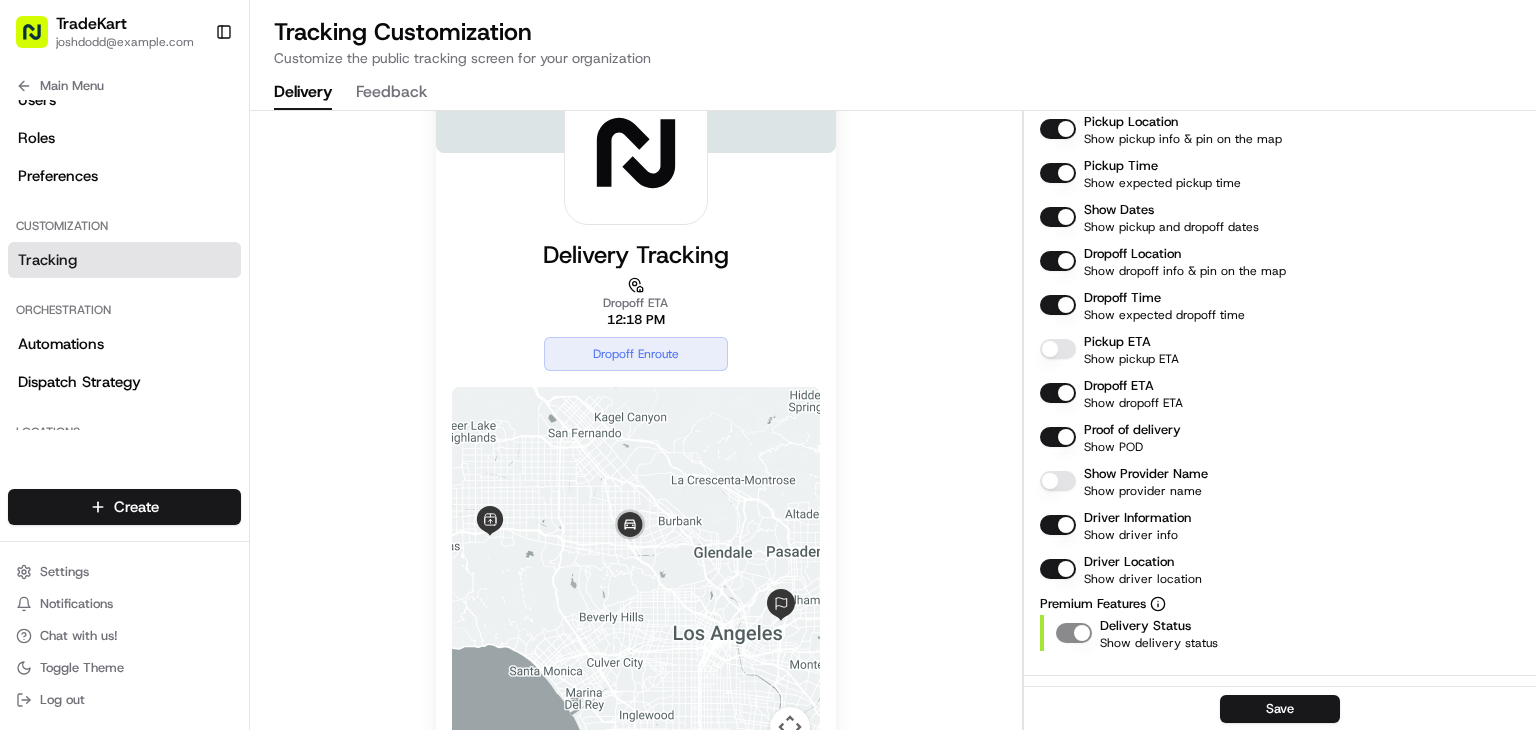 click on "Pickup ETA" at bounding box center [1058, 349] 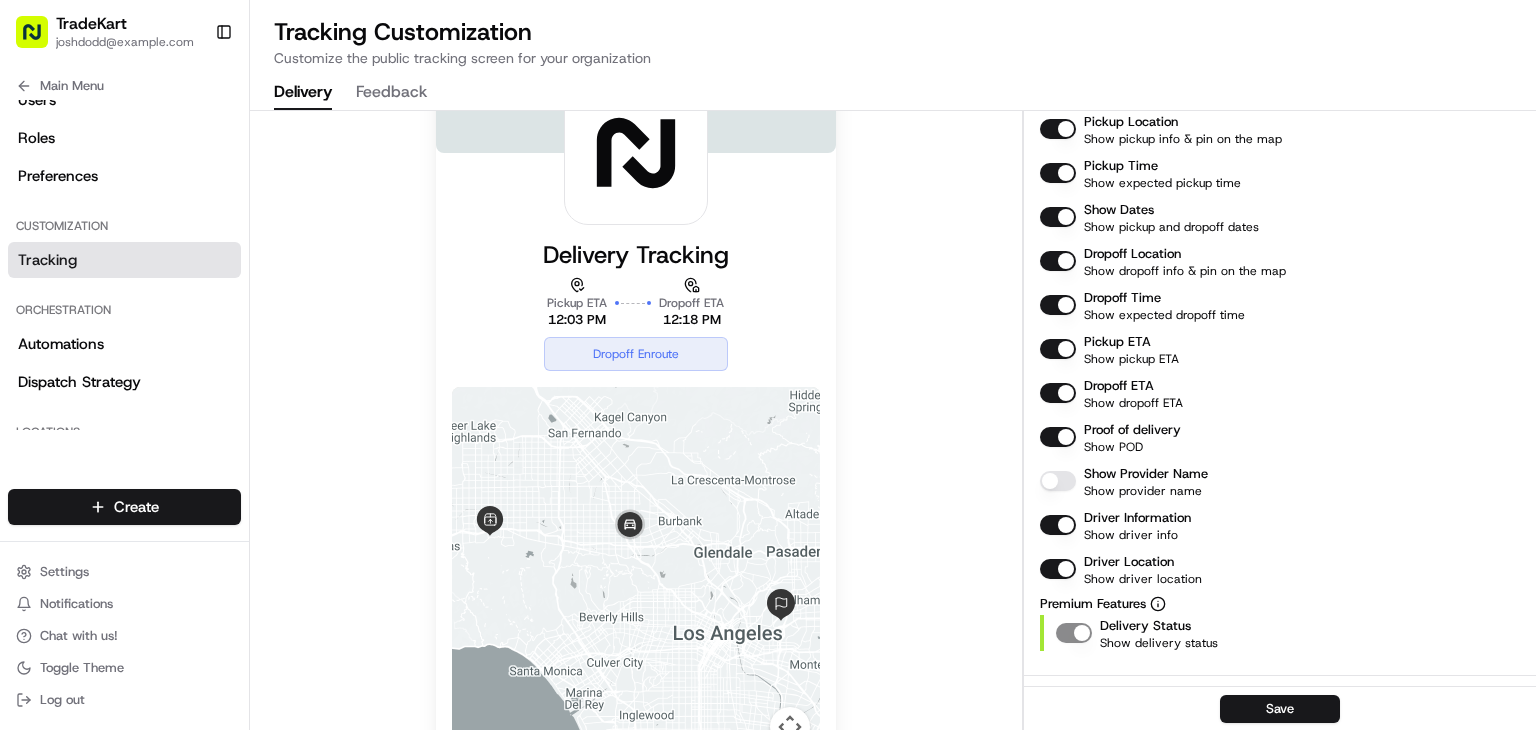 click on "Pickup ETA" at bounding box center [1058, 349] 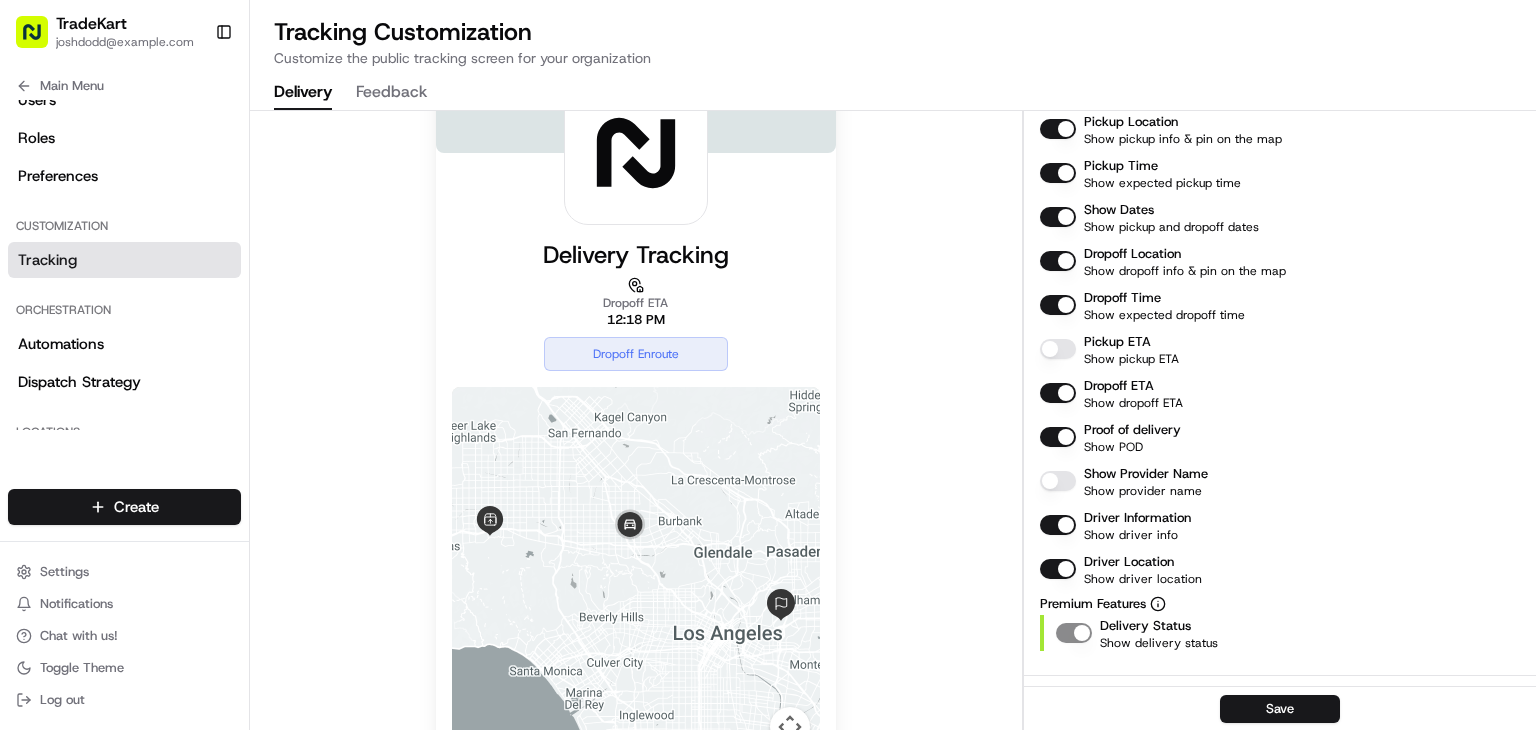 click on "Pickup ETA" at bounding box center [1058, 349] 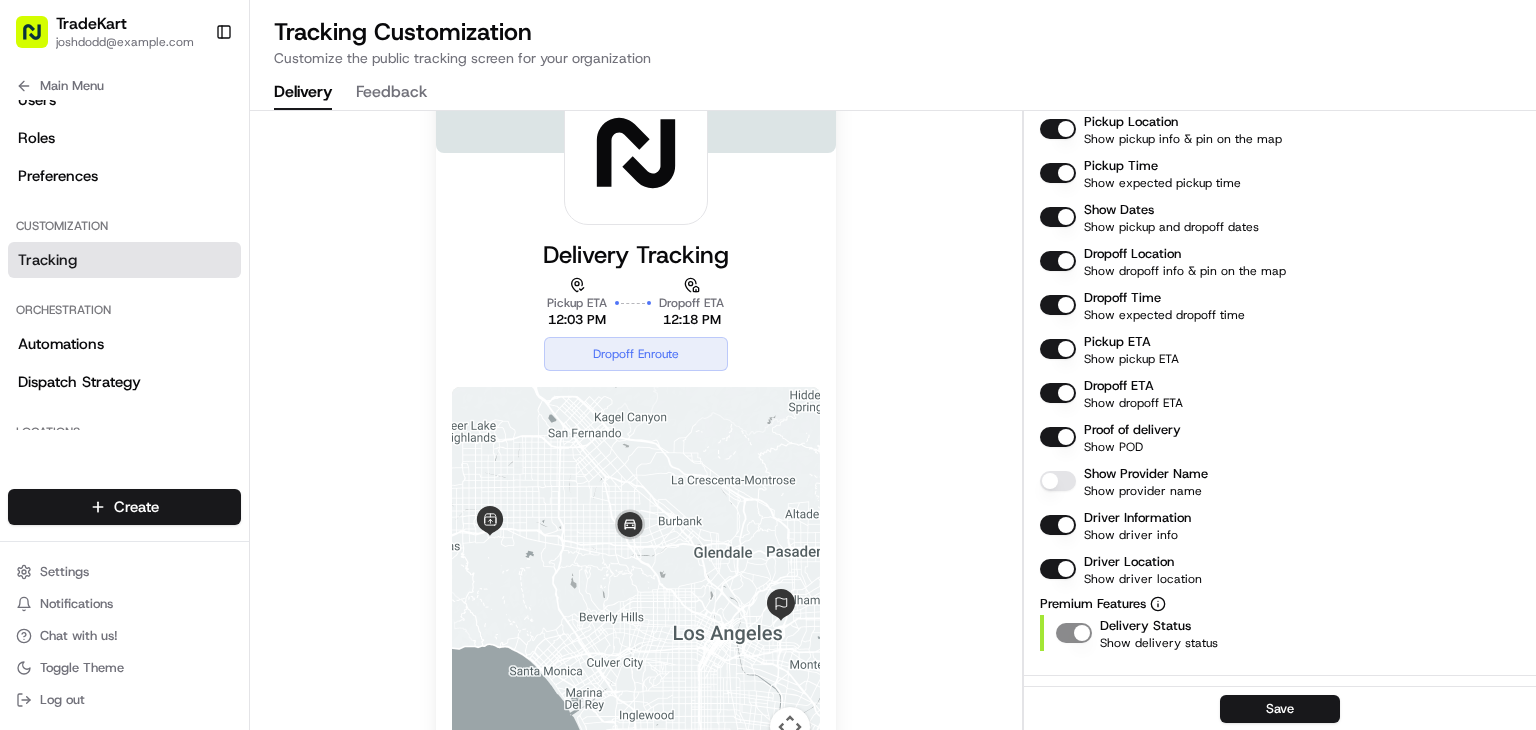 scroll, scrollTop: 324, scrollLeft: 0, axis: vertical 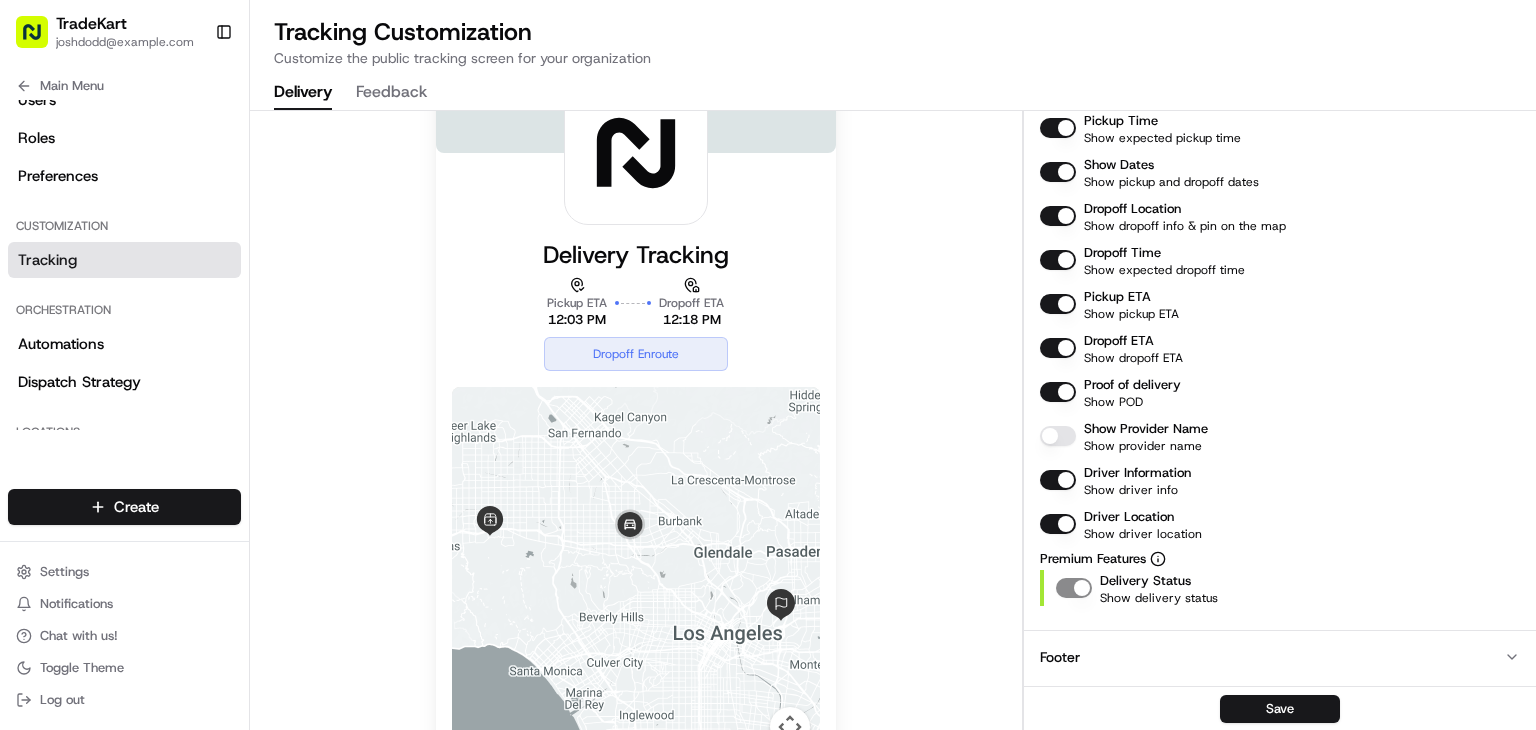 click on "Show Provider Name" at bounding box center [1058, 436] 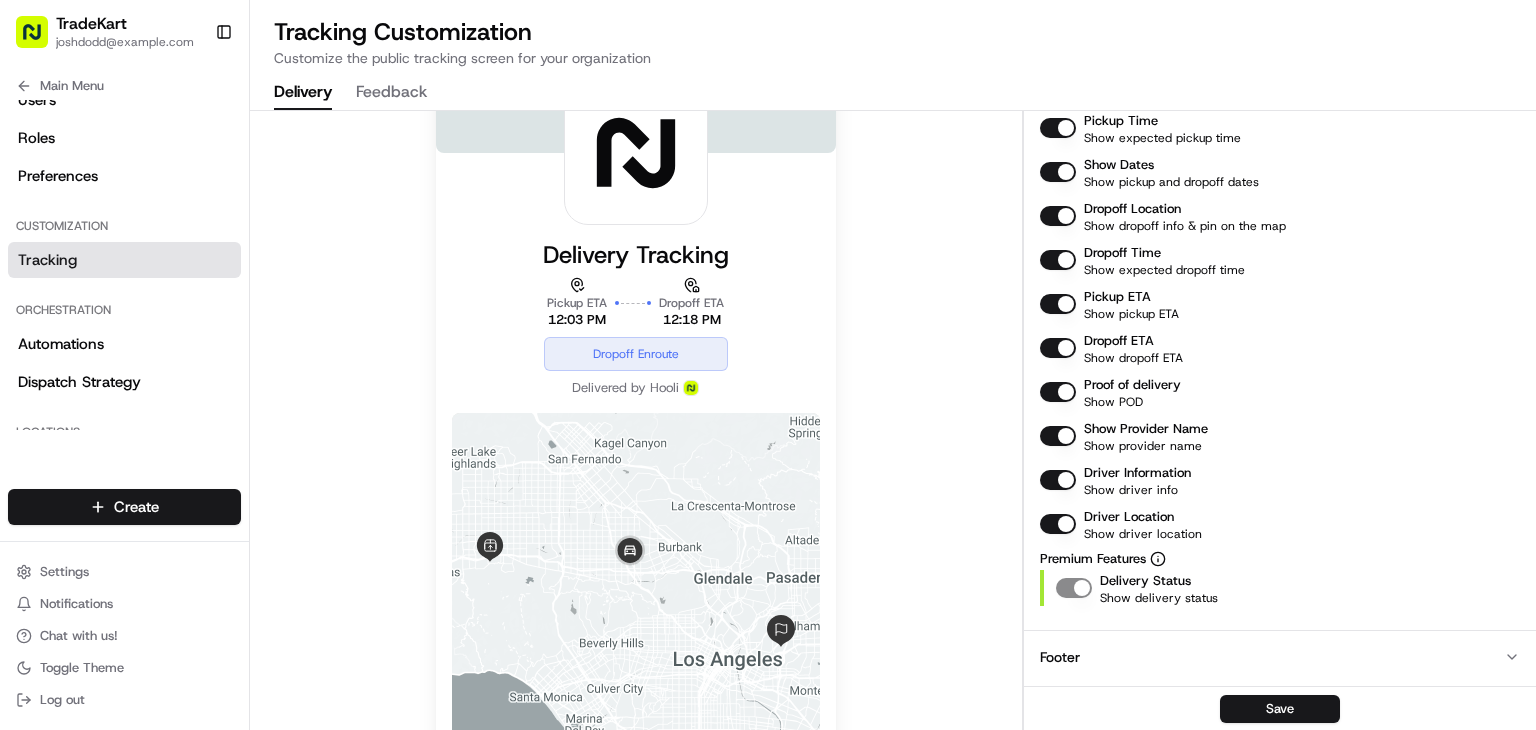 click on "Footer" at bounding box center [1280, 656] 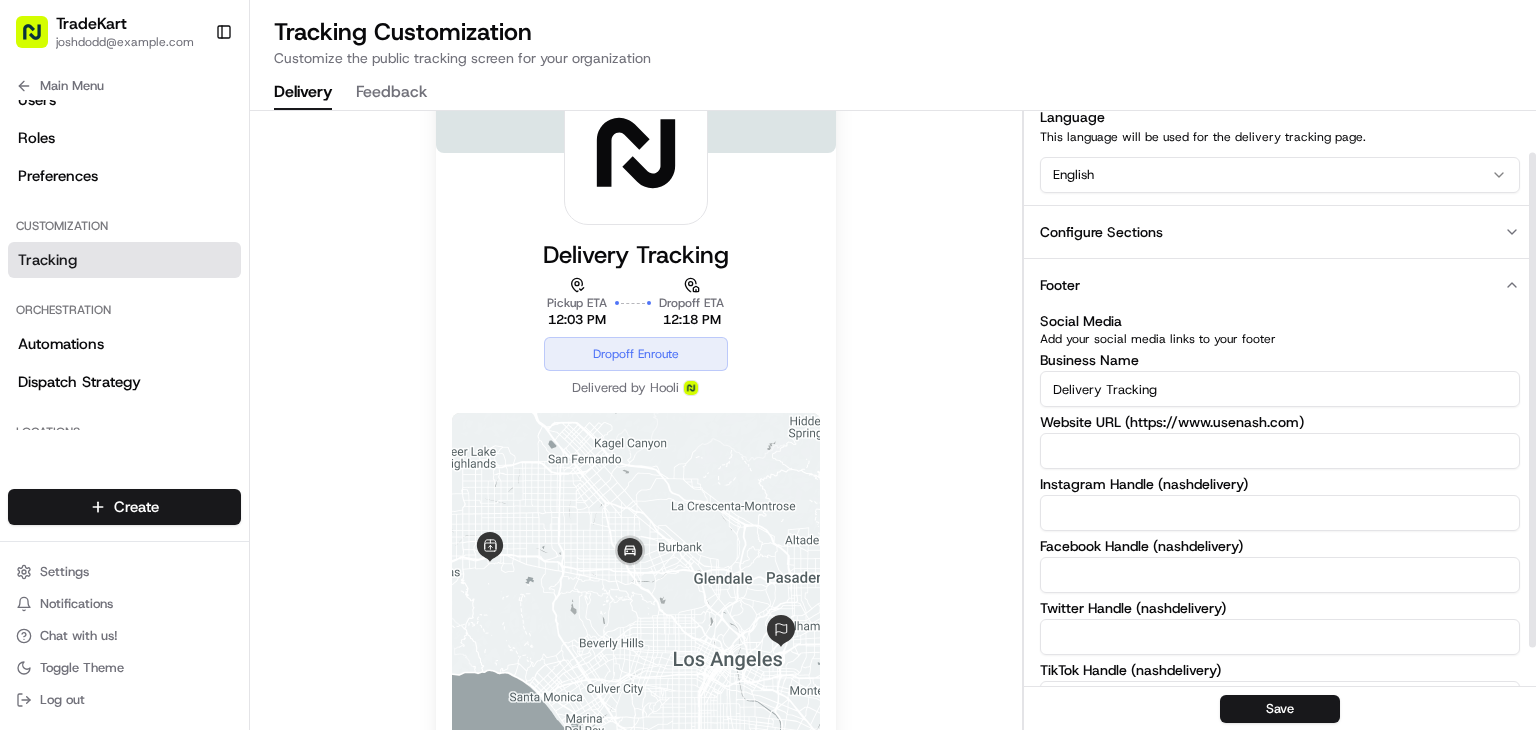 scroll, scrollTop: 0, scrollLeft: 0, axis: both 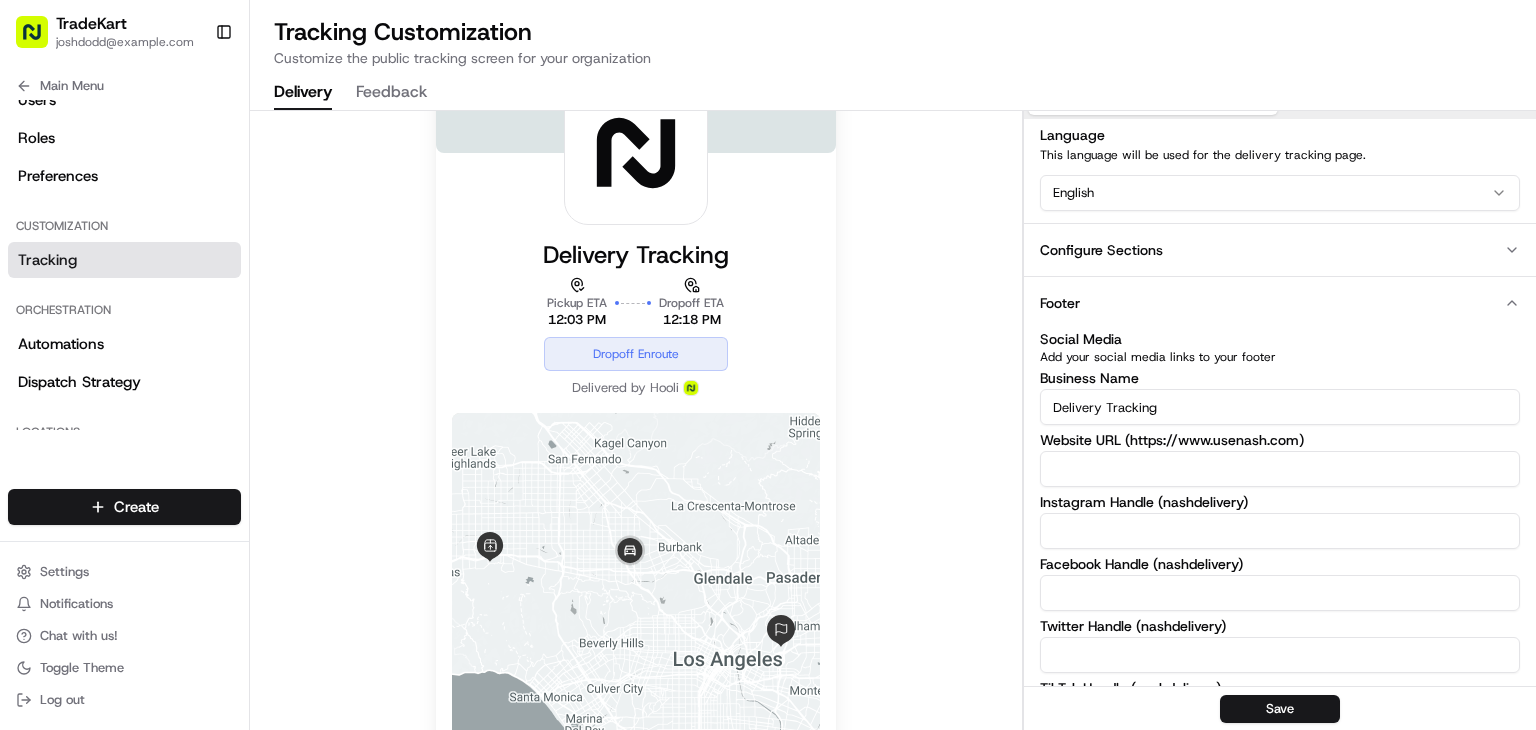 click on "Delivery Tracking" at bounding box center [1280, 407] 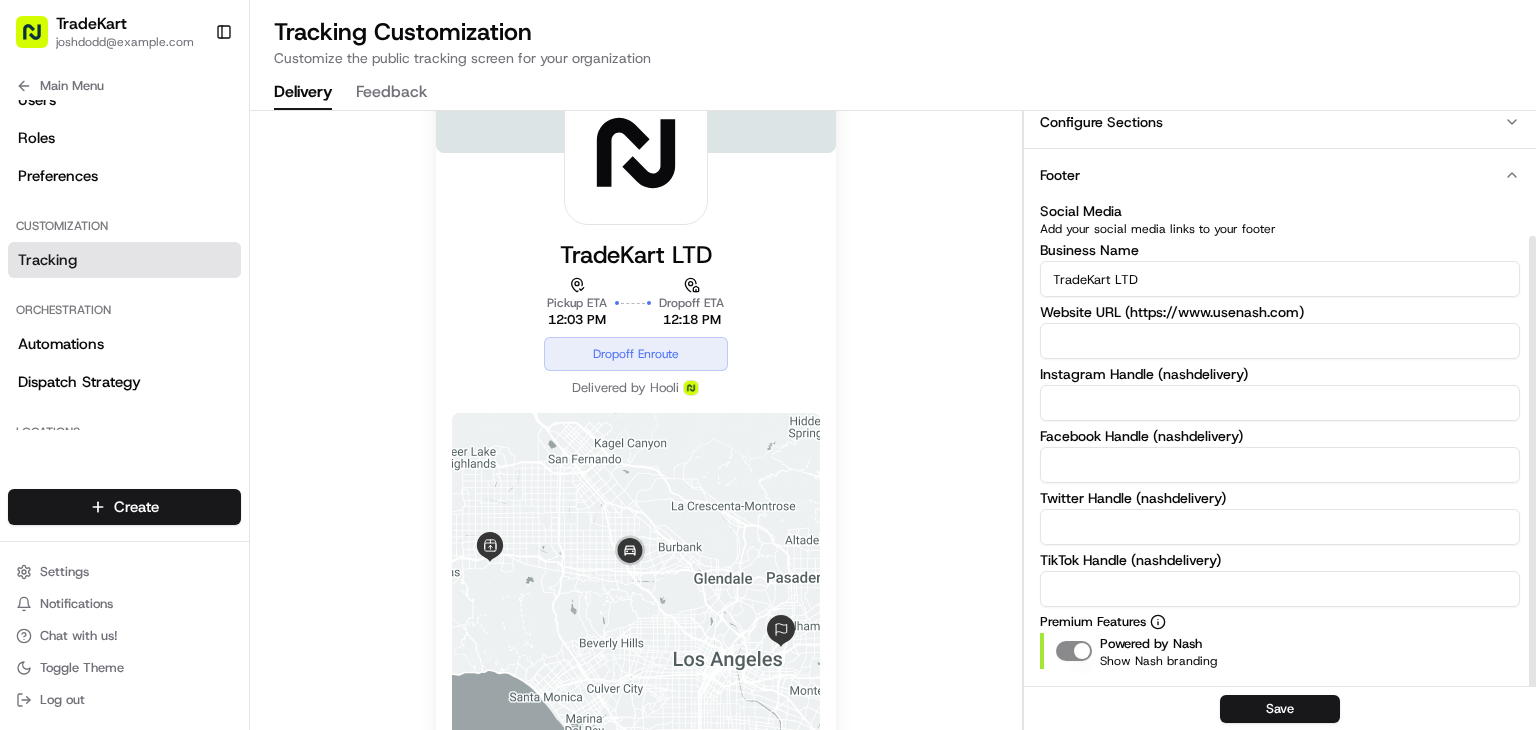 scroll, scrollTop: 156, scrollLeft: 0, axis: vertical 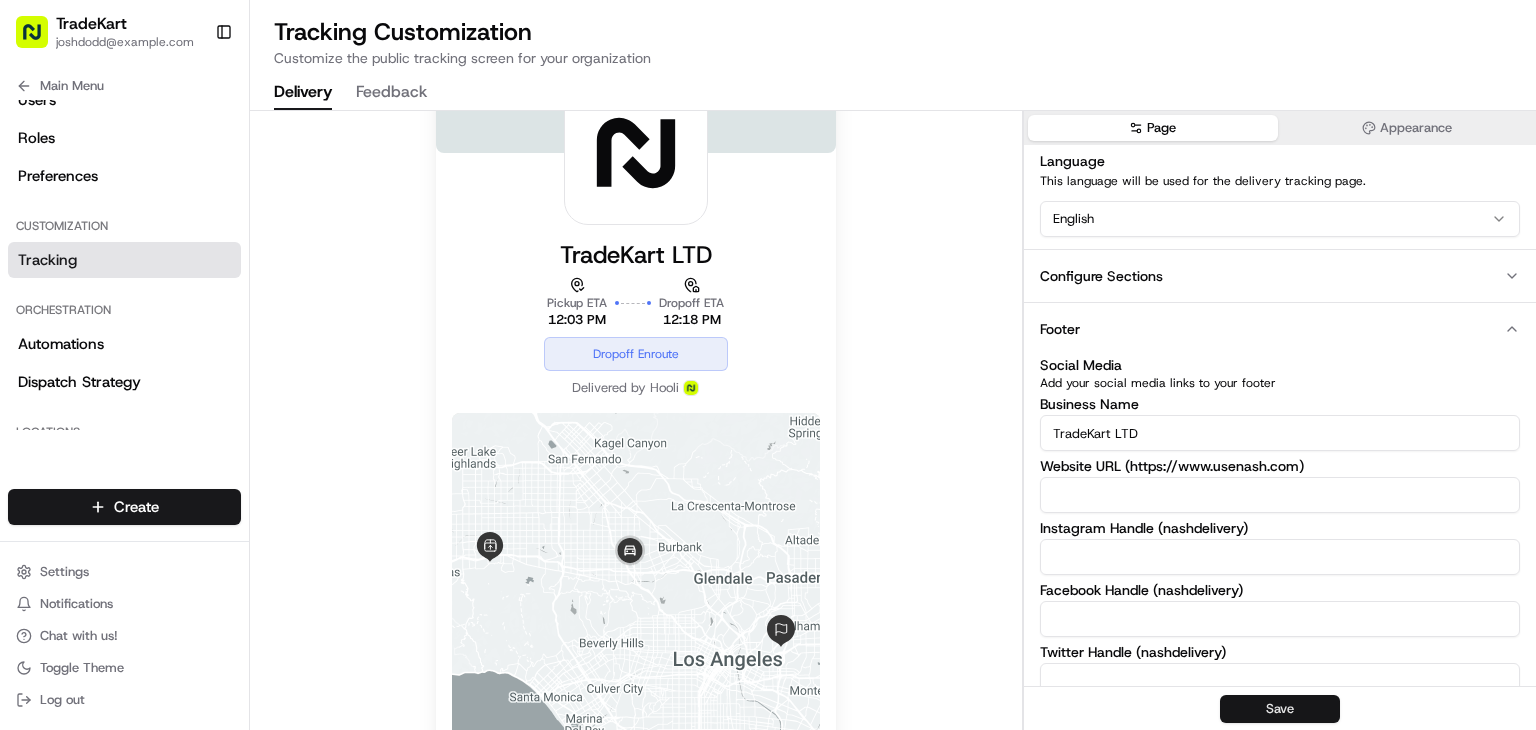 type on "TradeKart LTD" 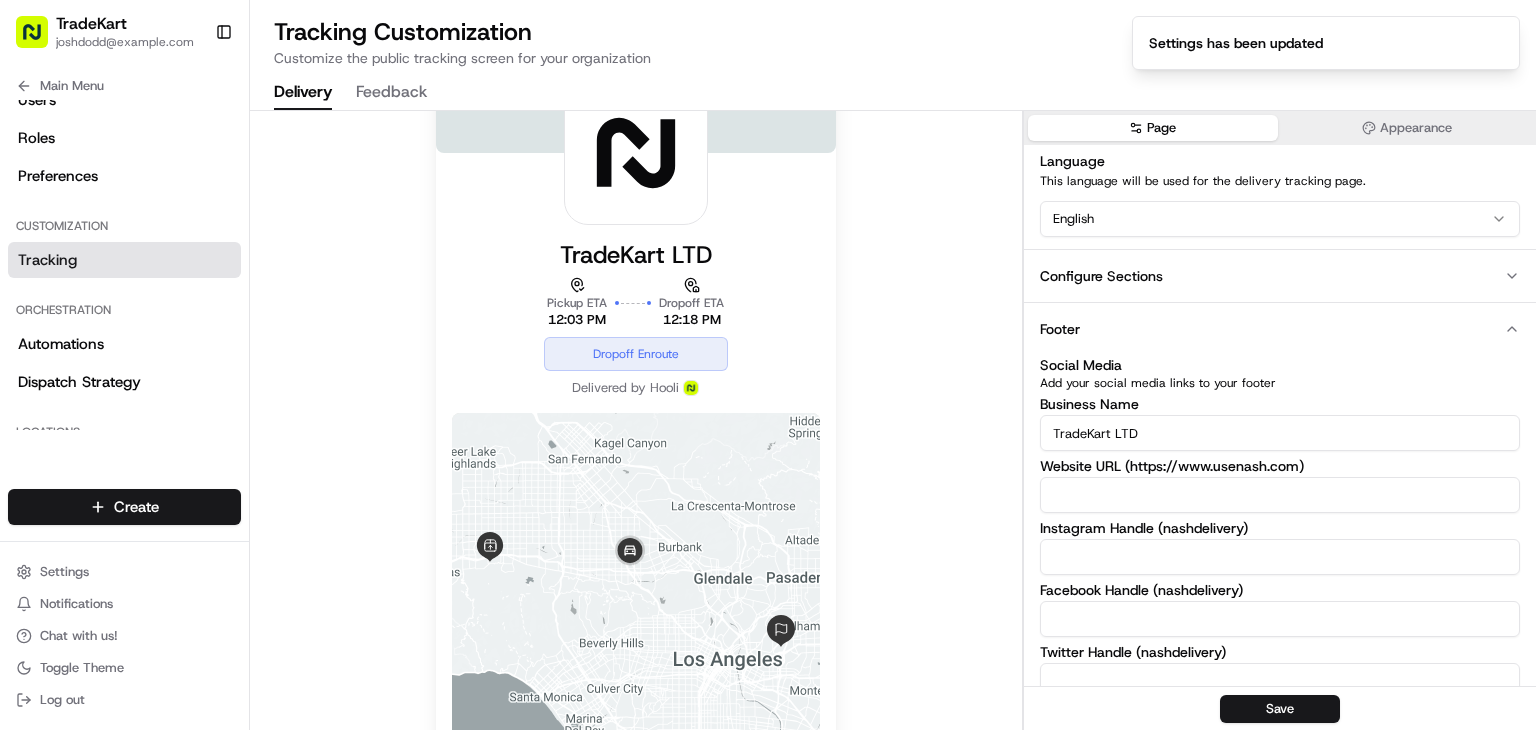 click on "Appearance" at bounding box center [1407, 128] 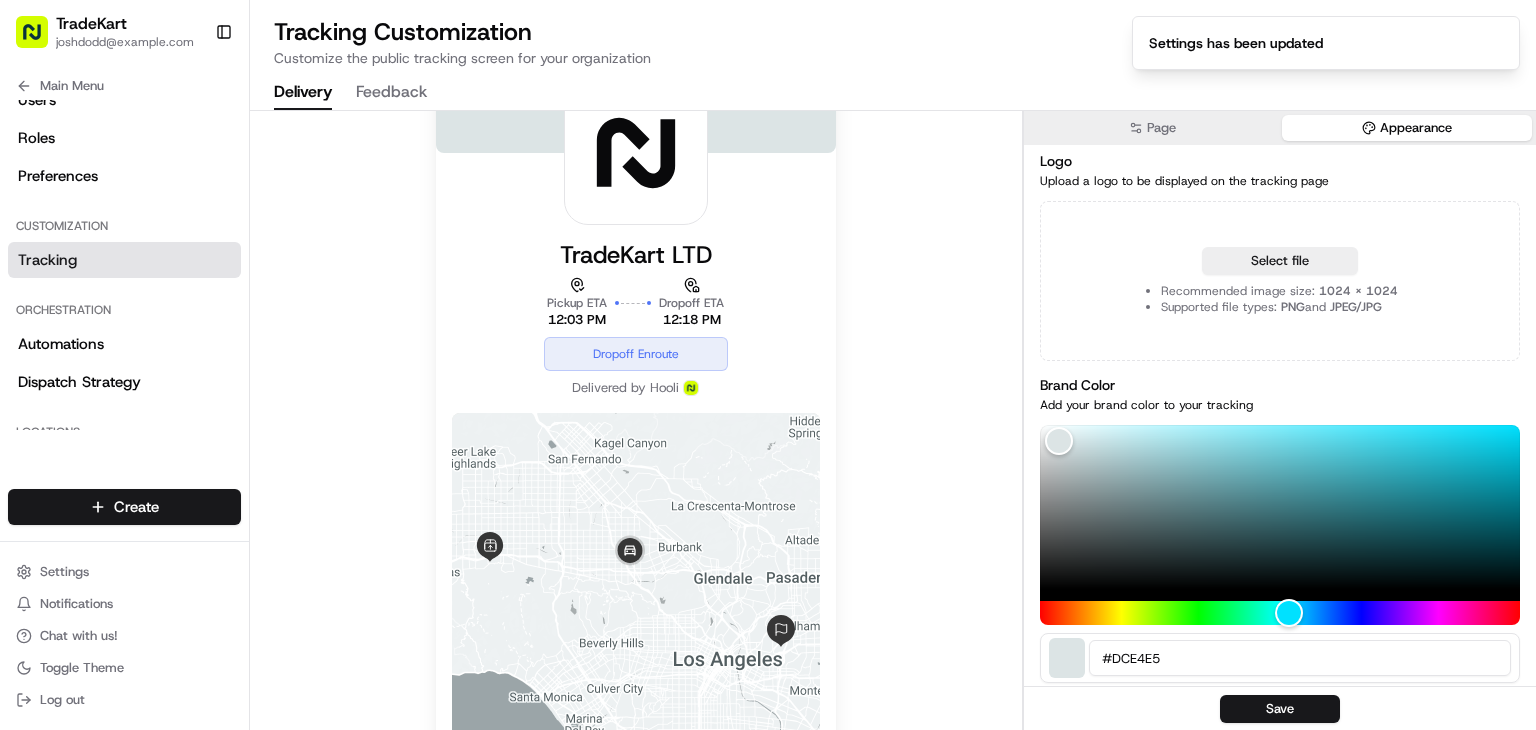 click on "Page Appearance" at bounding box center (1280, 128) 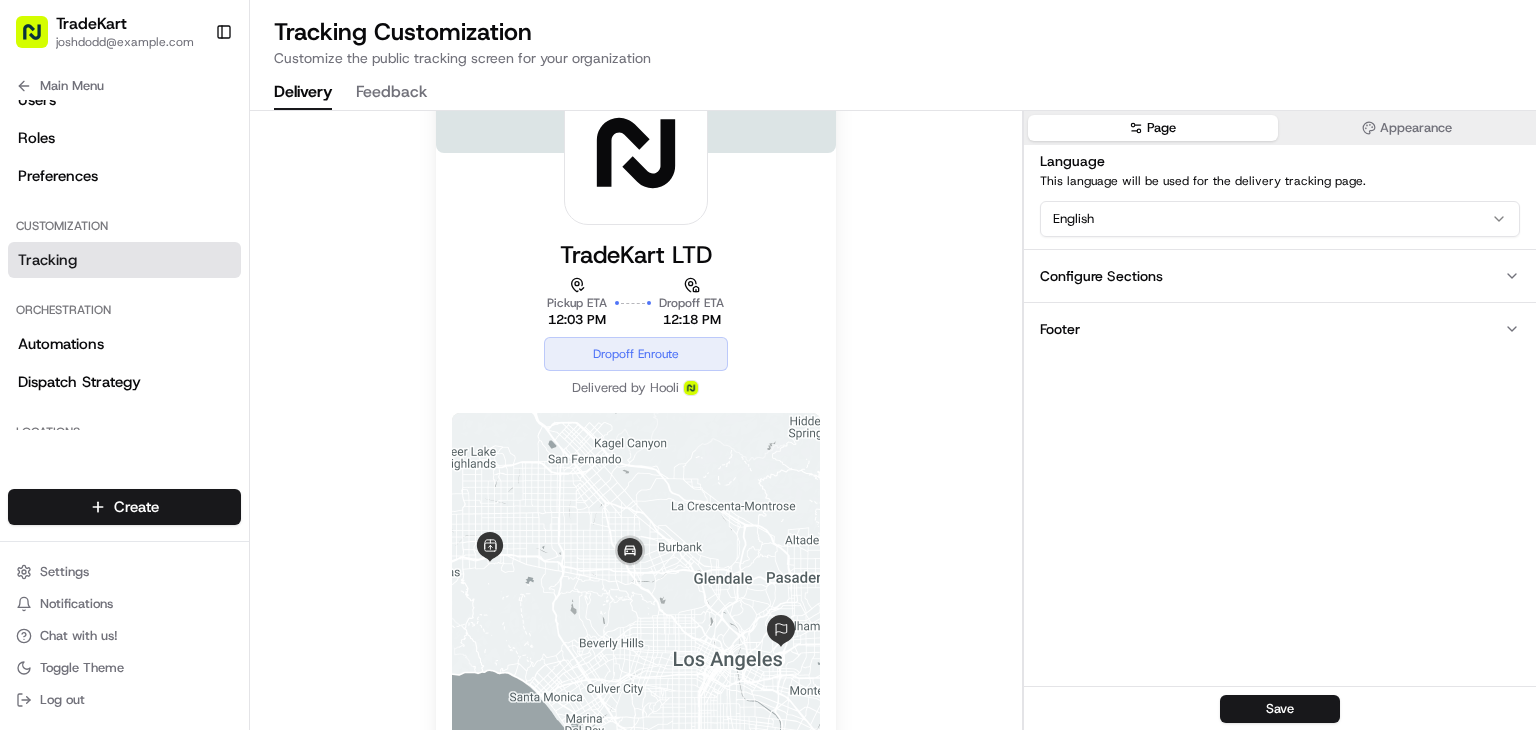 click on "Page" at bounding box center (1153, 128) 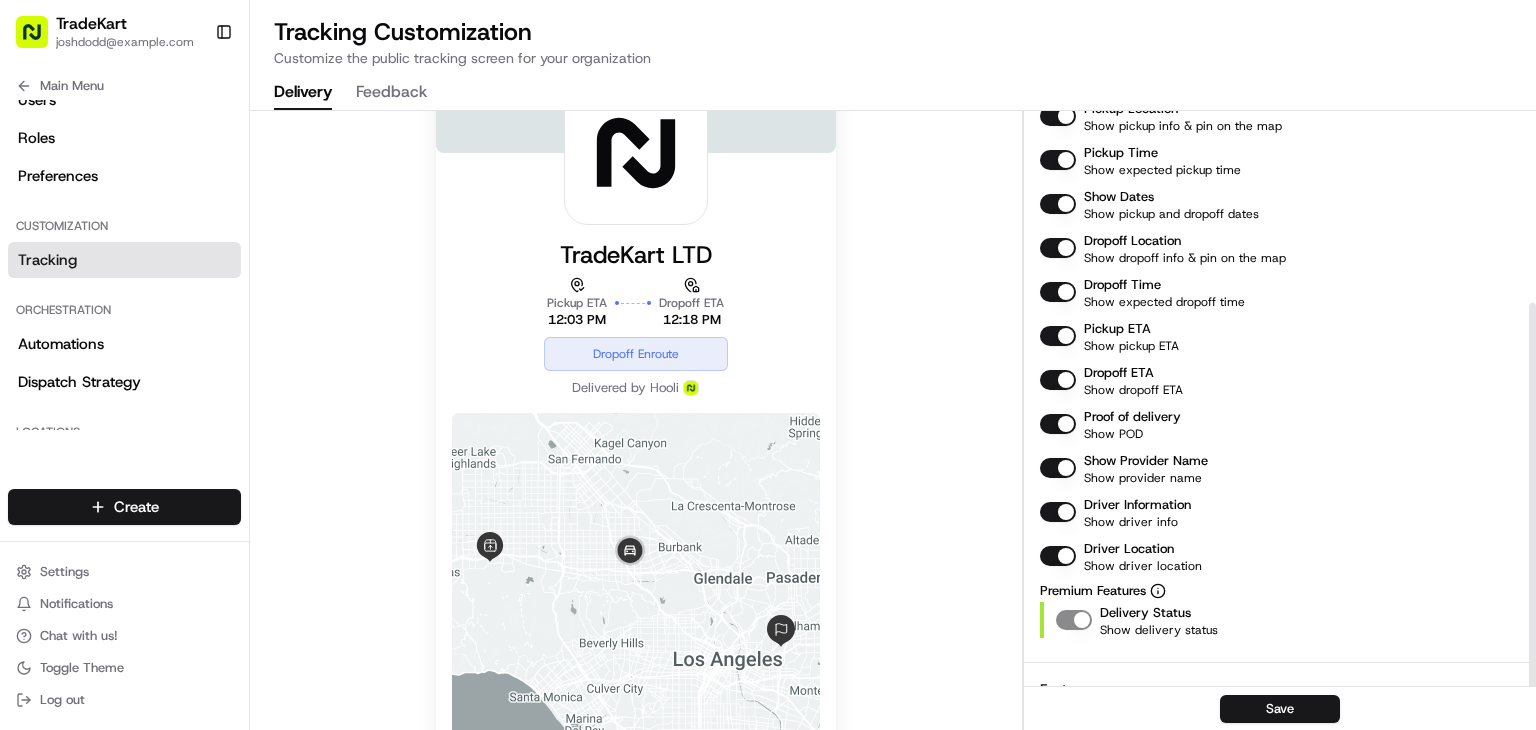 scroll, scrollTop: 0, scrollLeft: 0, axis: both 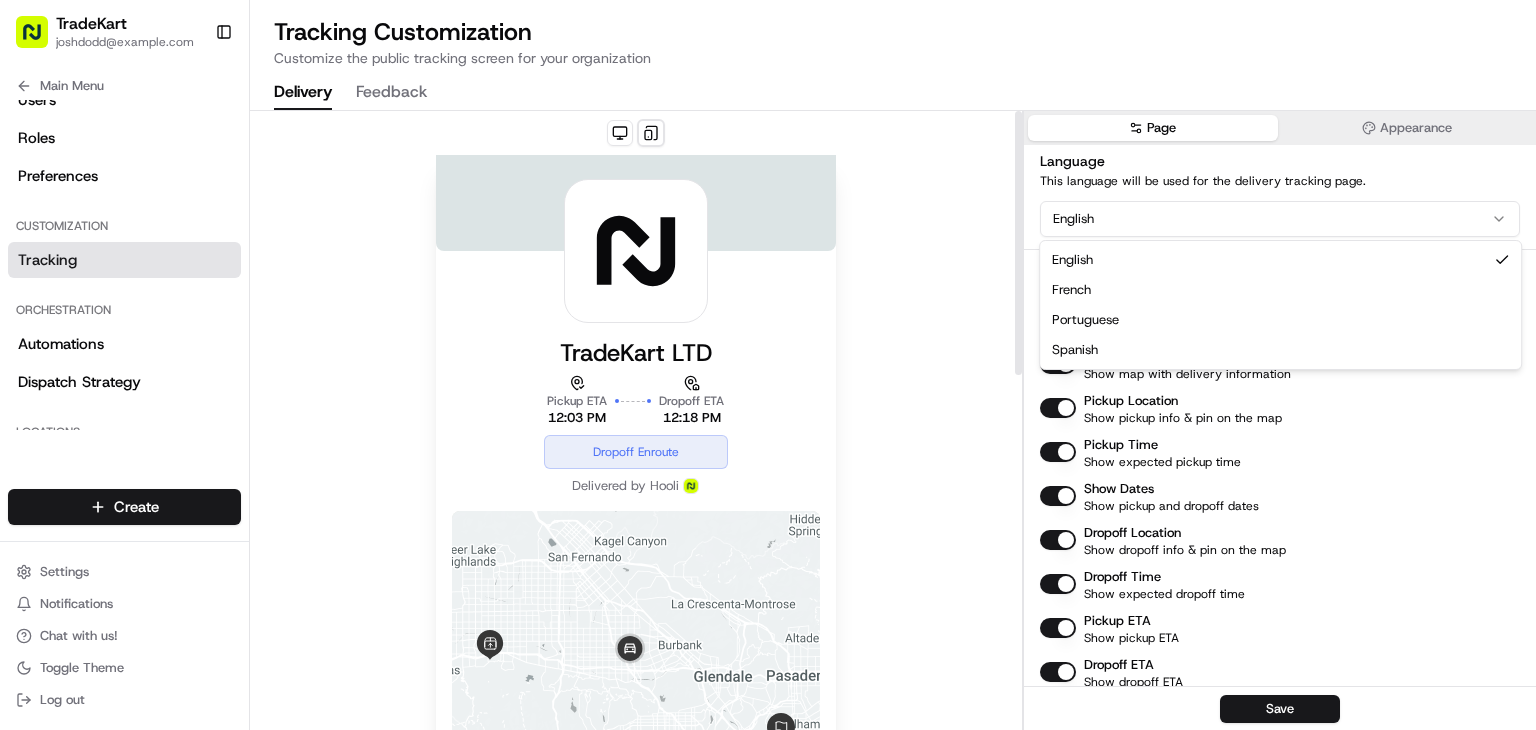 click on "TradeKart joshdodd@tradekart.com Toggle Sidebar Orders Deliveries Providers Nash AI Analytics Favorites Portal Dispatch Strategy Optimization Strategy Main Menu Members & Organization Organization Users Roles Preferences Customization Tracking Orchestration Automations Dispatch Strategy Locations Pickup Locations Dropoff Locations Billing Billing Refund Requests Integrations Notification Triggers Webhooks API Keys Request Logs Create Settings Notifications Chat with us! Toggle Theme Log out Tracking Customization Customize the public tracking screen for your organization Delivery Feedback TradeKart LTD Pickup ETA  12:03 PM Dropoff ETA  12:18 PM Dropoff Enroute Delivered by   Hooli Location ← Move left → Move right ↑ Move up ↓ Move down + Zoom in - Zoom out Home Jump left by 75% End Jump right by 75% Page Up Jump up by 75% Page Down Jump down by 75% Map Data Map data ©2025 Google Map data ©2025 Google 10 km  Click to toggle between metric and imperial units Terms Report a map error" at bounding box center [768, 365] 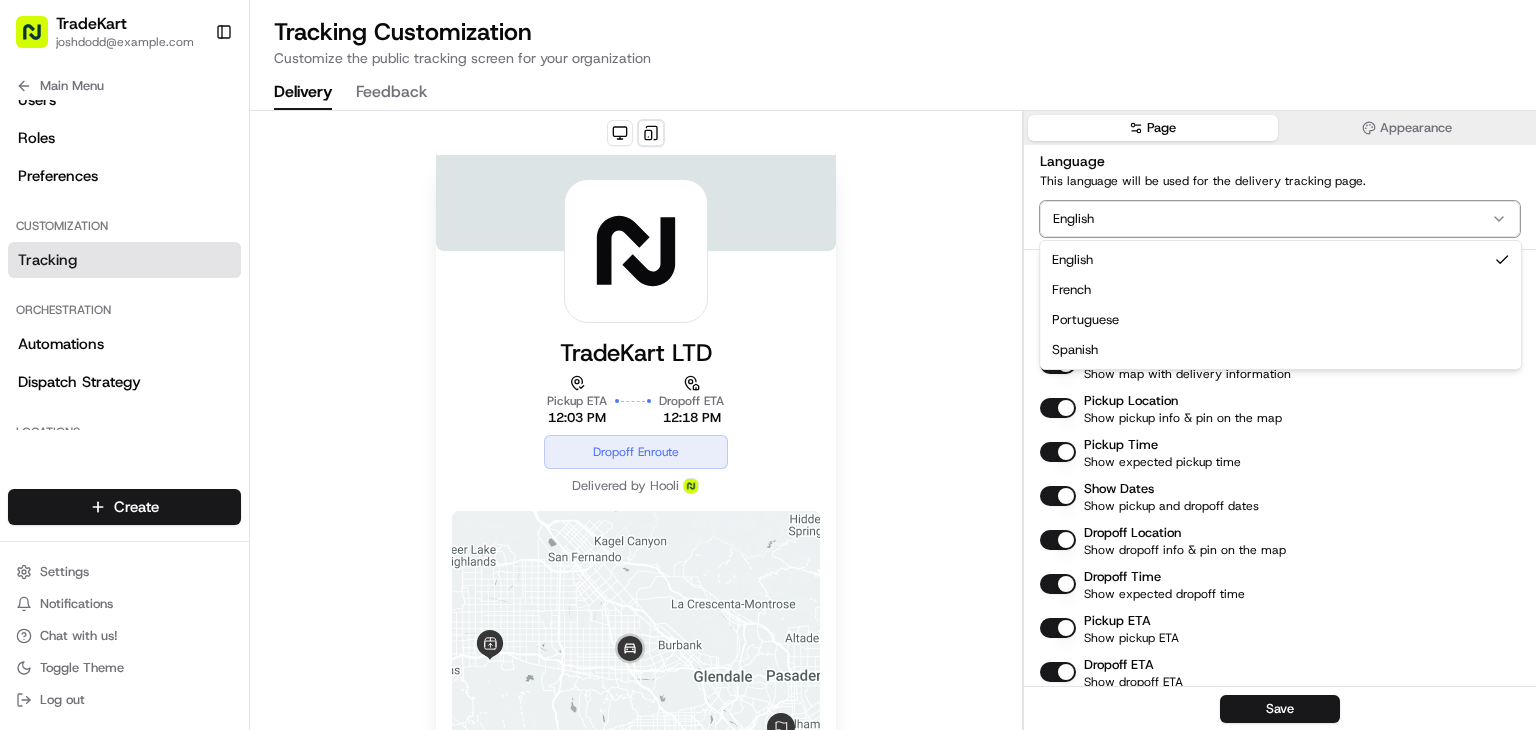 click on "TradeKart joshdodd@tradekart.com Toggle Sidebar Orders Deliveries Providers Nash AI Analytics Favorites Portal Dispatch Strategy Optimization Strategy Main Menu Members & Organization Organization Users Roles Preferences Customization Tracking Orchestration Automations Dispatch Strategy Locations Pickup Locations Dropoff Locations Billing Billing Refund Requests Integrations Notification Triggers Webhooks API Keys Request Logs Create Settings Notifications Chat with us! Toggle Theme Log out Tracking Customization Customize the public tracking screen for your organization Delivery Feedback TradeKart LTD Pickup ETA  12:03 PM Dropoff ETA  12:18 PM Dropoff Enroute Delivered by   Hooli Location ← Move left → Move right ↑ Move up ↓ Move down + Zoom in - Zoom out Home Jump left by 75% End Jump right by 75% Page Up Jump up by 75% Page Down Jump down by 75% Map Data Map data ©2025 Google Map data ©2025 Google 10 km  Click to toggle between metric and imperial units Terms Report a map error" at bounding box center (768, 365) 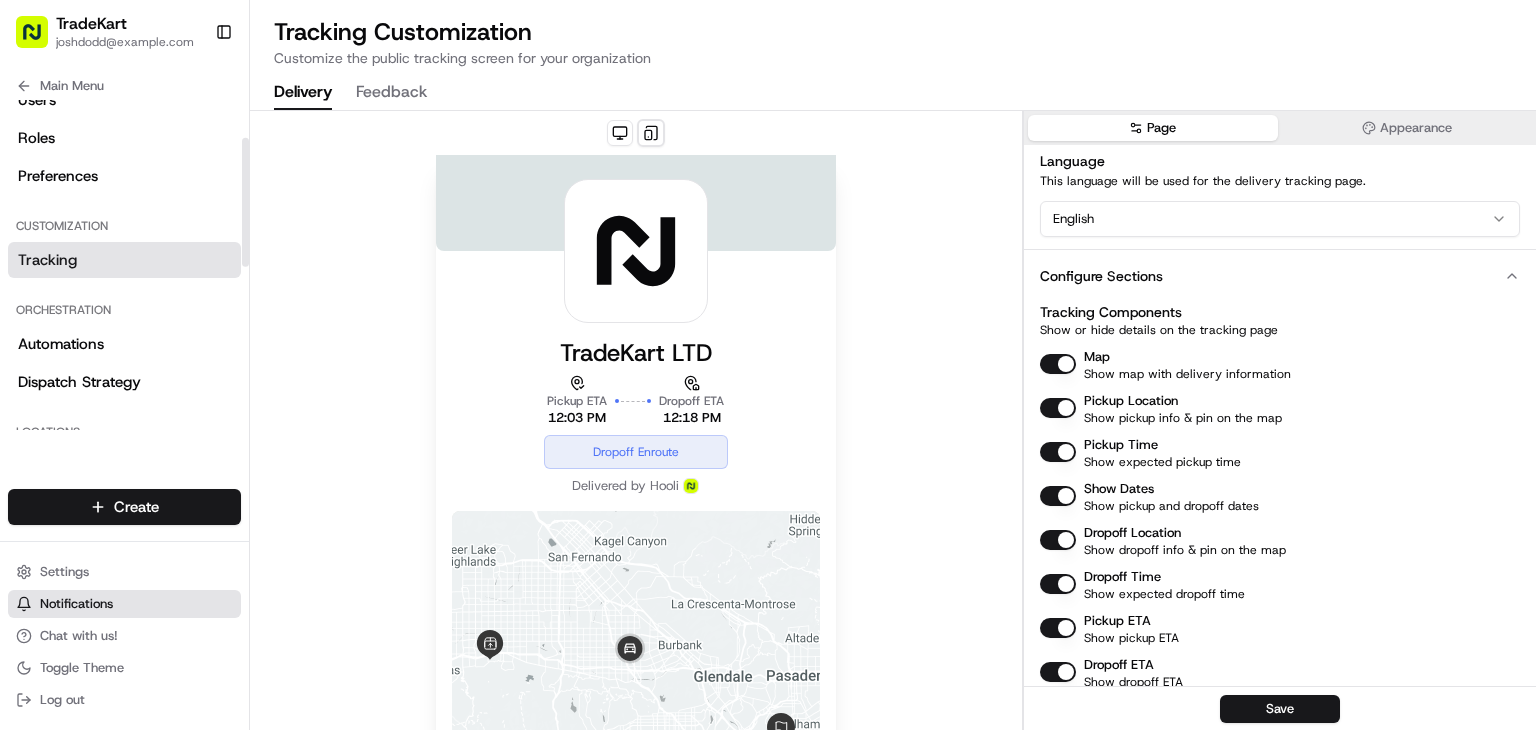 click on "Notifications" at bounding box center (76, 604) 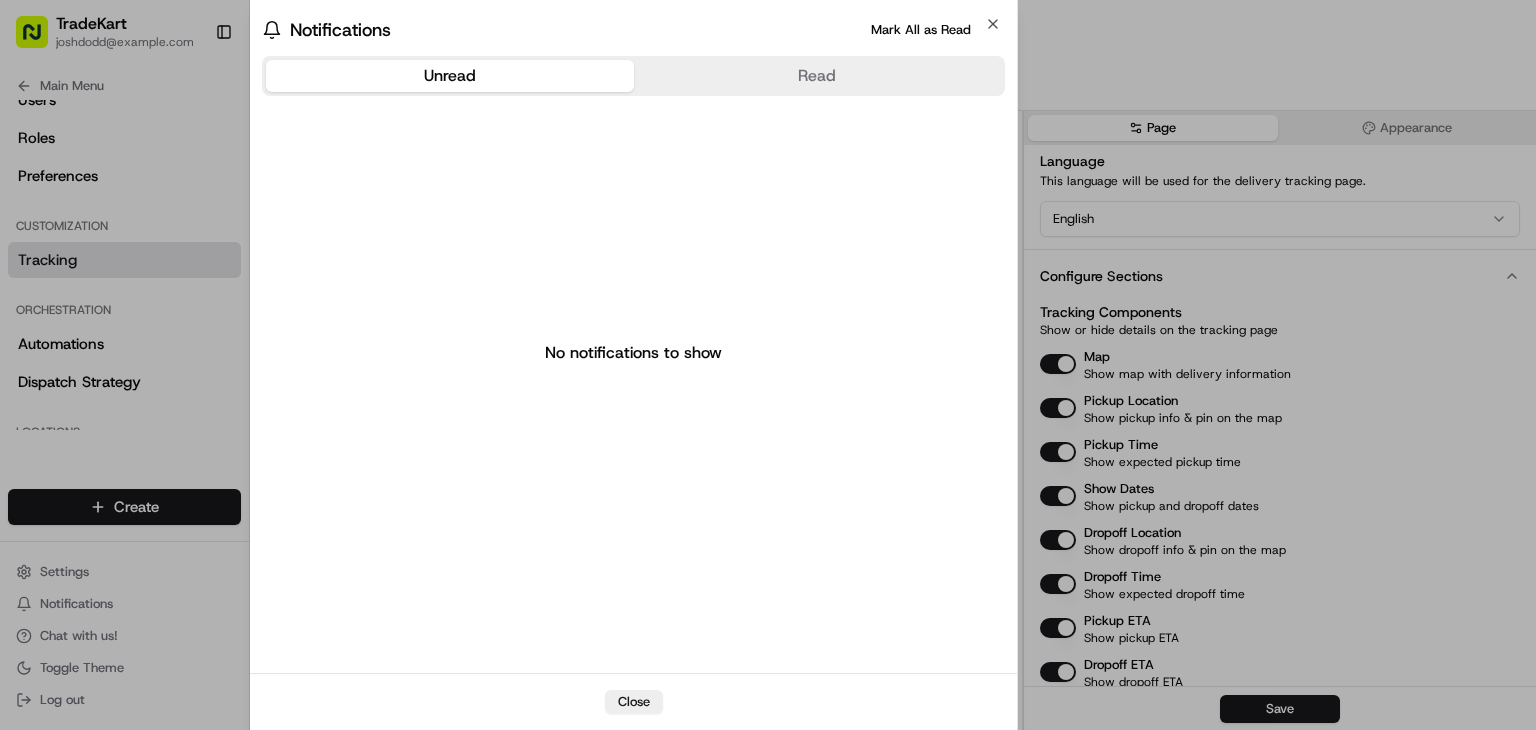 click on "Read" at bounding box center [818, 76] 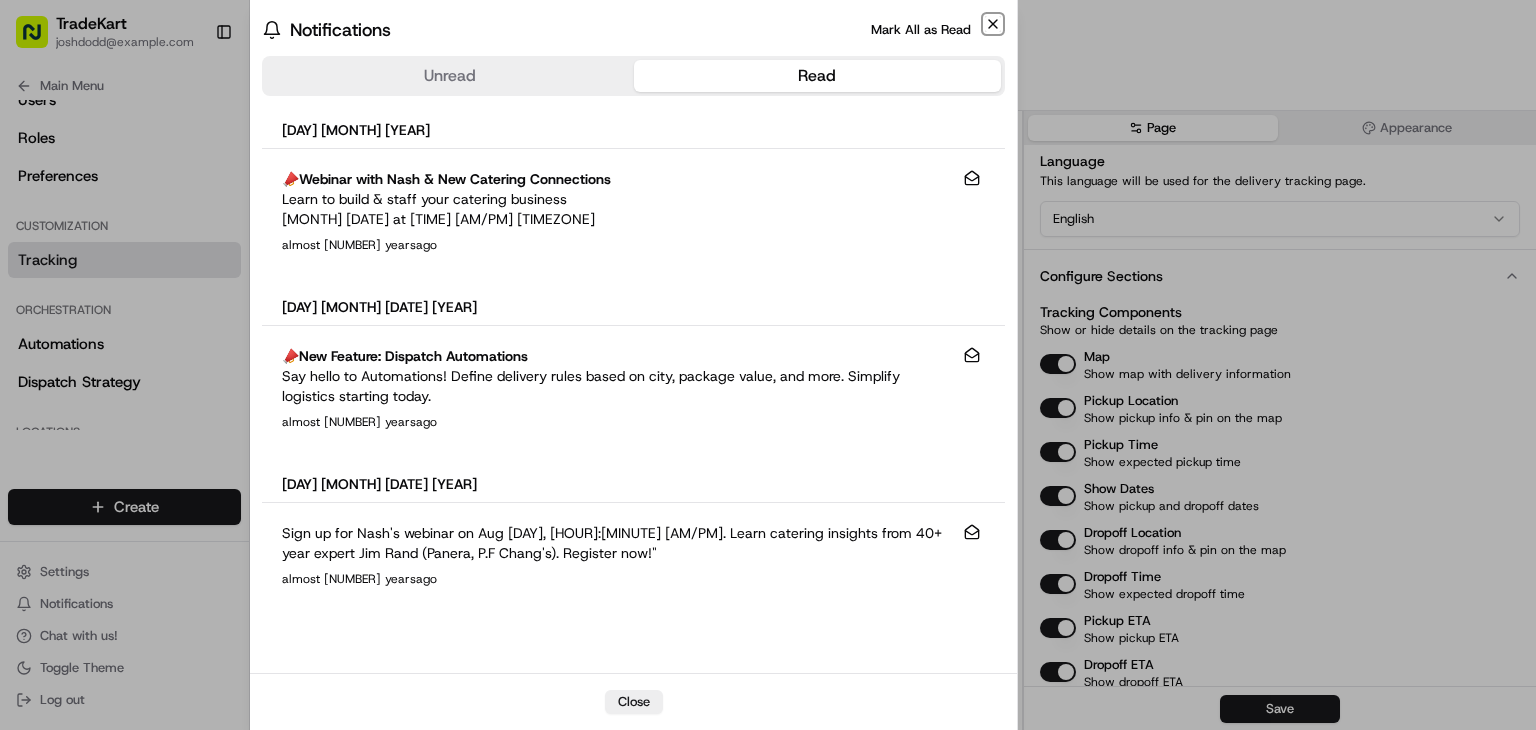 click 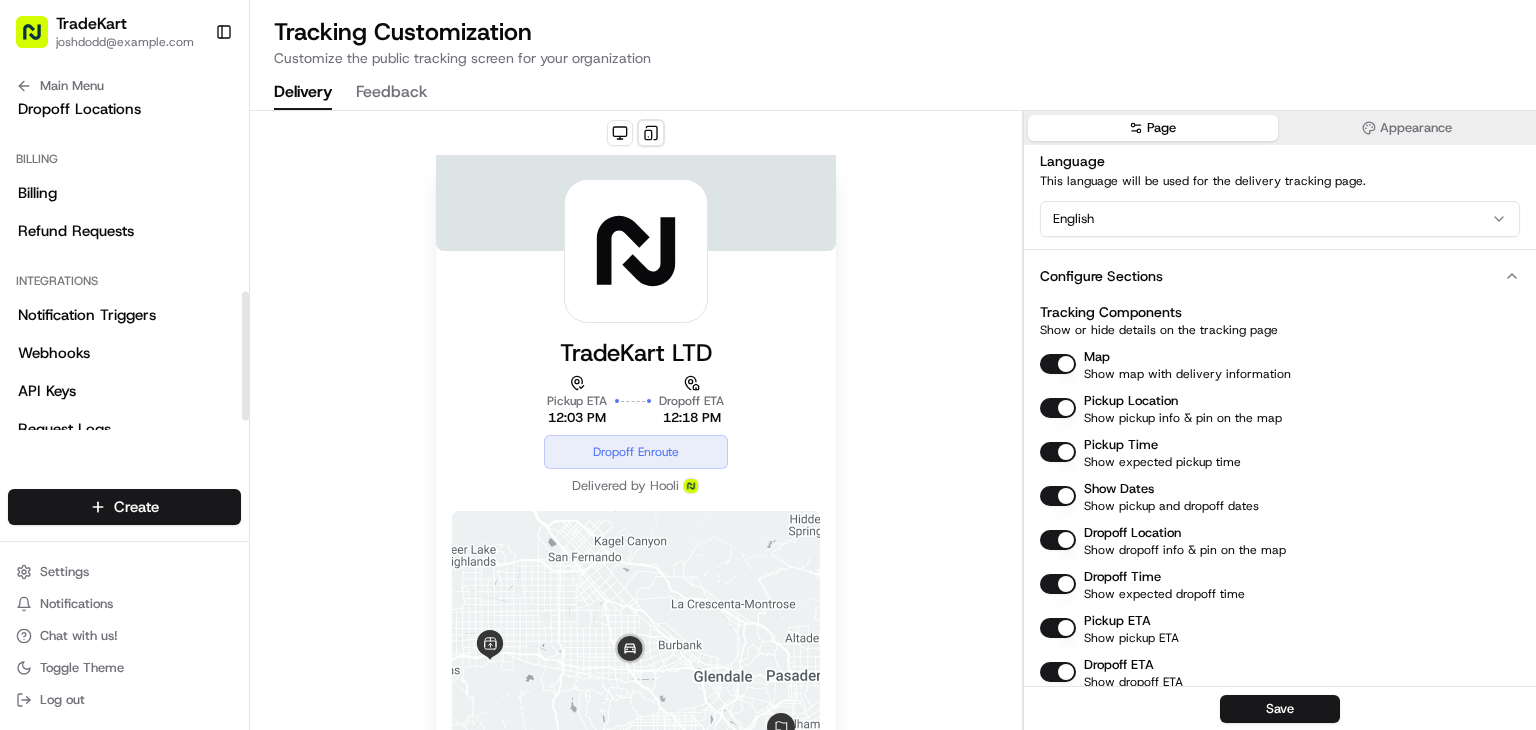 scroll, scrollTop: 516, scrollLeft: 0, axis: vertical 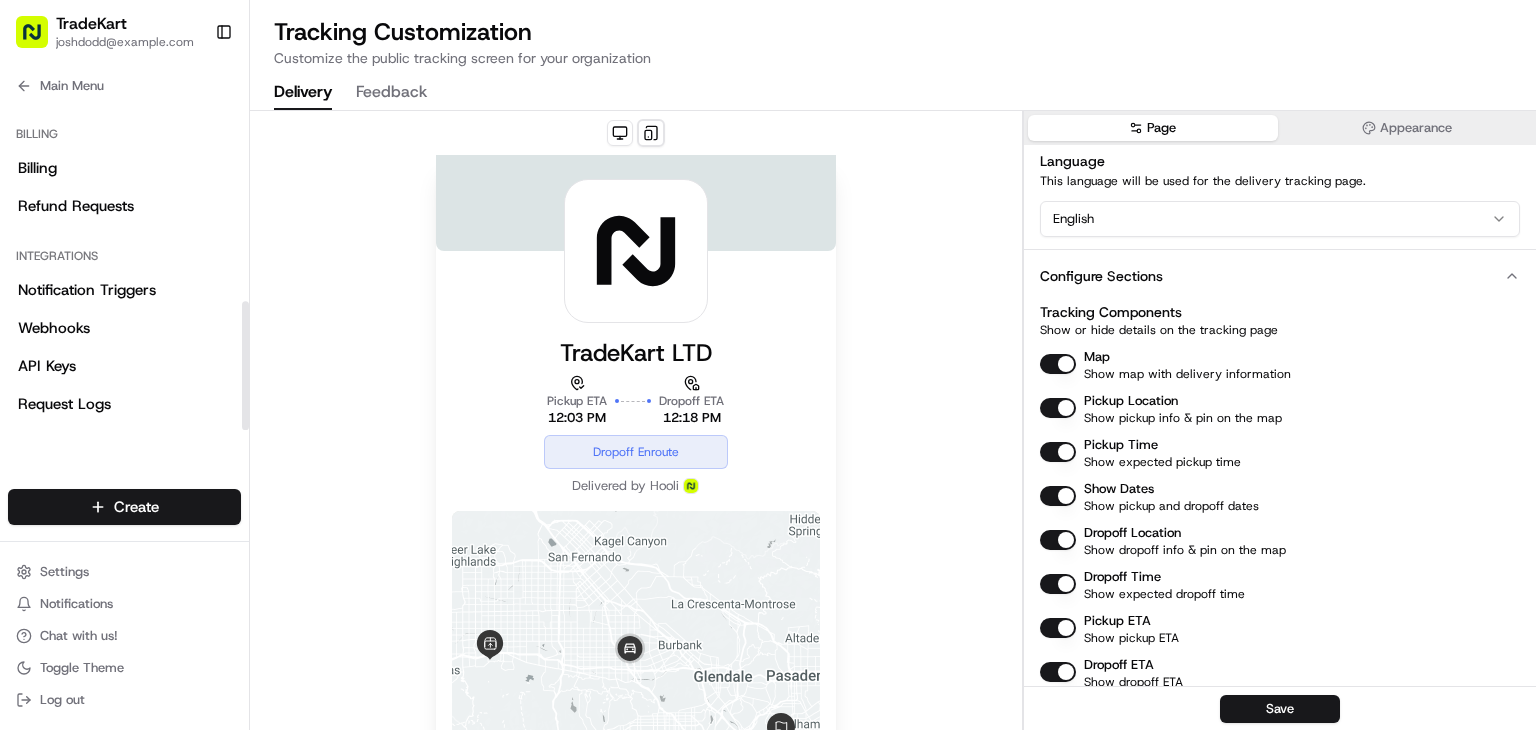 click on "Integrations" at bounding box center [124, 256] 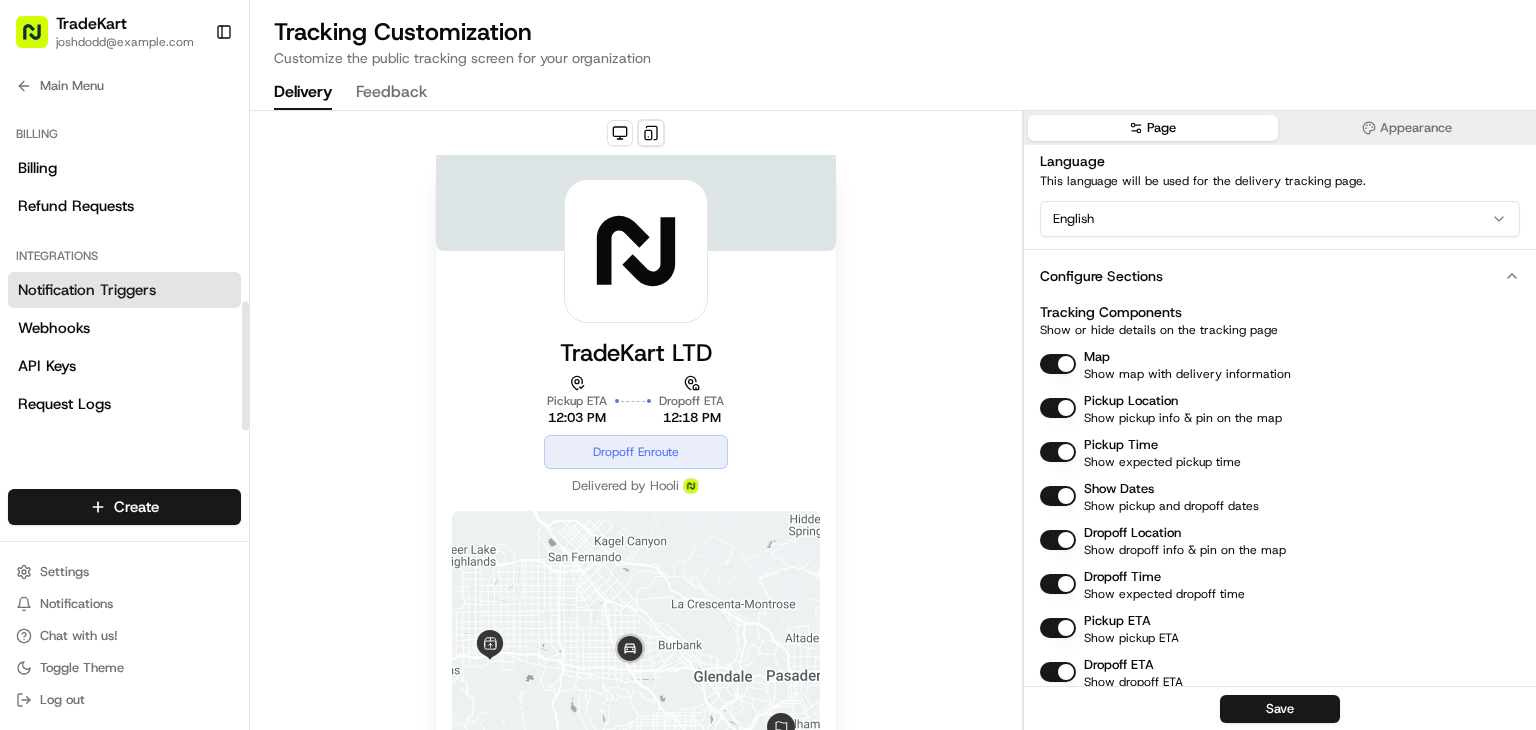 click on "Notification Triggers" at bounding box center (87, 290) 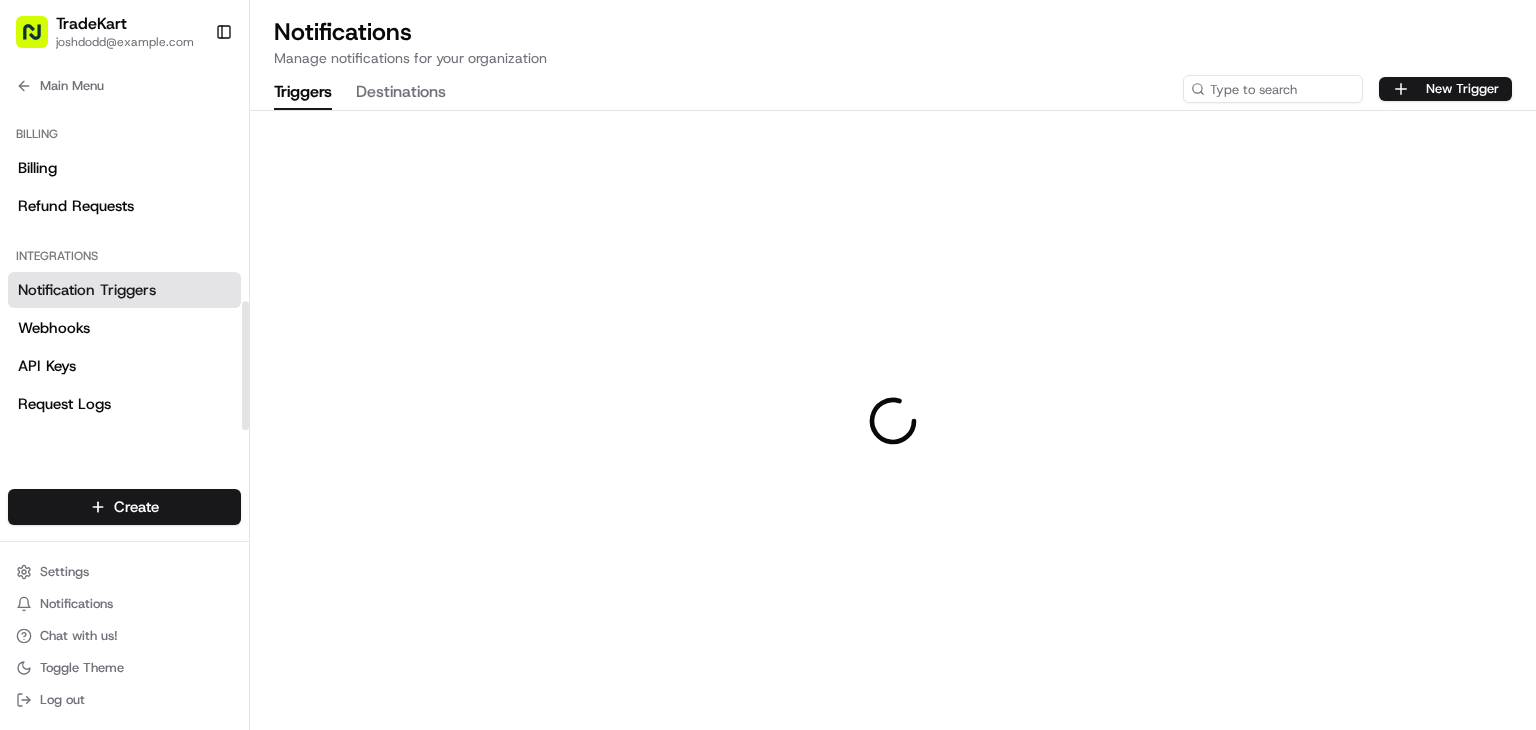 scroll, scrollTop: 0, scrollLeft: 0, axis: both 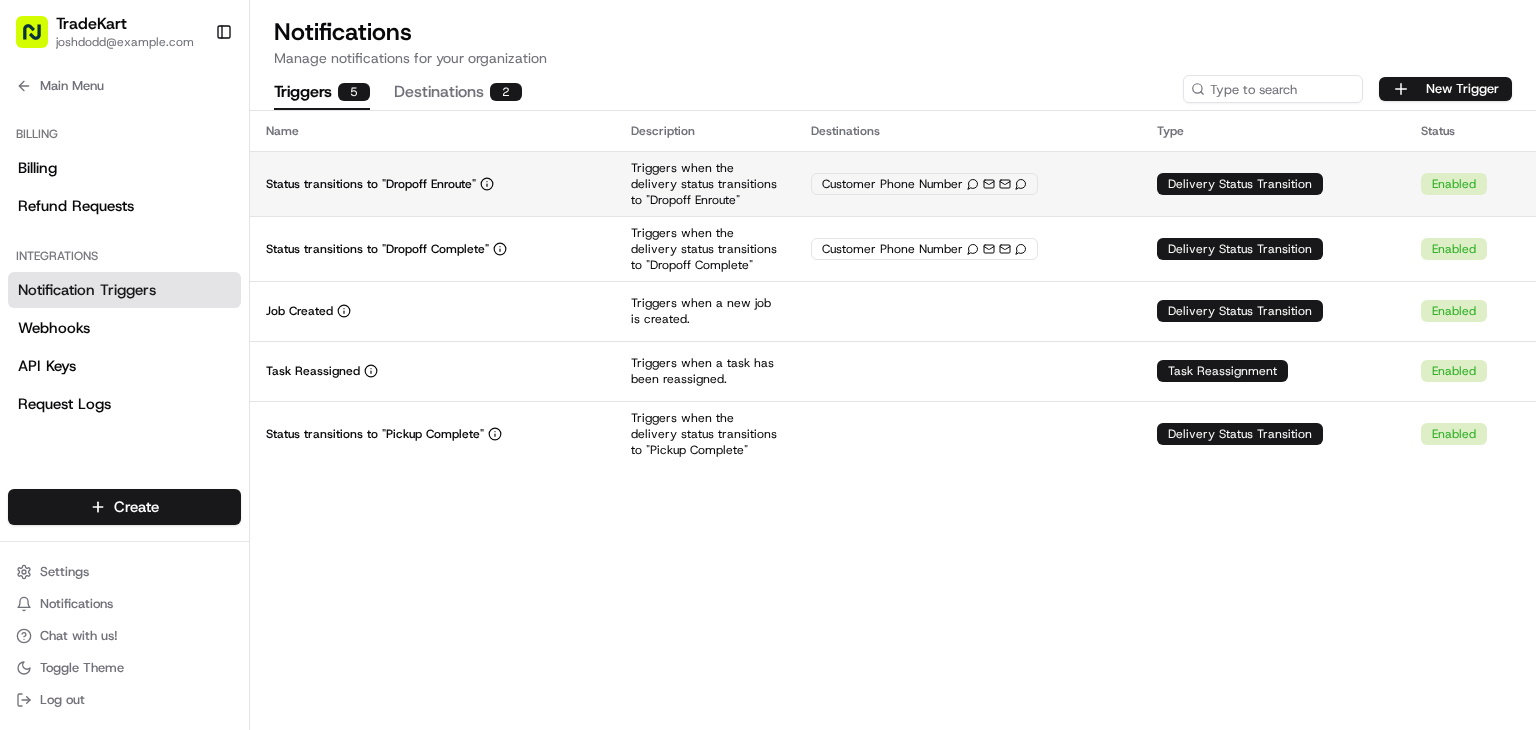 click on "Status transitions to "Dropoff Enroute"" at bounding box center [432, 183] 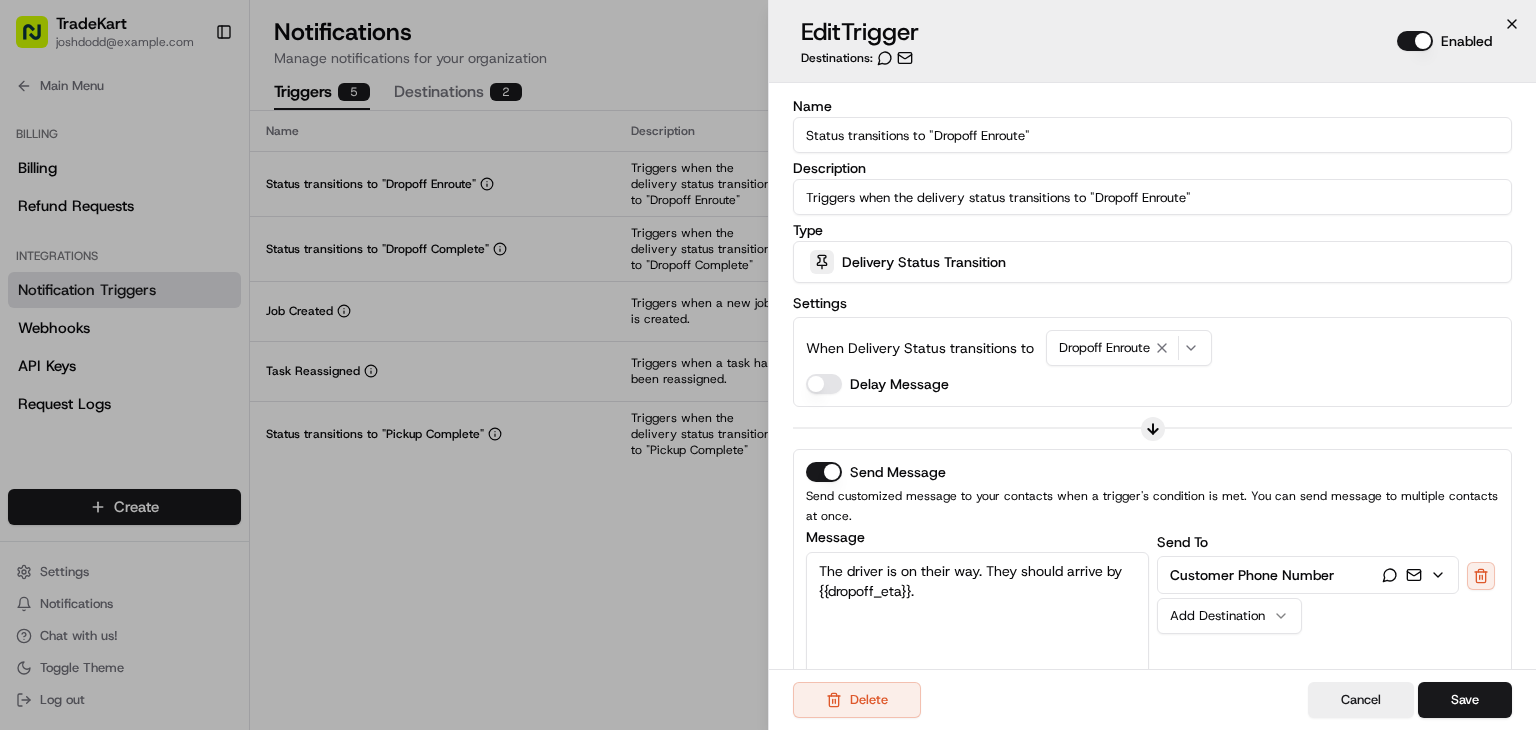 click 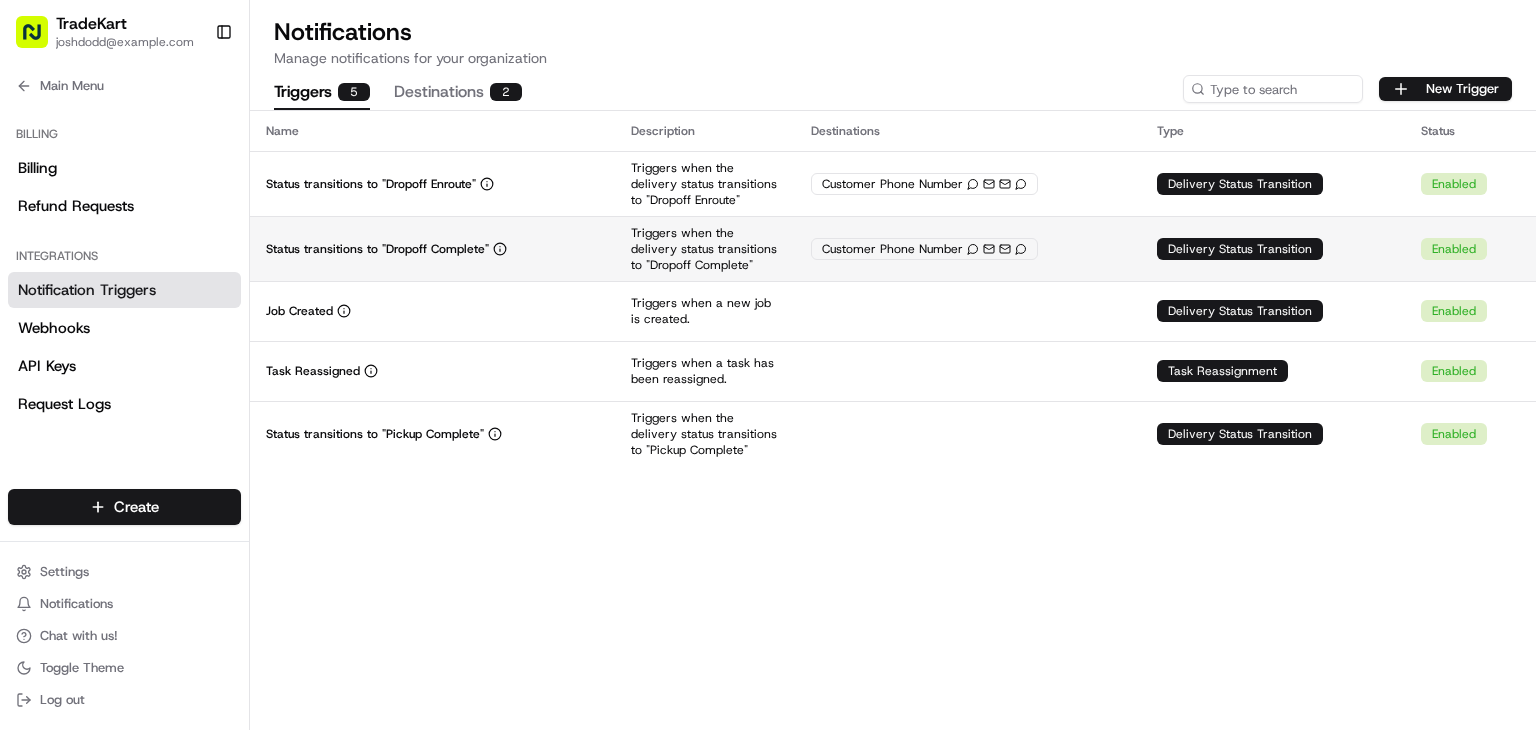 click on "Status transitions to "Dropoff Complete"" at bounding box center [432, 249] 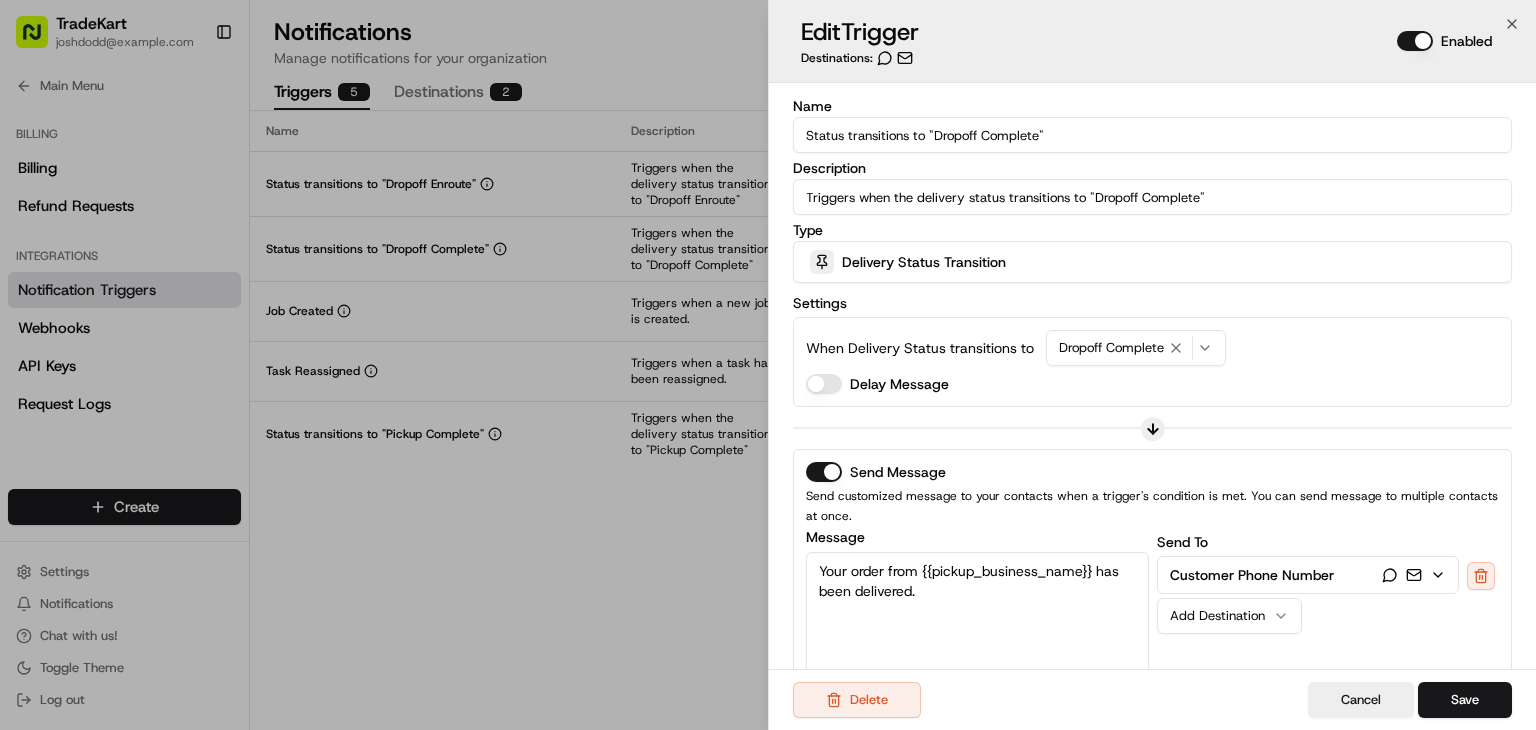 click on "Enabled" at bounding box center (1415, 41) 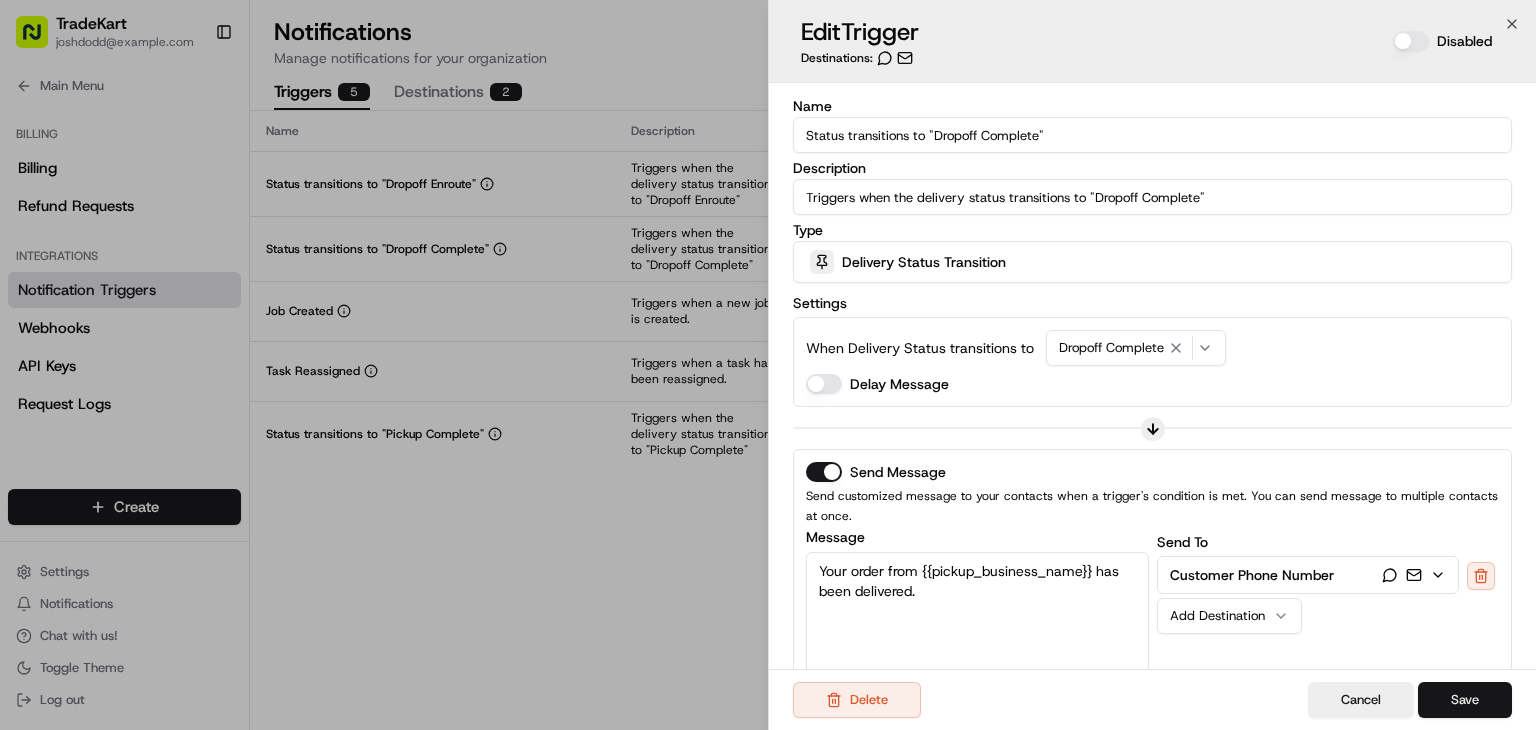 click on "Save" at bounding box center (1465, 700) 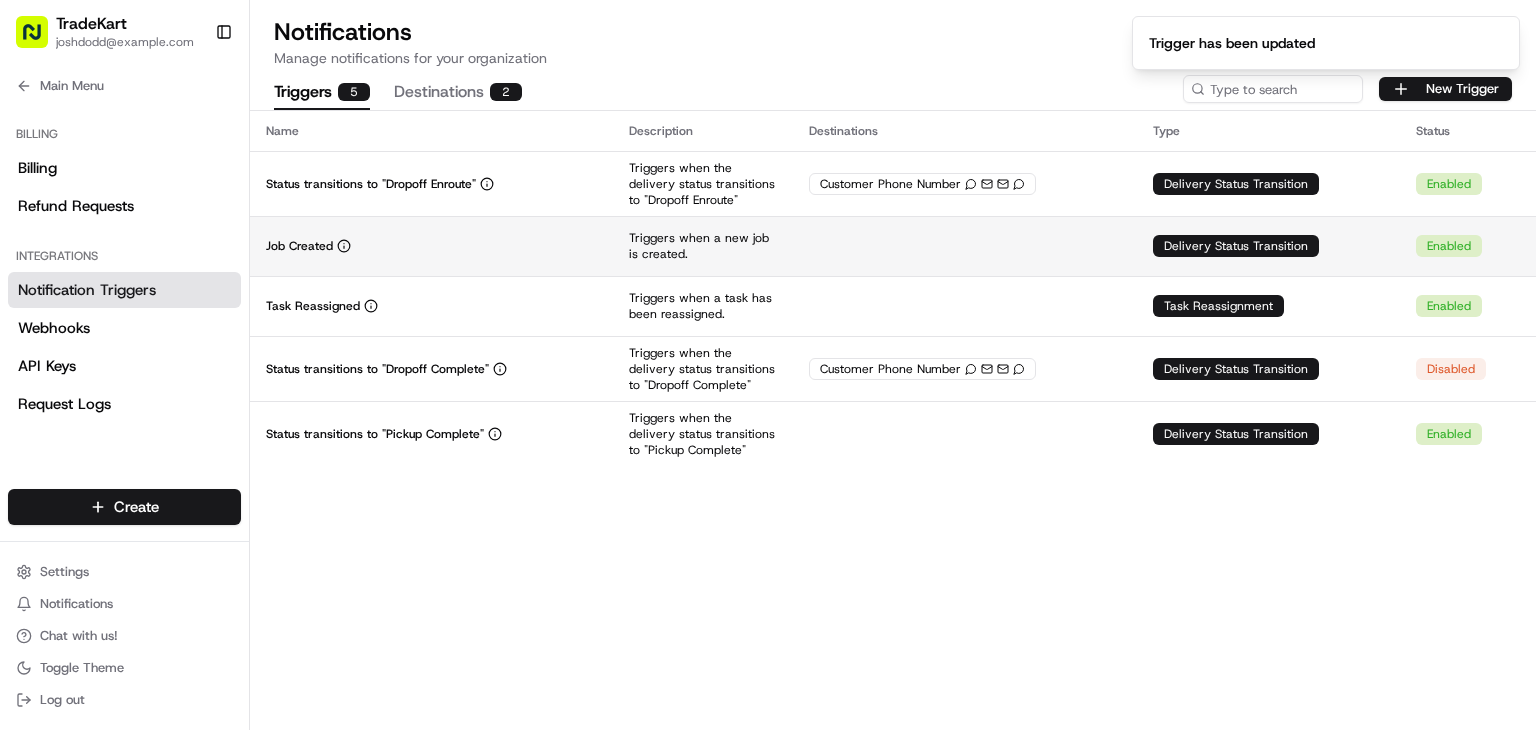 click on "Job Created" at bounding box center [431, 246] 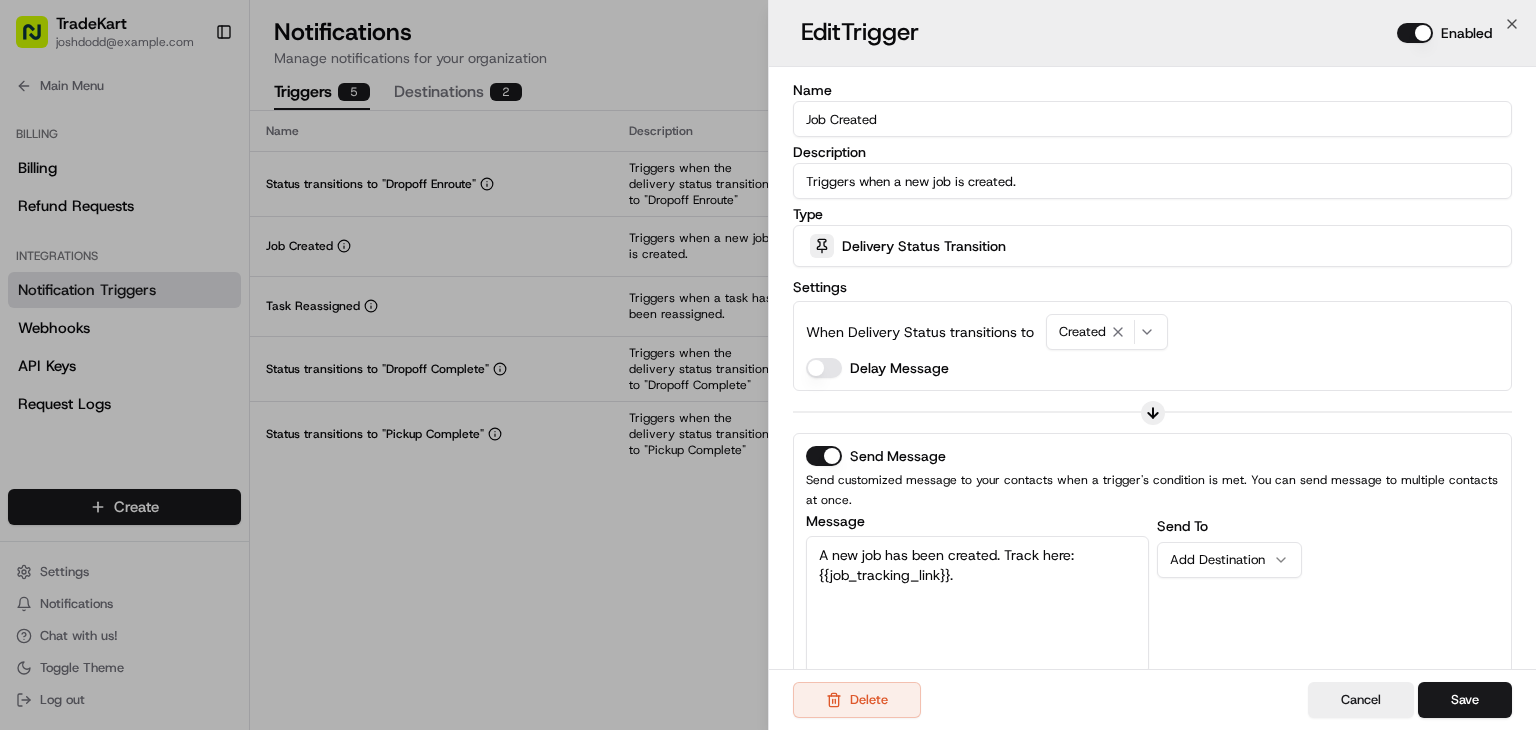 click on "Enabled" at bounding box center [1415, 33] 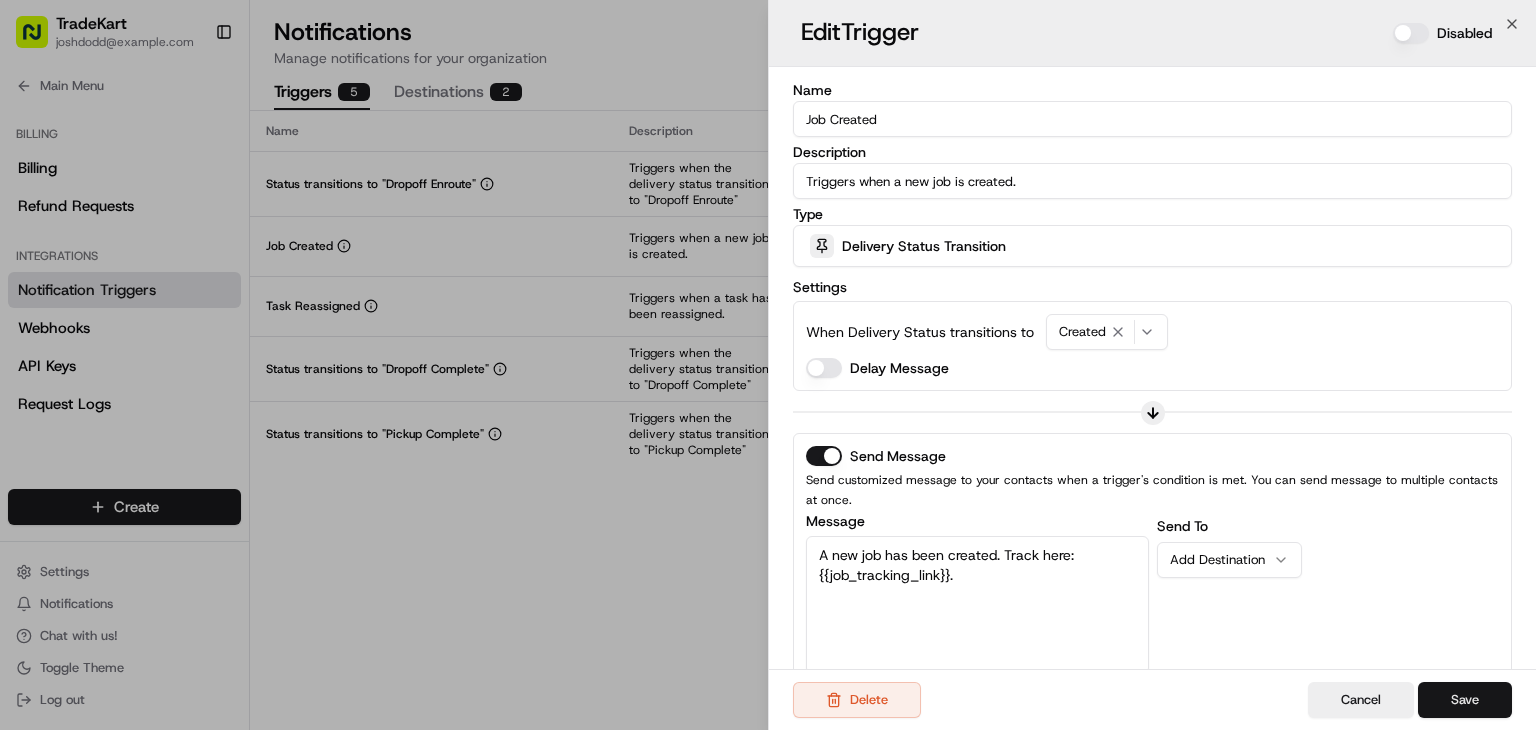 click on "Save" at bounding box center (1465, 700) 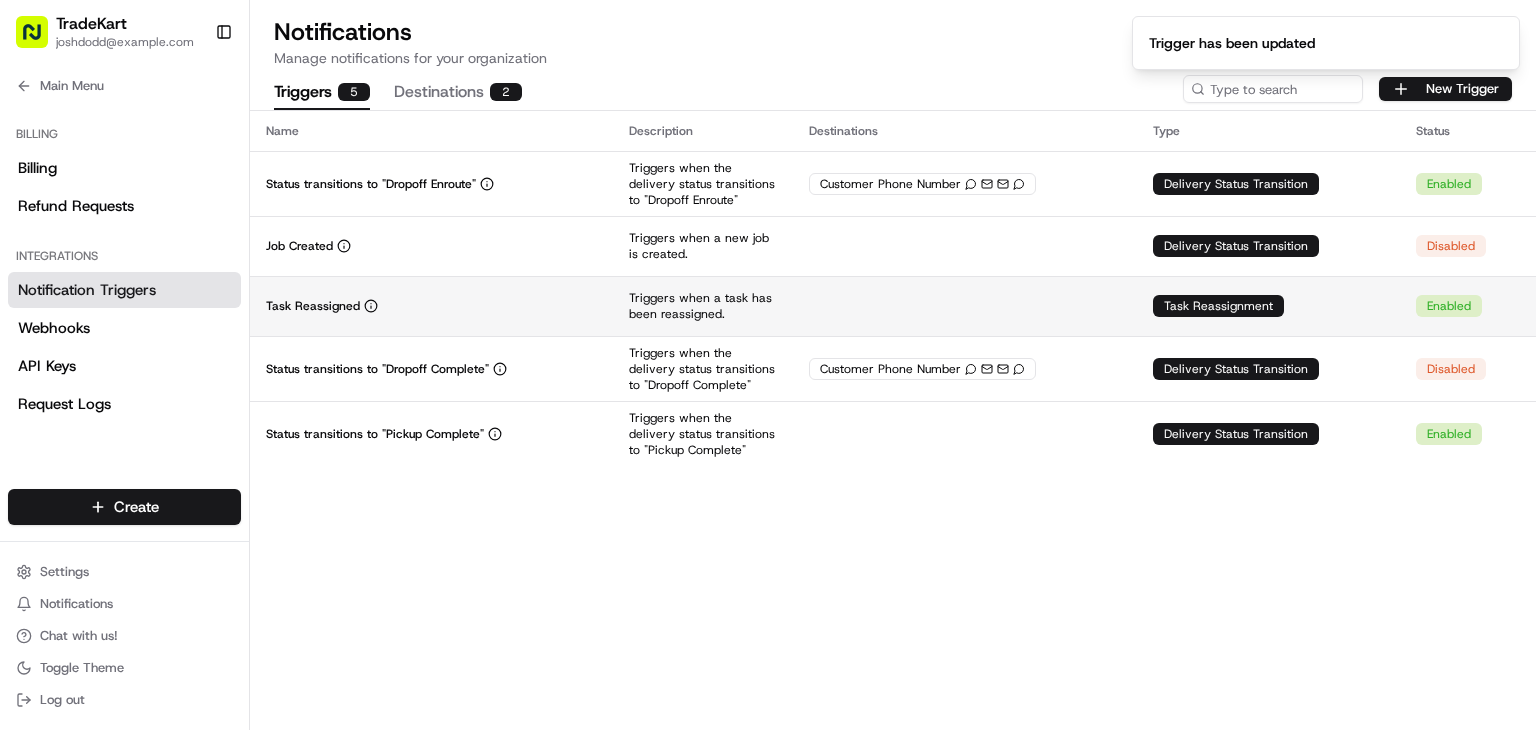 click on "Task Reassigned" at bounding box center (431, 306) 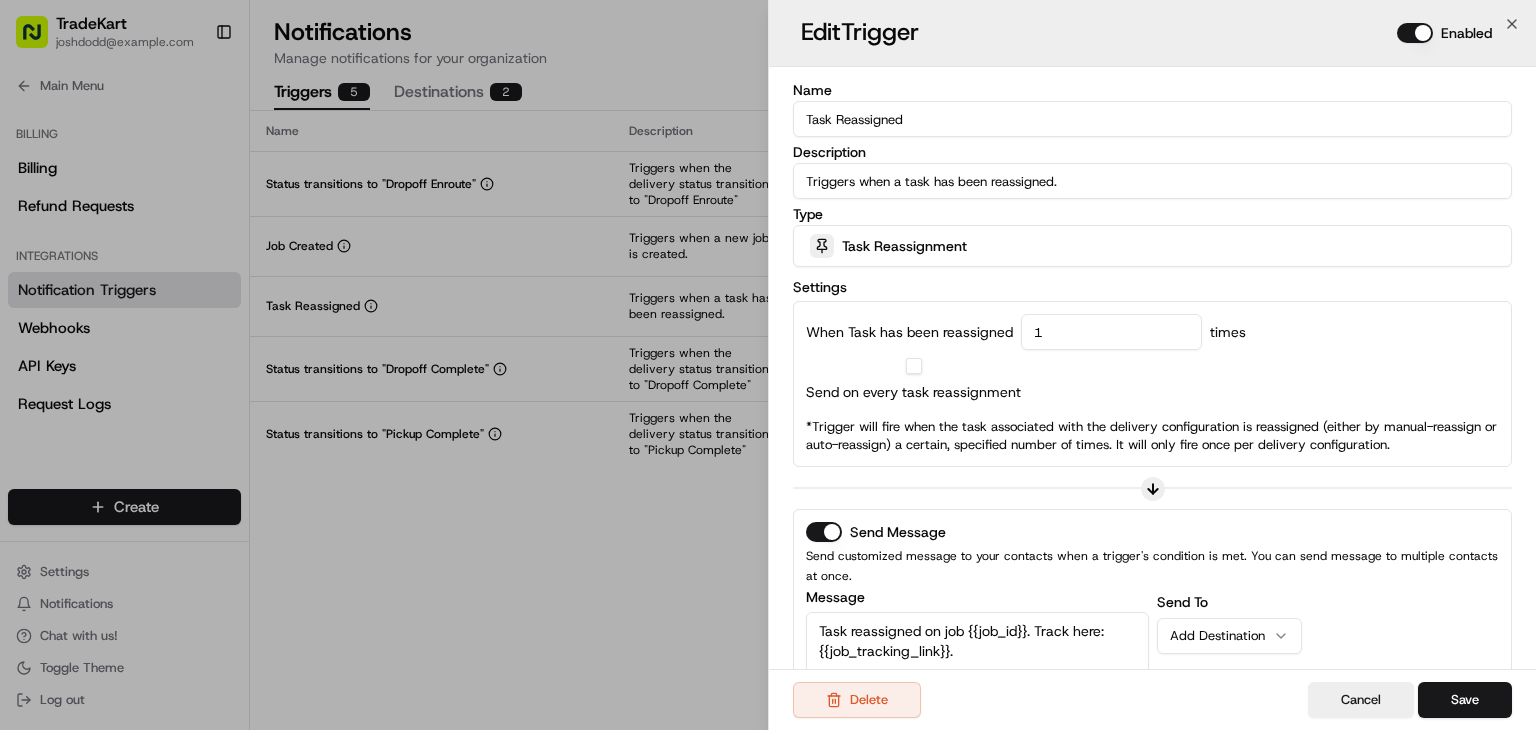 click on "Enabled" at bounding box center (1415, 33) 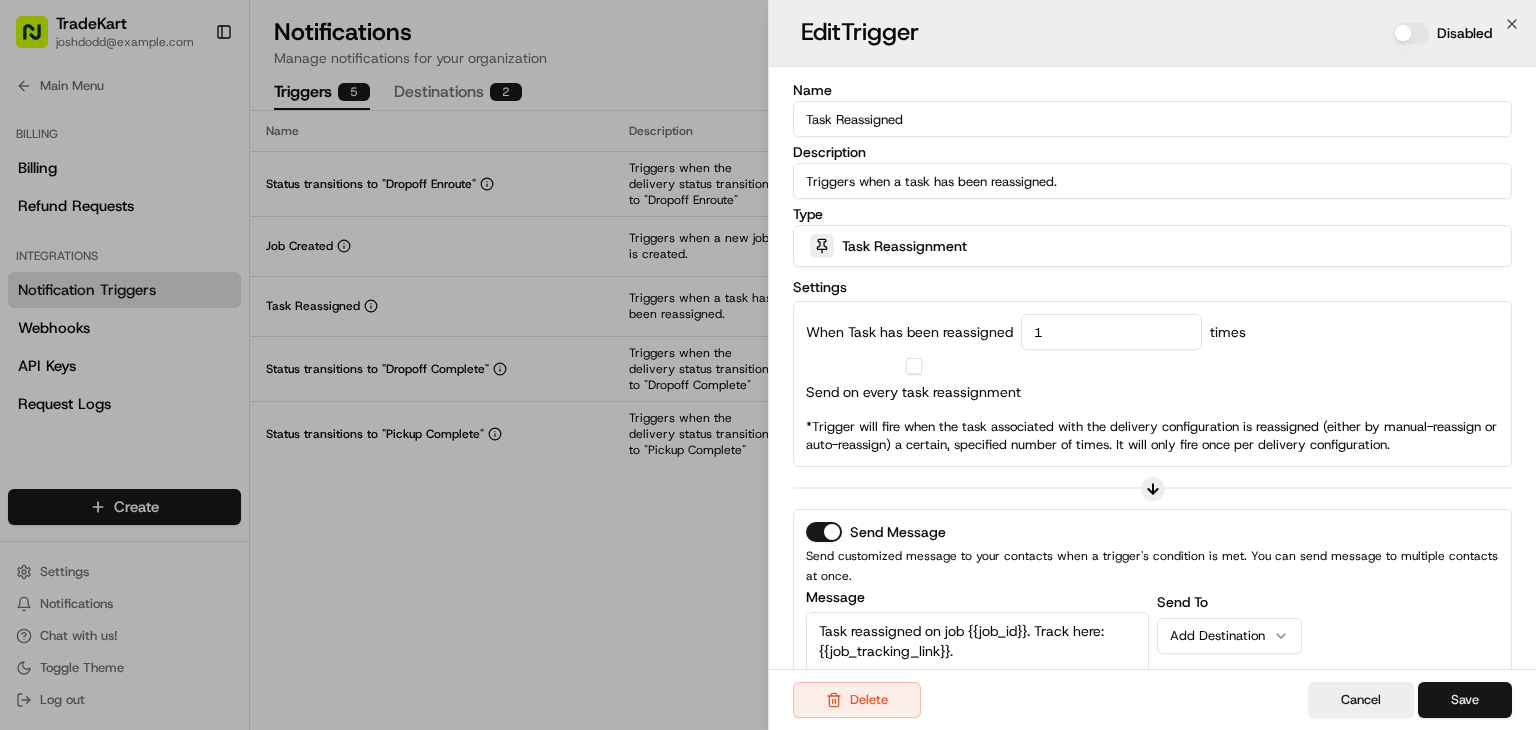 click on "Save" at bounding box center (1465, 700) 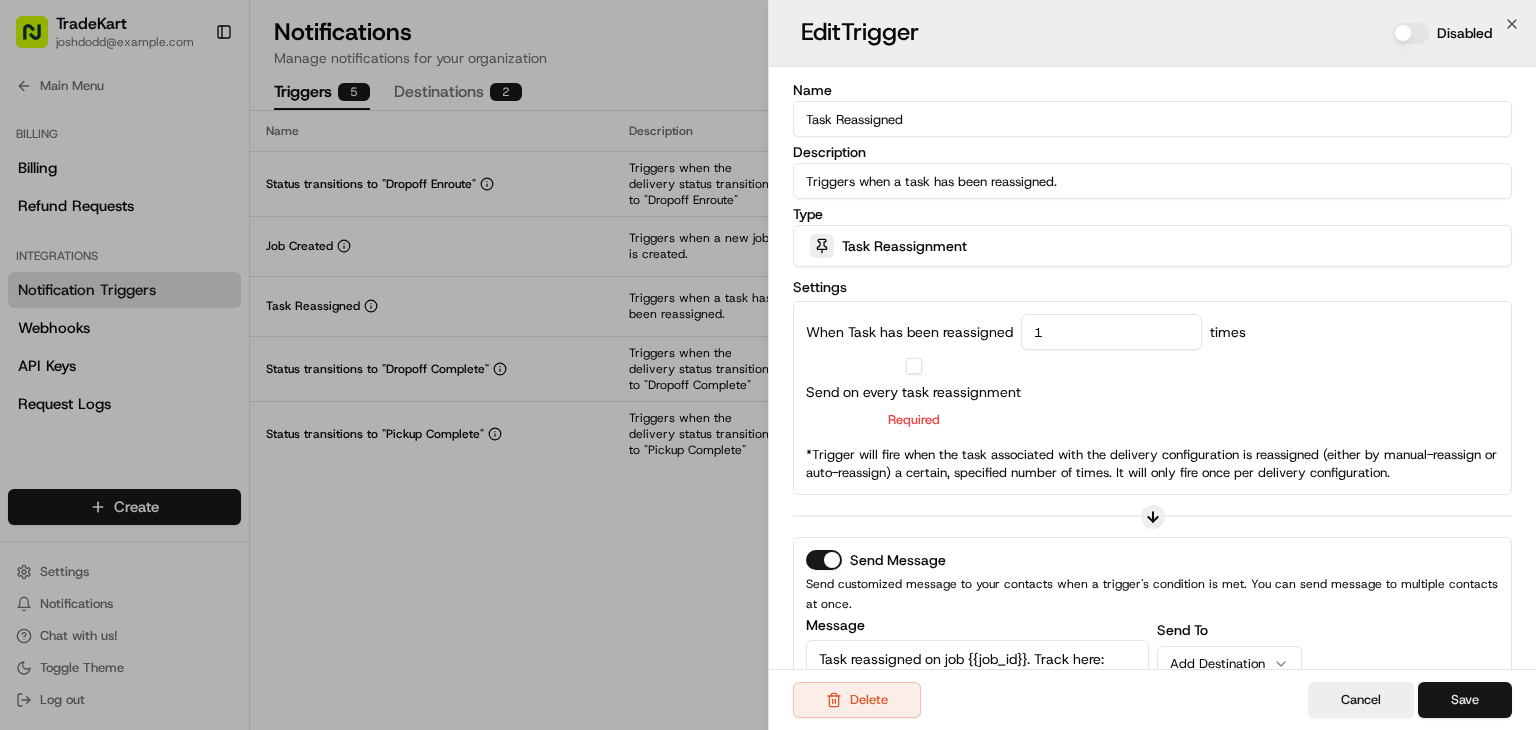 click on "Save" at bounding box center [1465, 700] 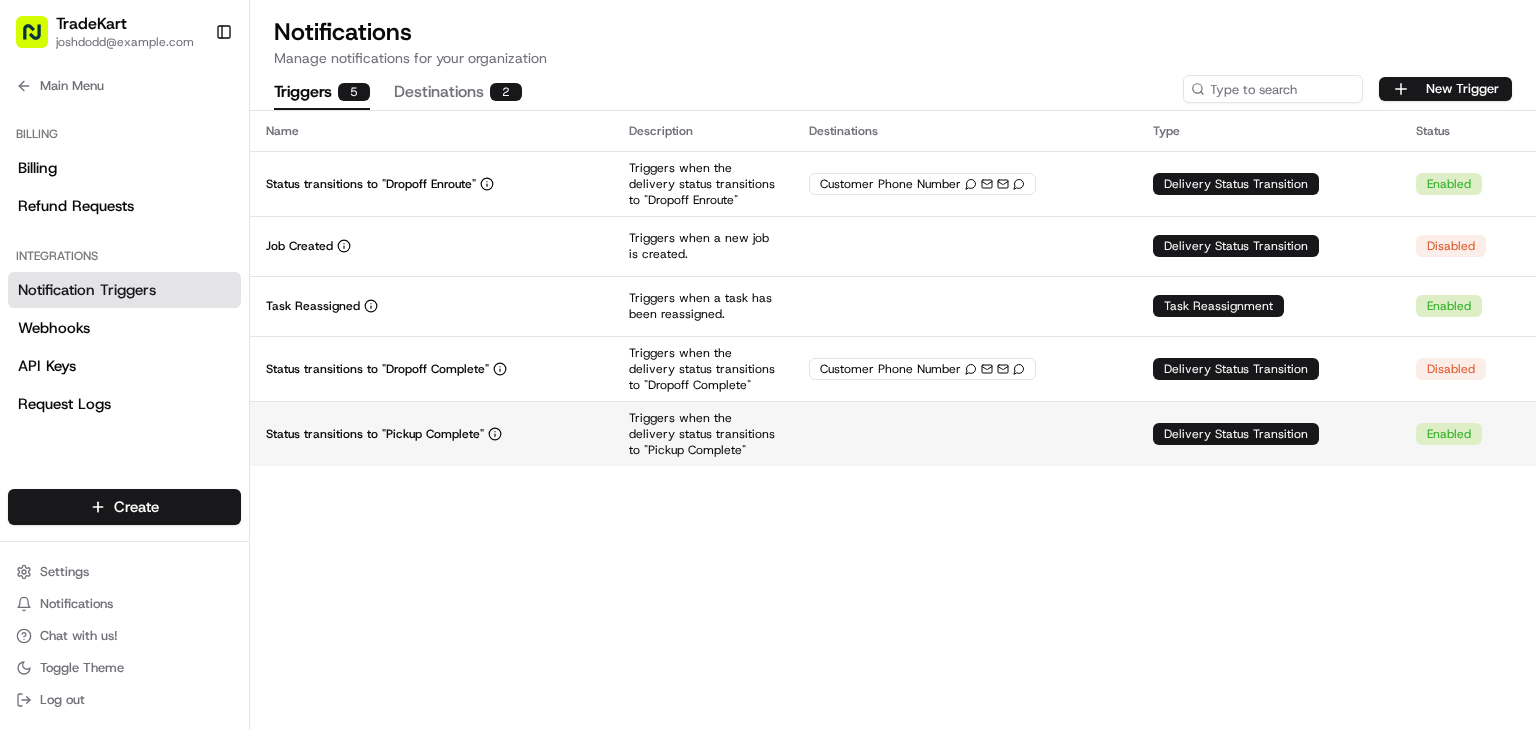 click on "Triggers when the delivery status transitions to "Pickup Complete"" at bounding box center (703, 433) 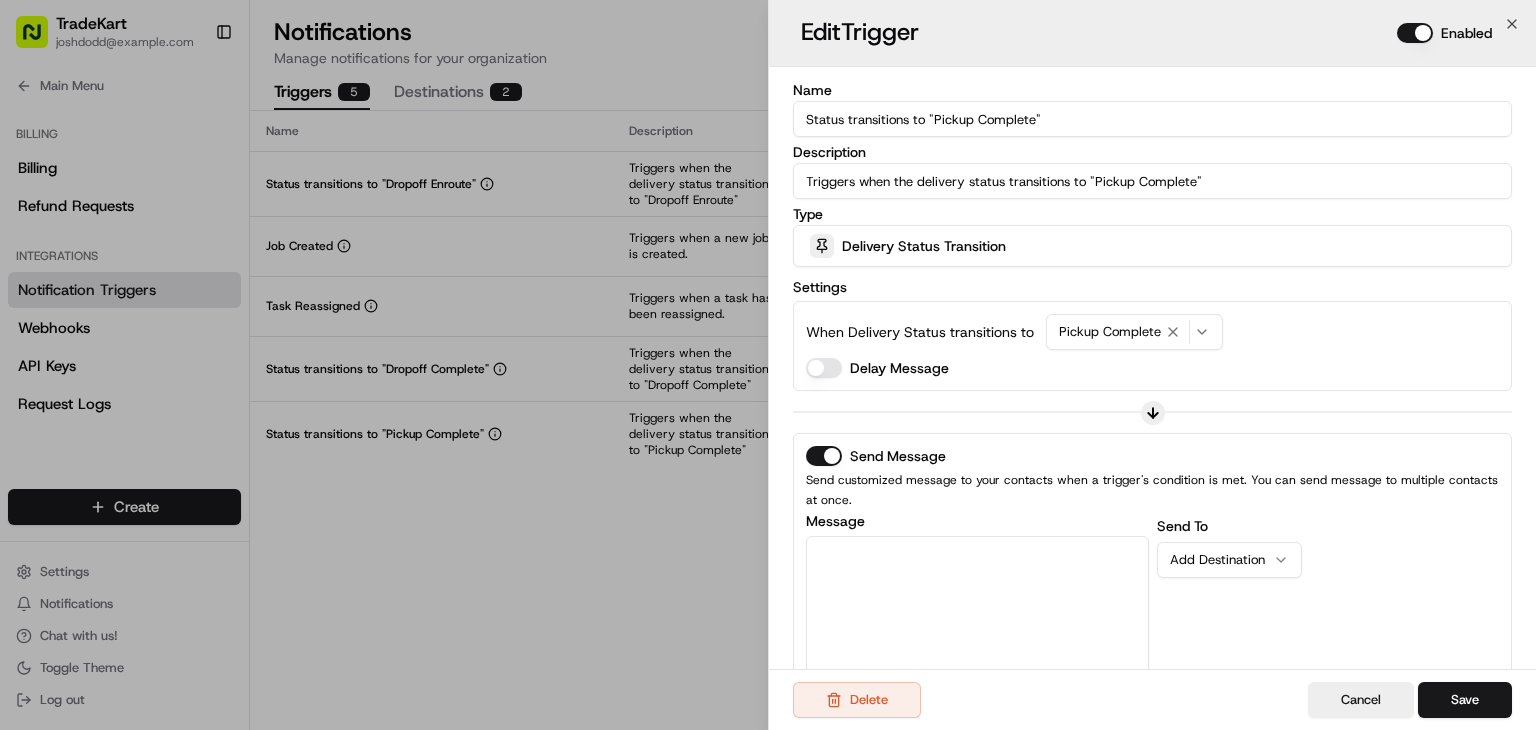 click on "Enabled" at bounding box center [1415, 33] 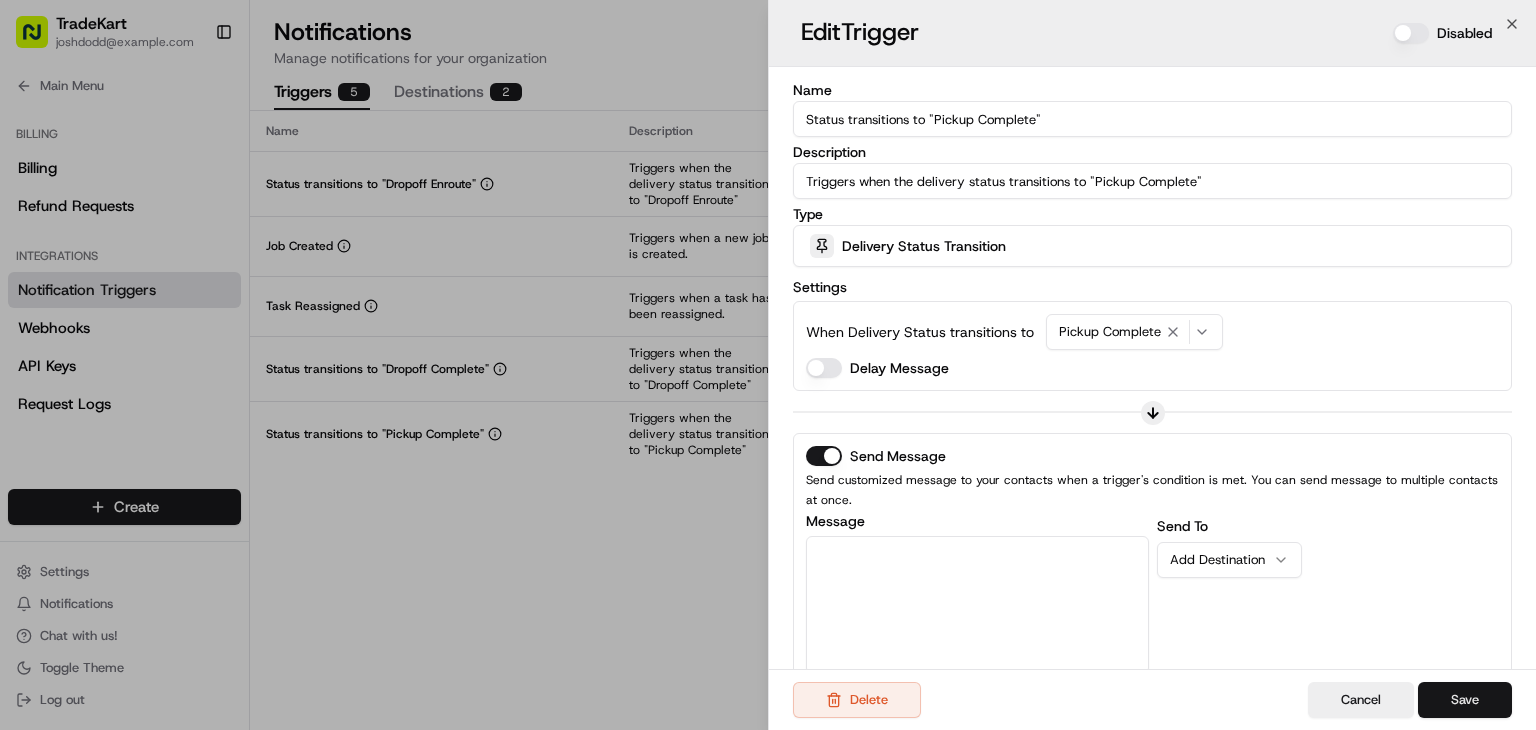 click on "Save" at bounding box center (1465, 700) 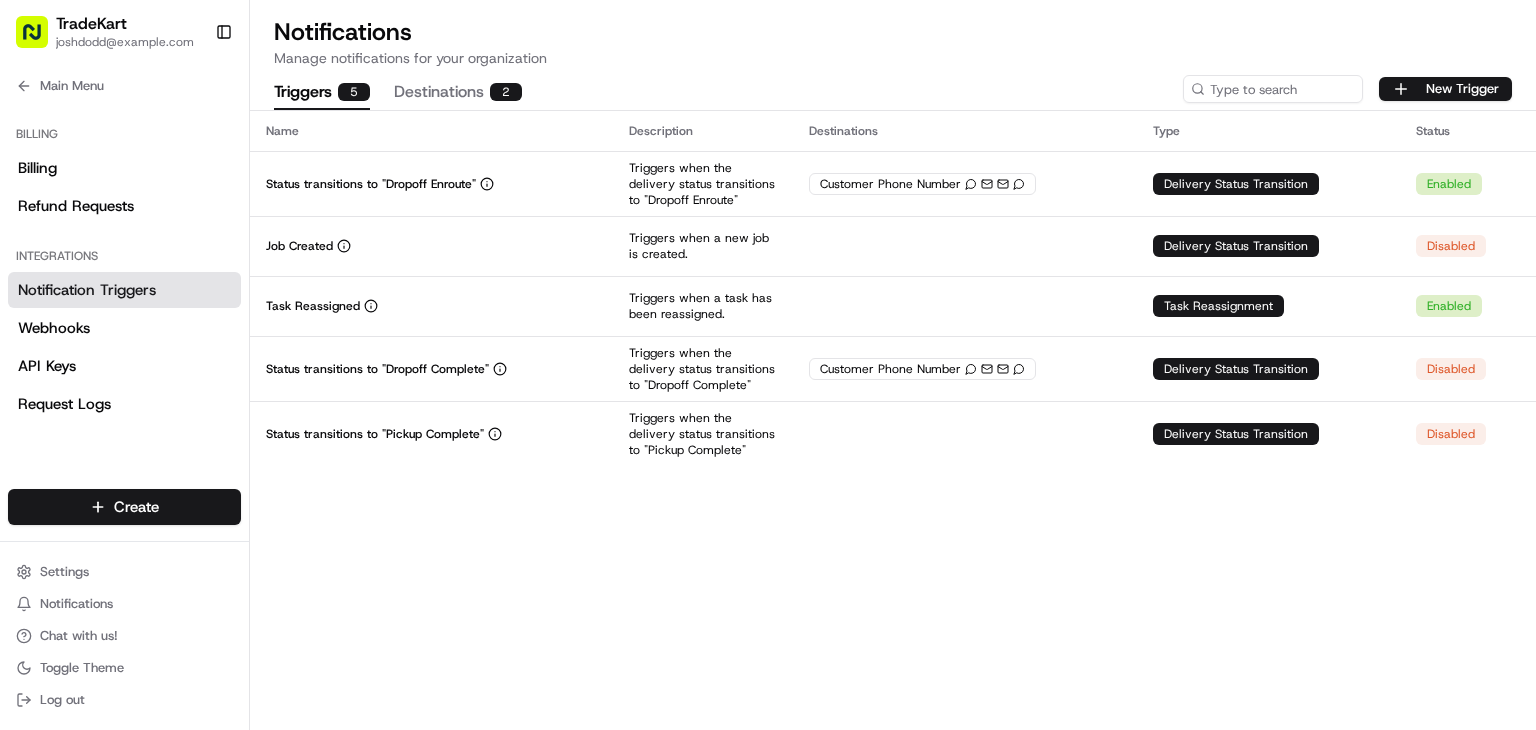 click on "Name Description Destinations Type Status Status transitions to "Dropoff Enroute" Triggers when the delivery status transitions to "Dropoff Enroute" Customer Phone Number Delivery Status Transition Enabled Job Created Triggers when a new job is created. Delivery Status Transition Disabled Task Reassigned Triggers when a task has been reassigned. Task Reassignment Enabled Status transitions to "Dropoff Complete" Triggers when the delivery status transitions to "Dropoff Complete" Customer Phone Number Delivery Status Transition Disabled Status transitions to "Pickup Complete" Triggers when the delivery status transitions to "Pickup Complete" Delivery Status Transition Disabled" at bounding box center (893, 420) 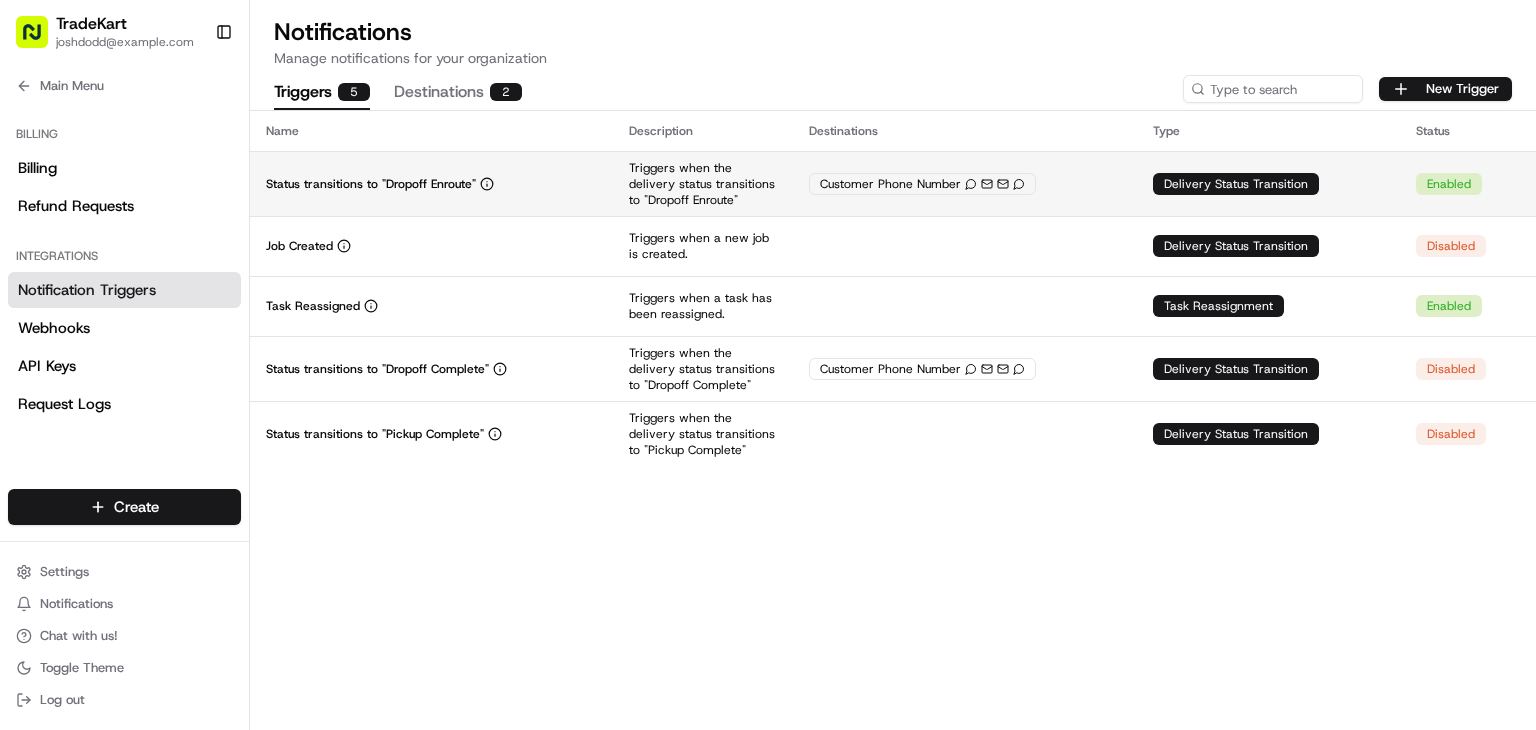 click on "Status transitions to "Dropoff Enroute"" at bounding box center (431, 184) 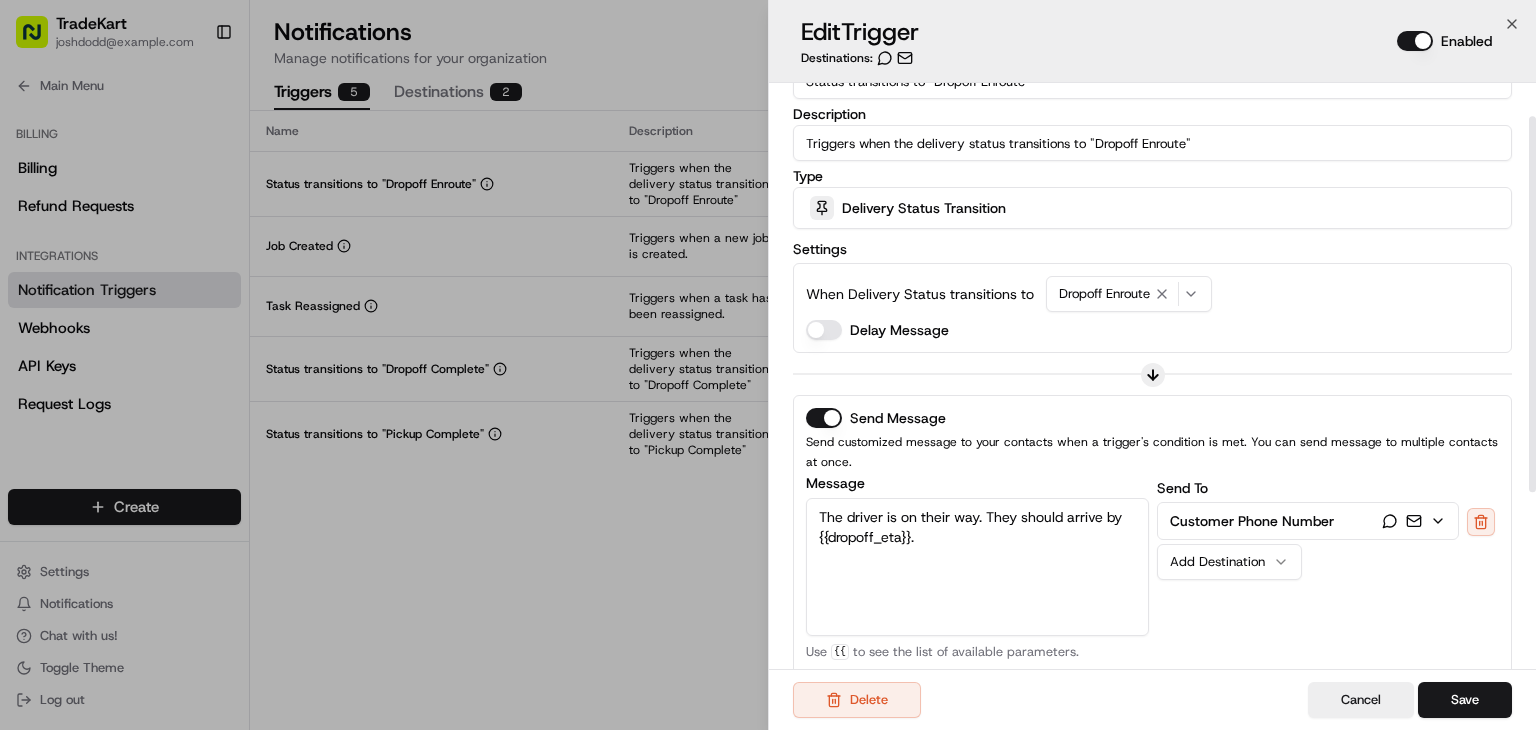 scroll, scrollTop: 99, scrollLeft: 0, axis: vertical 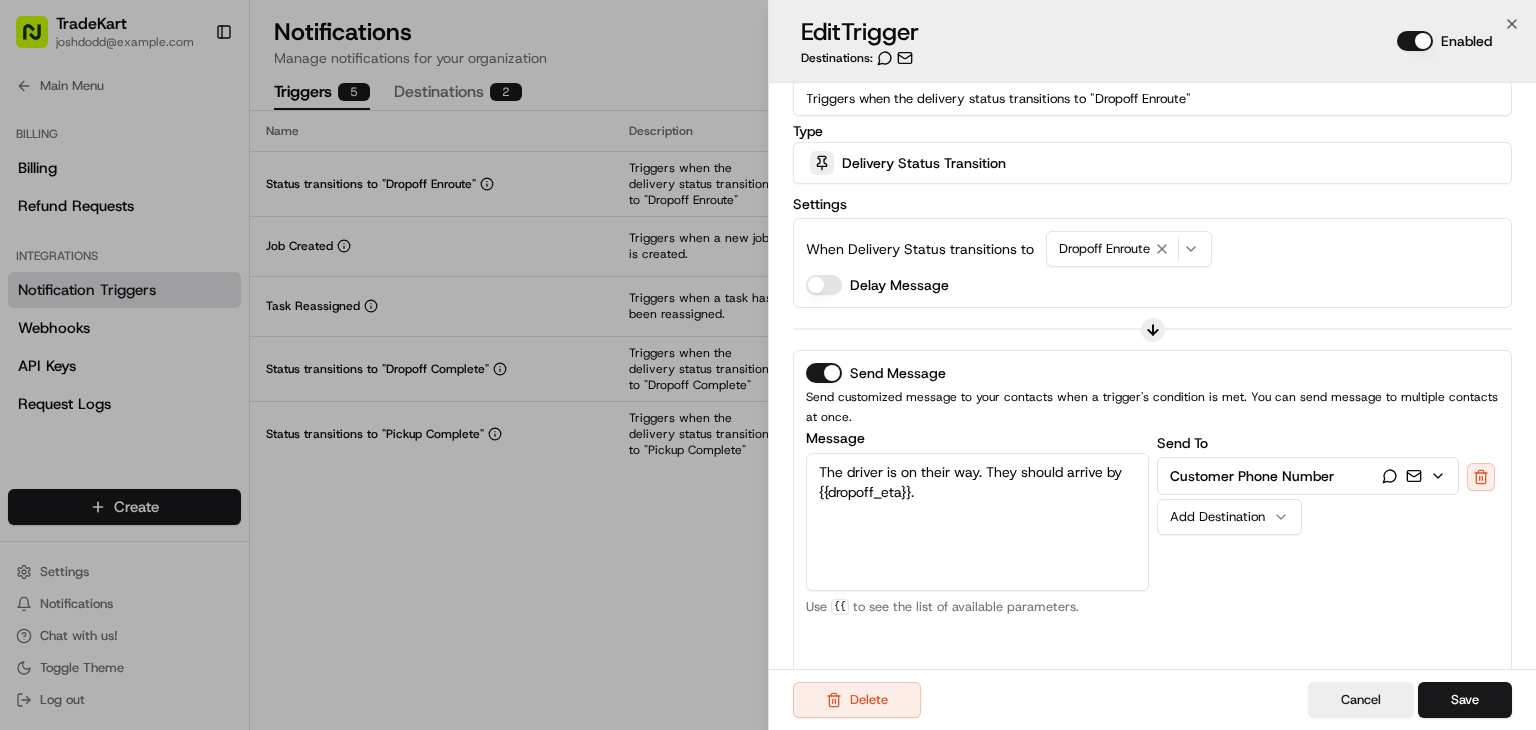 drag, startPoint x: 960, startPoint y: 544, endPoint x: 804, endPoint y: 440, distance: 187.48866 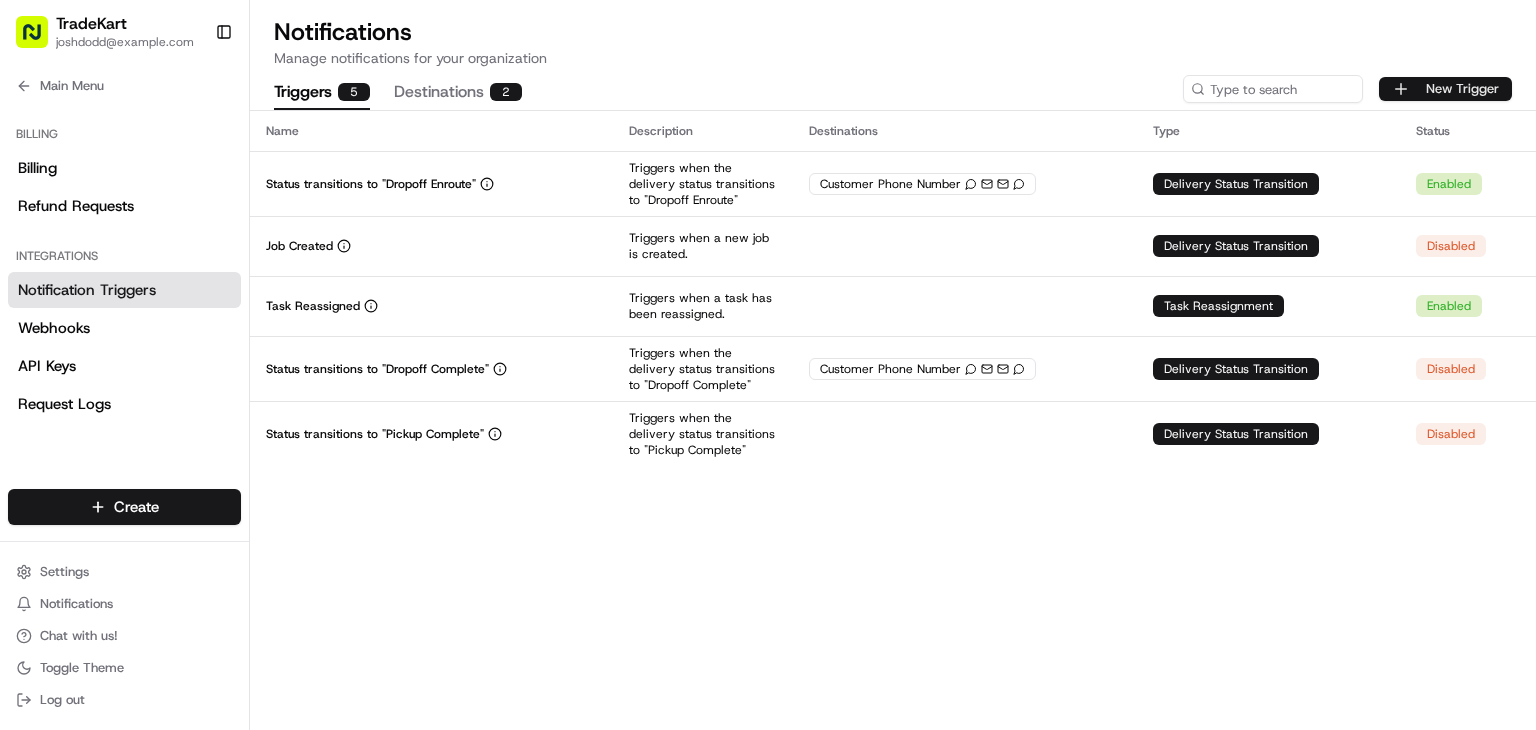click on "New Trigger" at bounding box center (1445, 89) 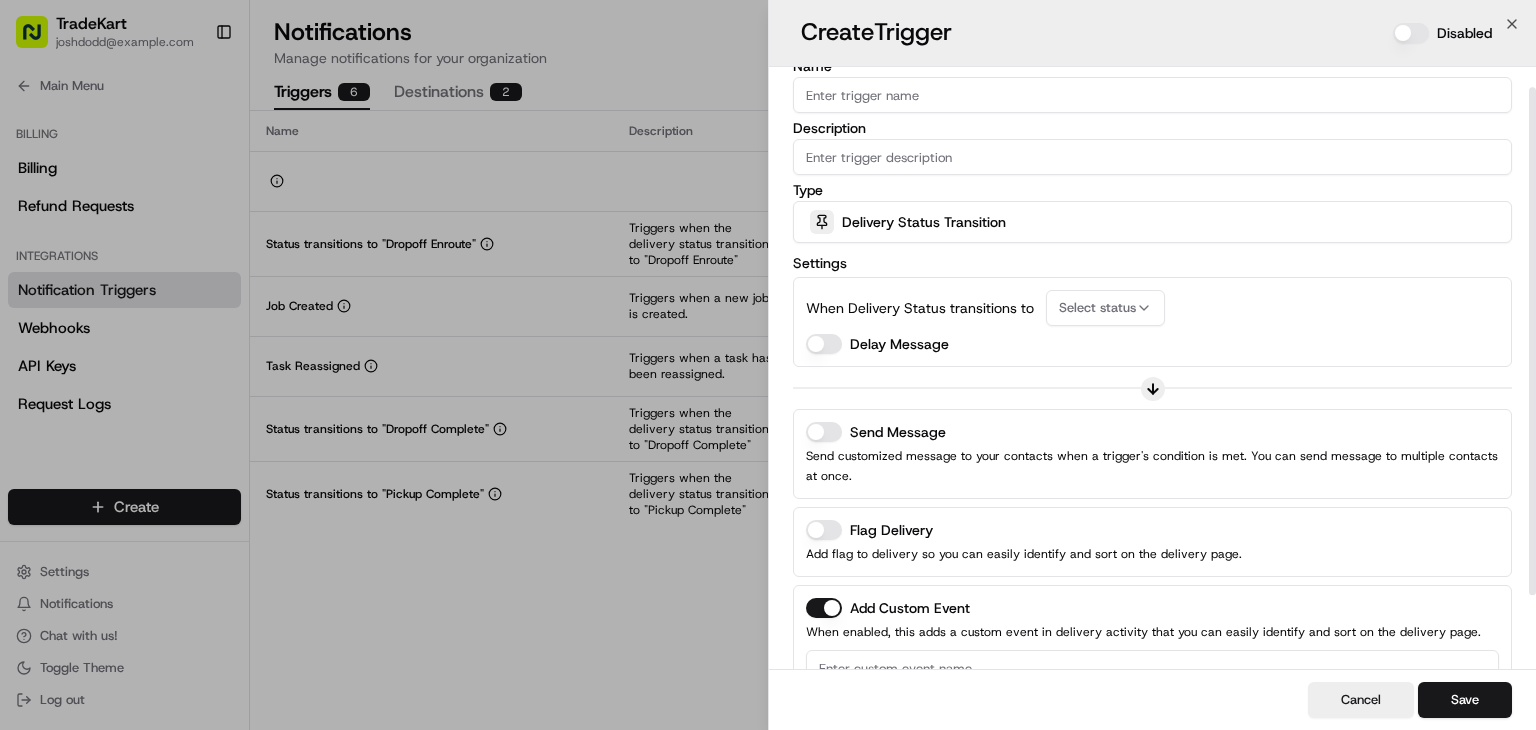 scroll, scrollTop: 36, scrollLeft: 0, axis: vertical 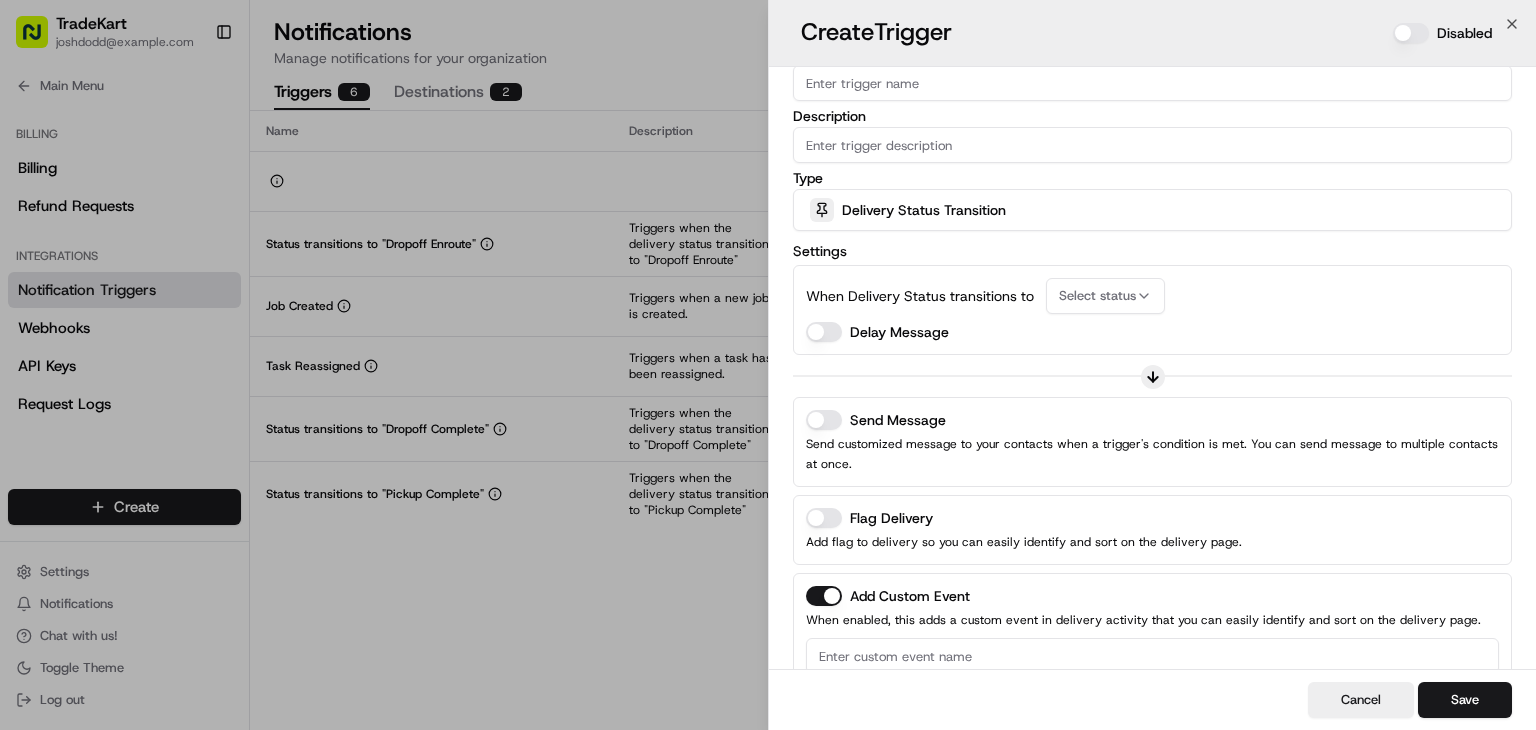click on "Description" at bounding box center [1152, 145] 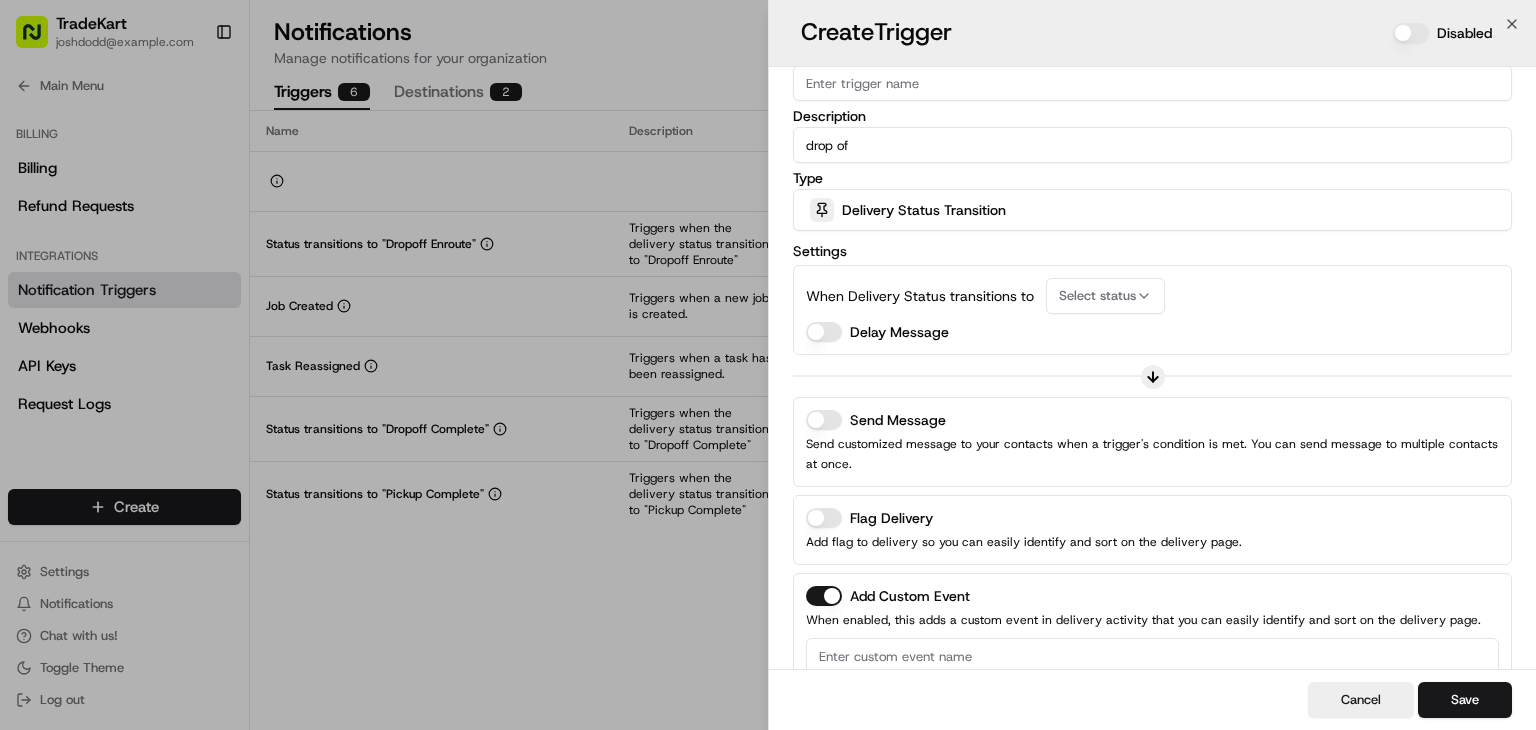 type on "drop" 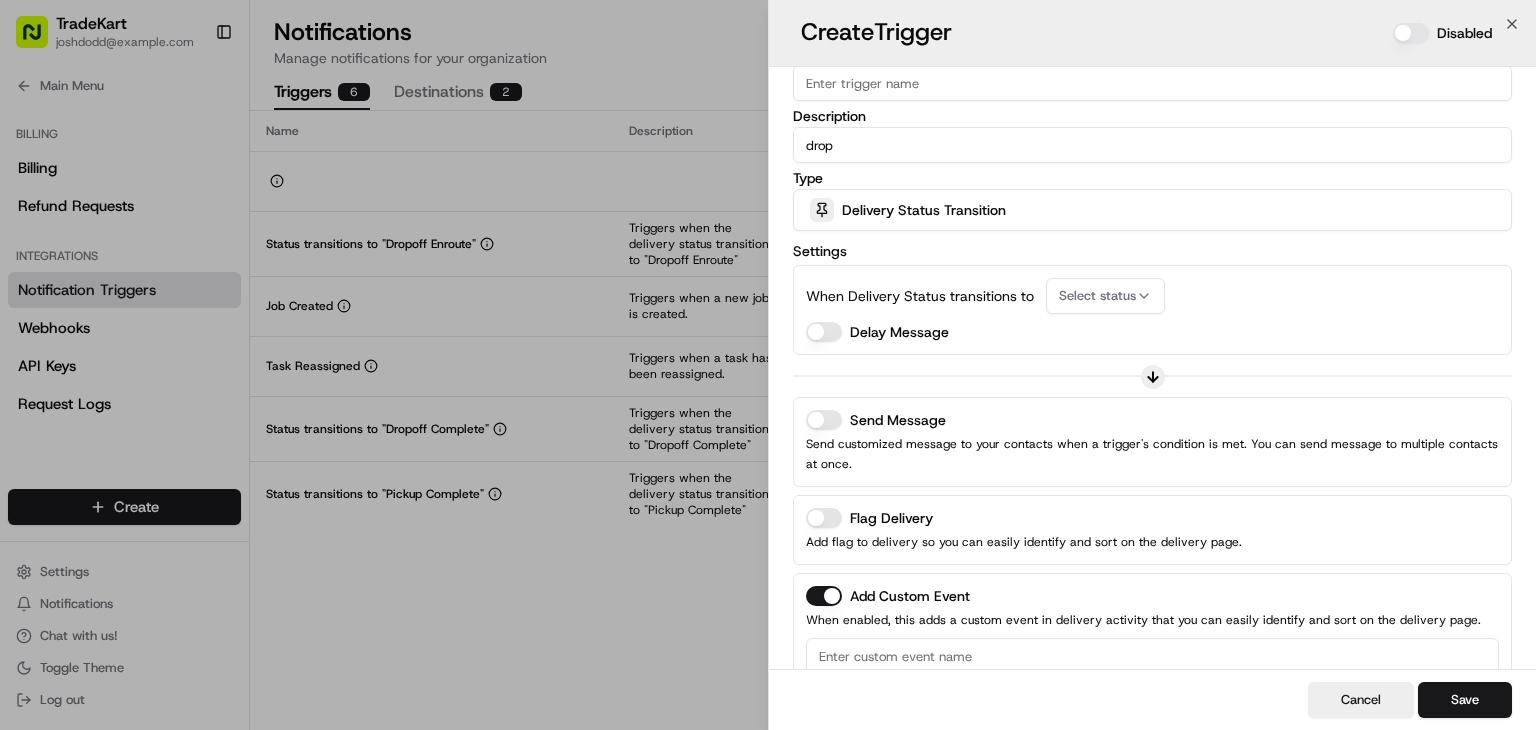 type 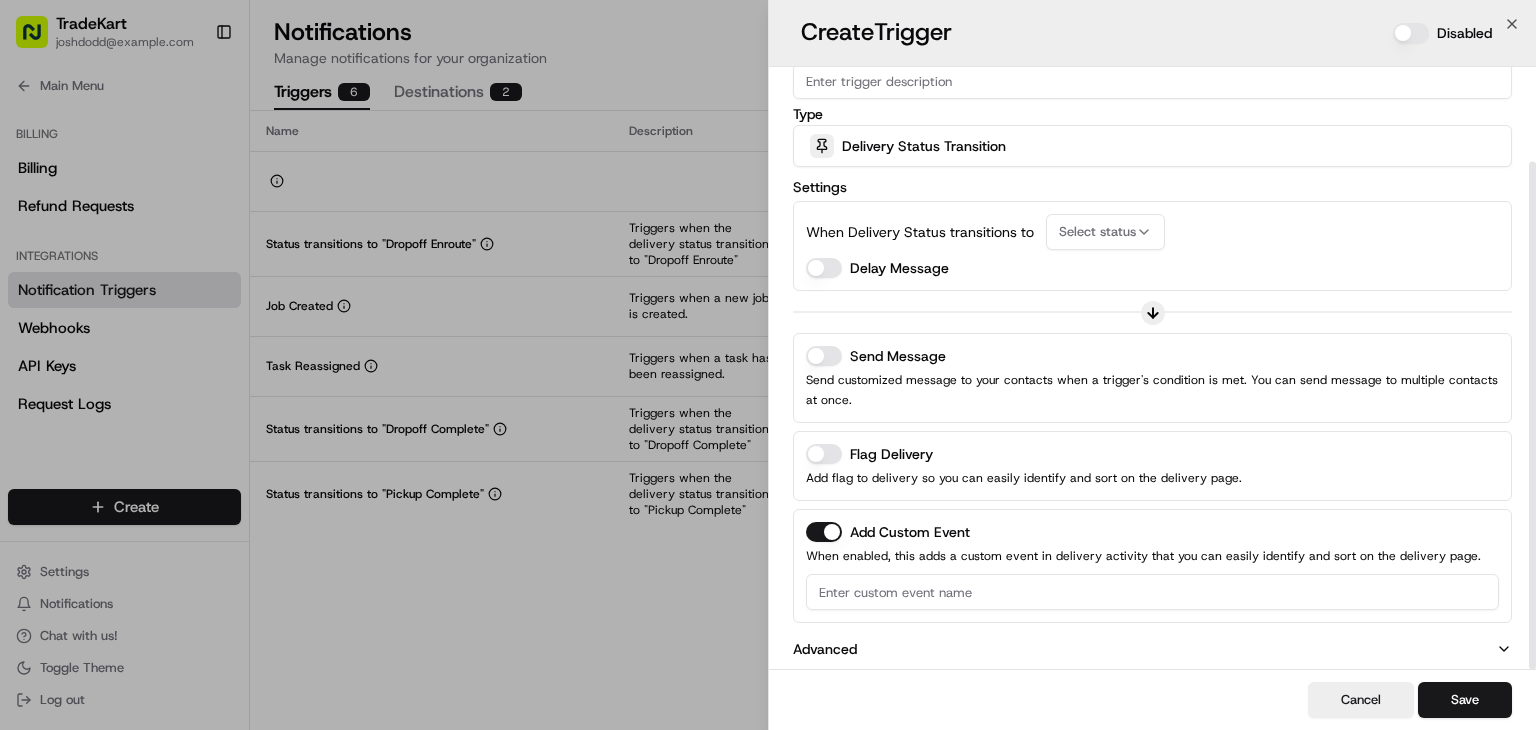 scroll, scrollTop: 112, scrollLeft: 0, axis: vertical 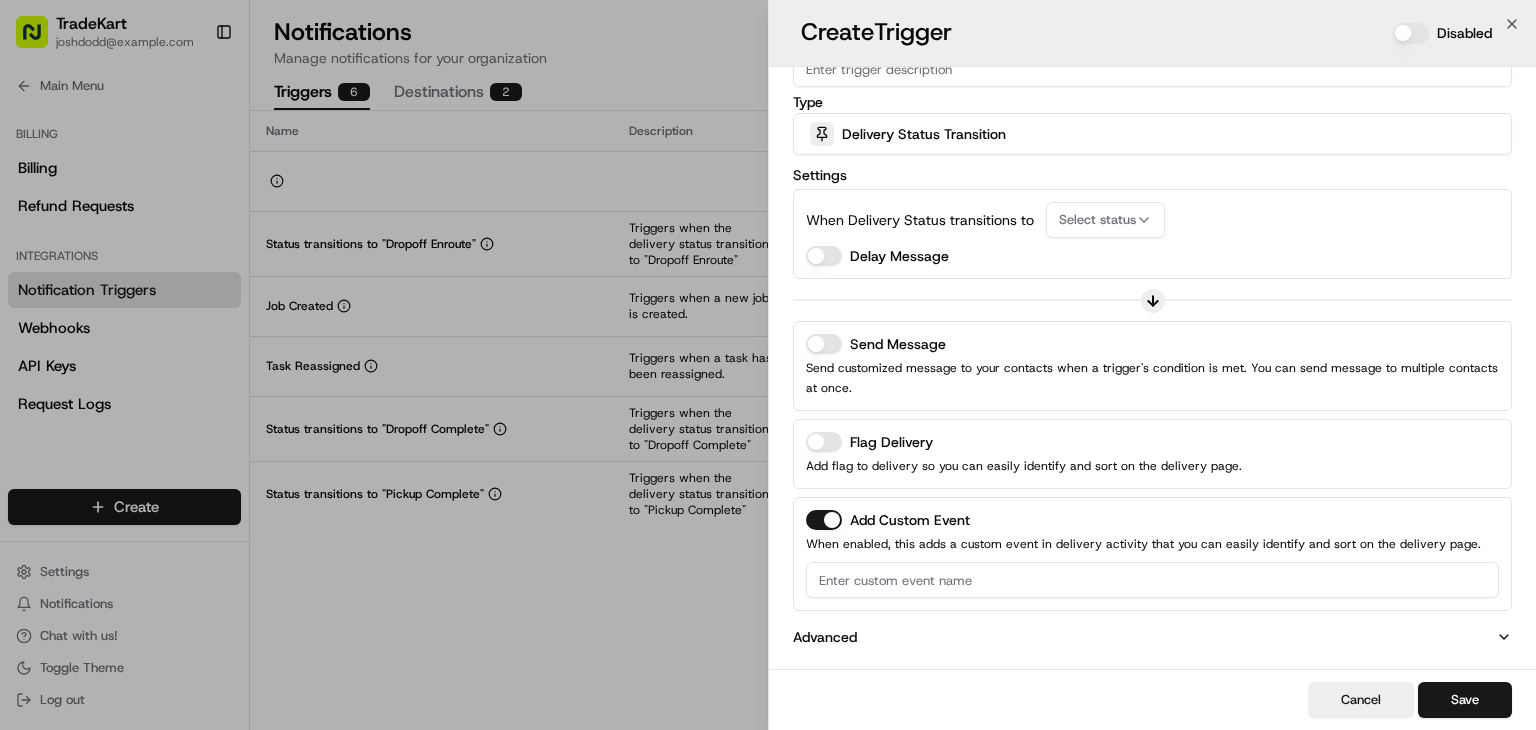 click on "Send Message" at bounding box center [1152, 344] 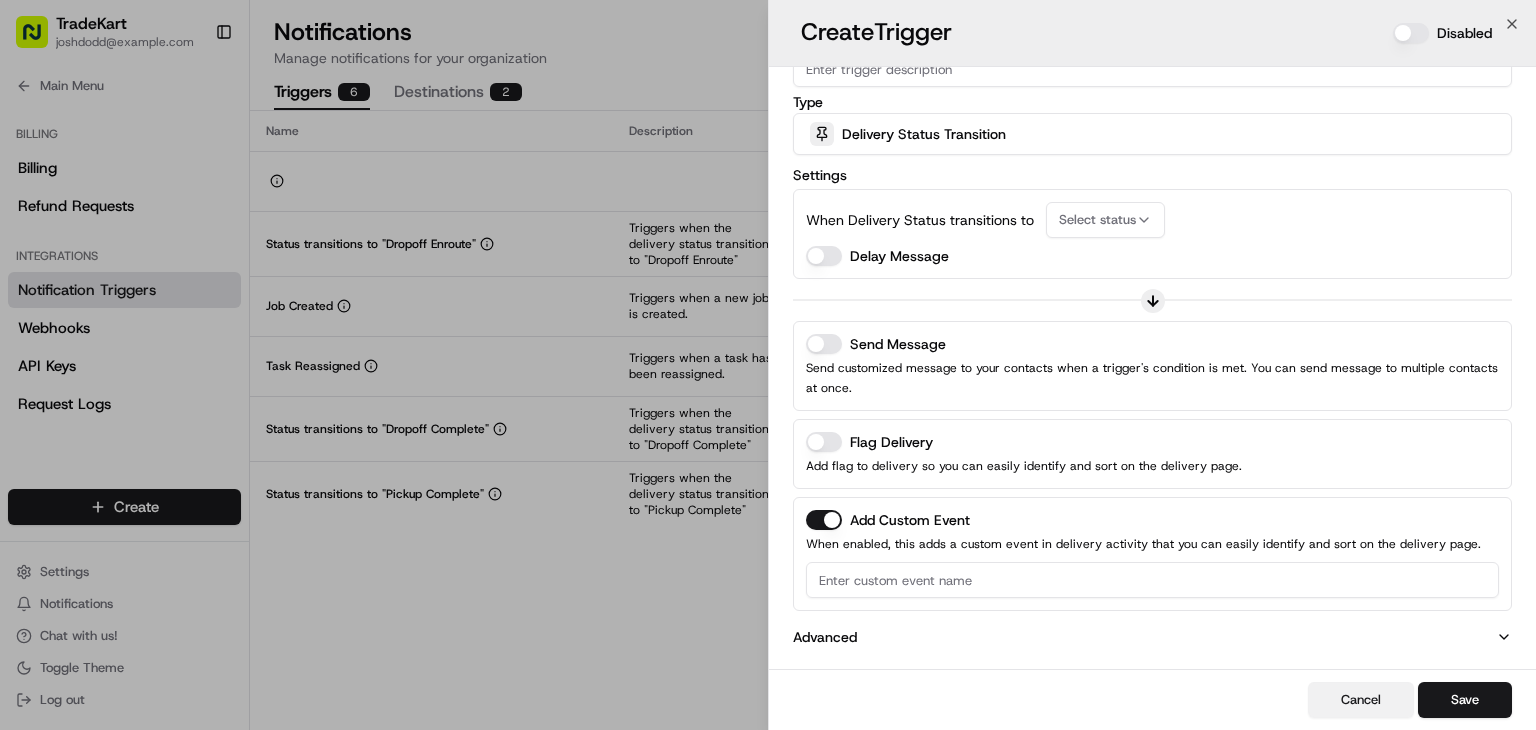 click on "Cancel" at bounding box center [1361, 700] 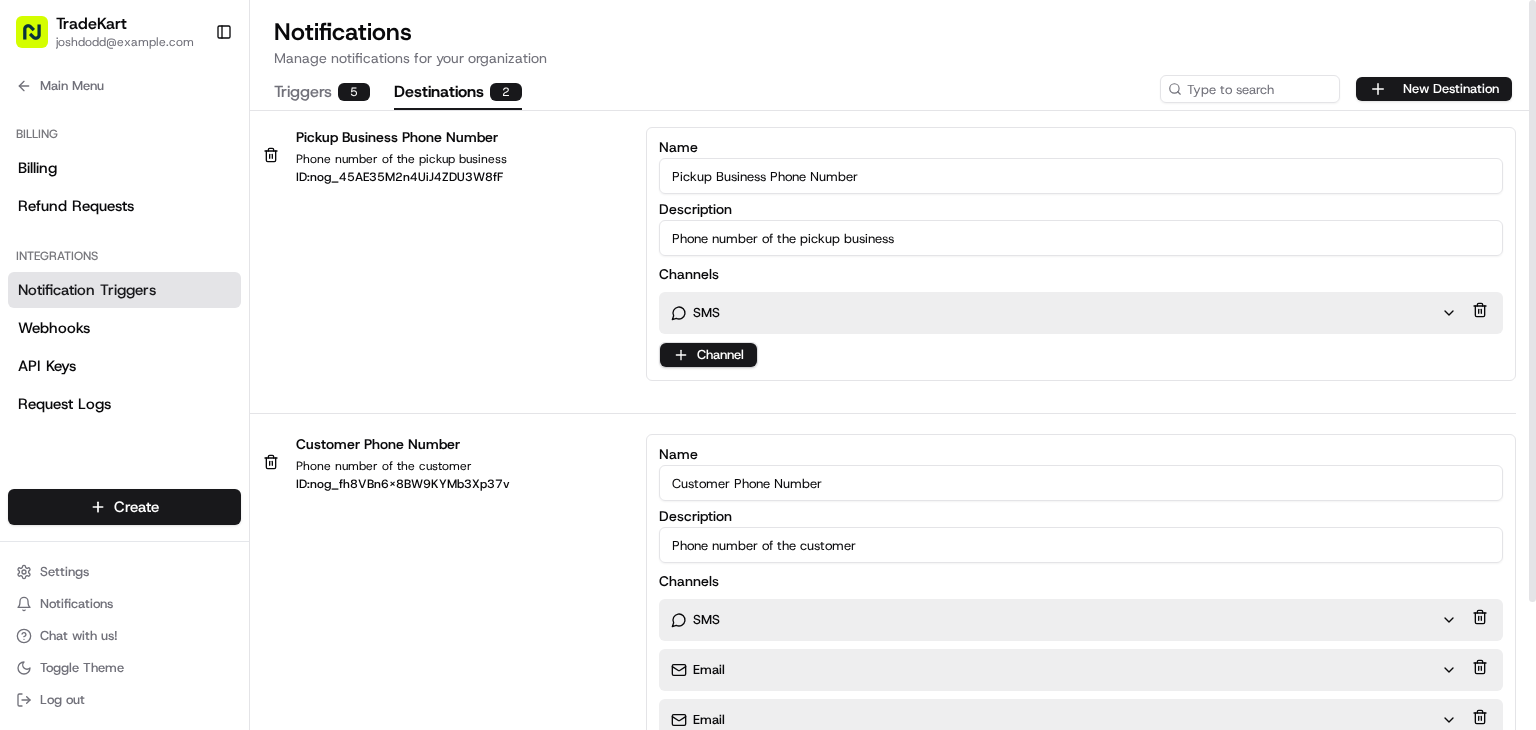 click on "Destinations 2" at bounding box center [458, 93] 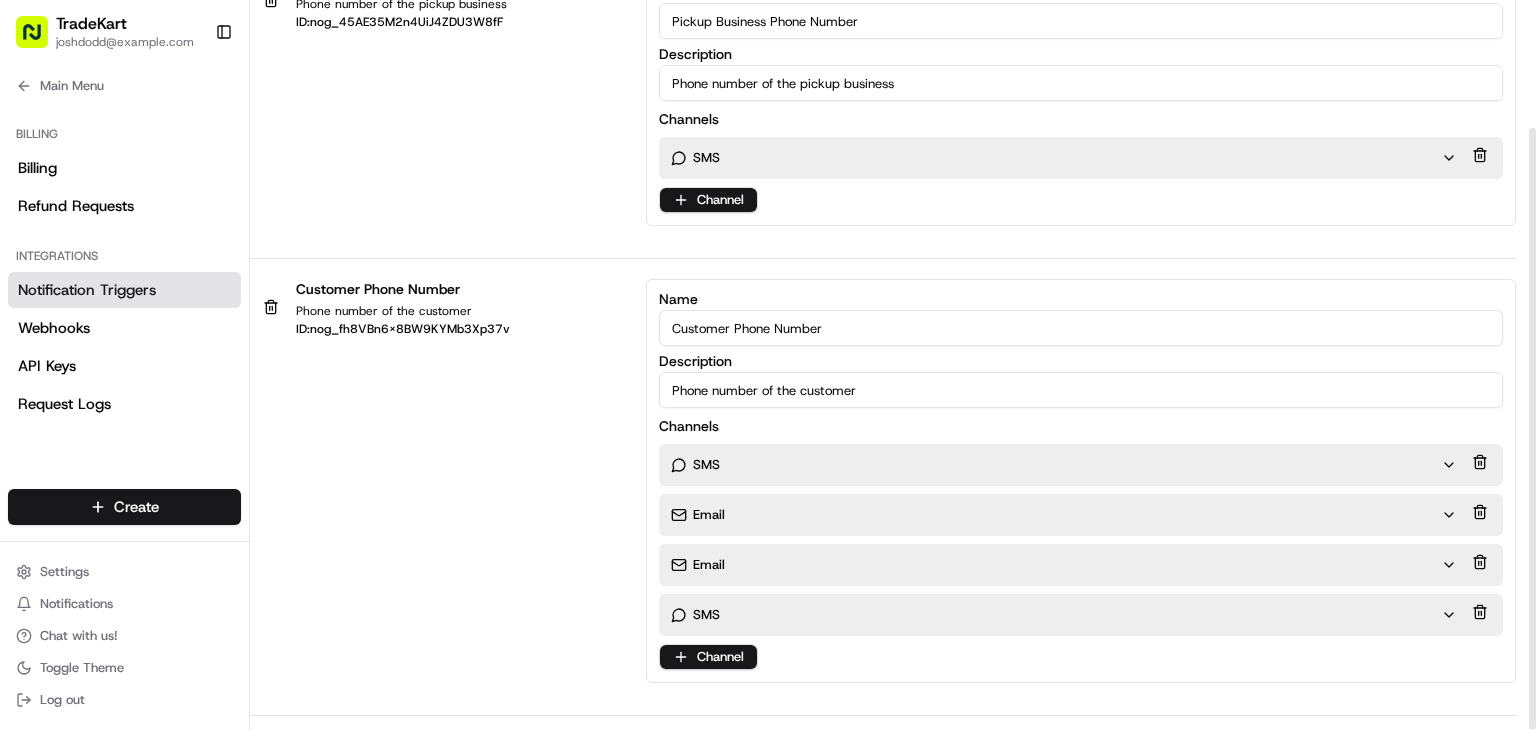scroll, scrollTop: 0, scrollLeft: 0, axis: both 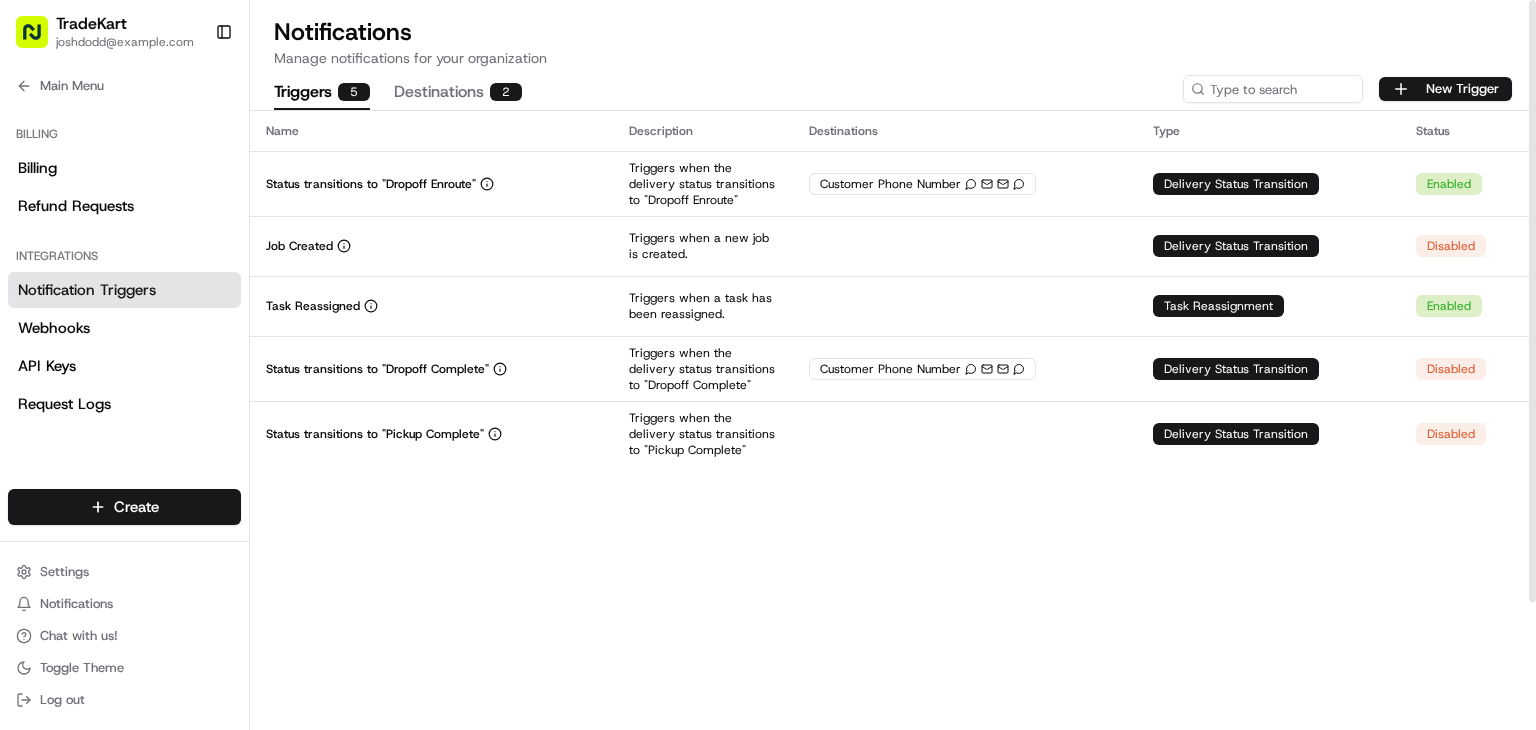 click on "Triggers 5" at bounding box center (322, 93) 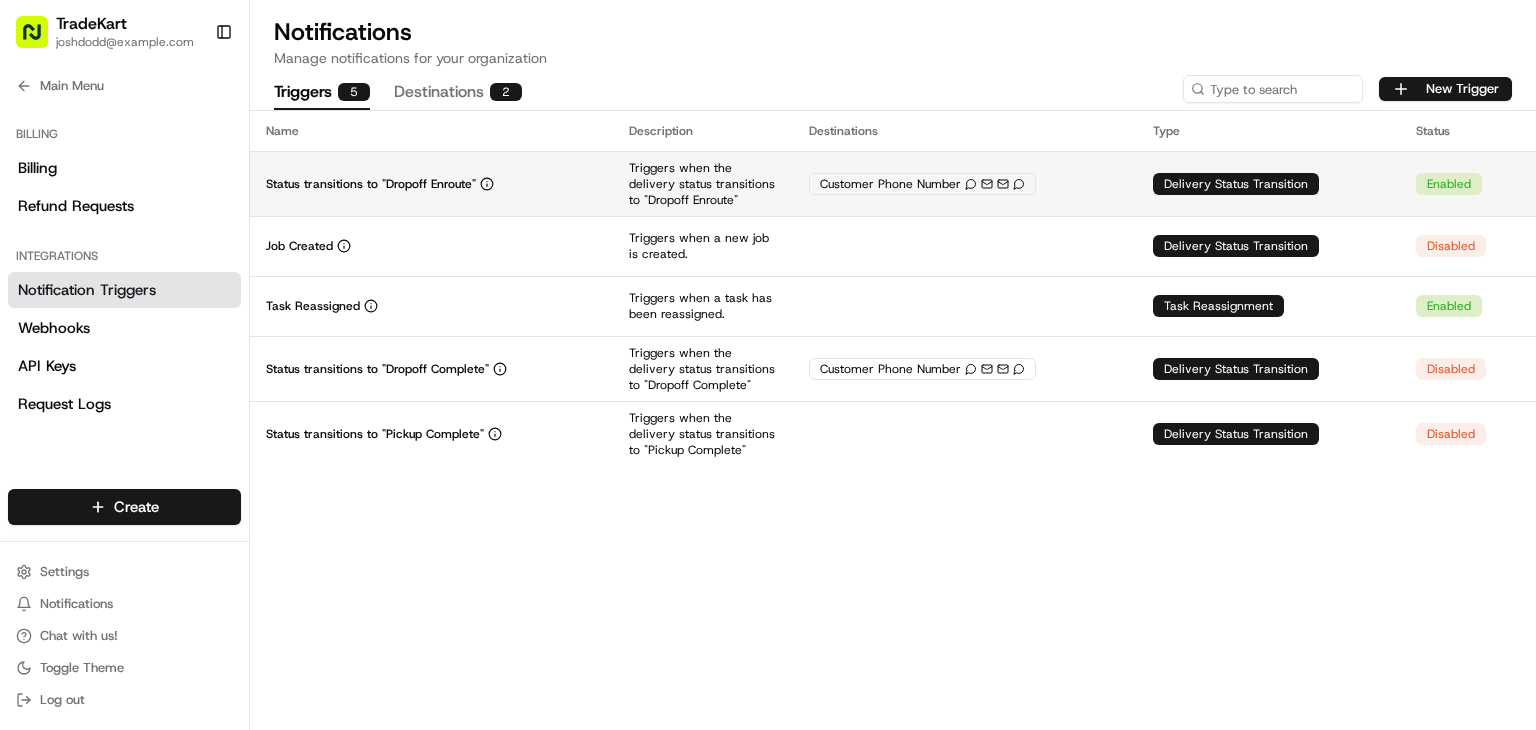 click on "Status transitions to "Dropoff Enroute"" at bounding box center (431, 183) 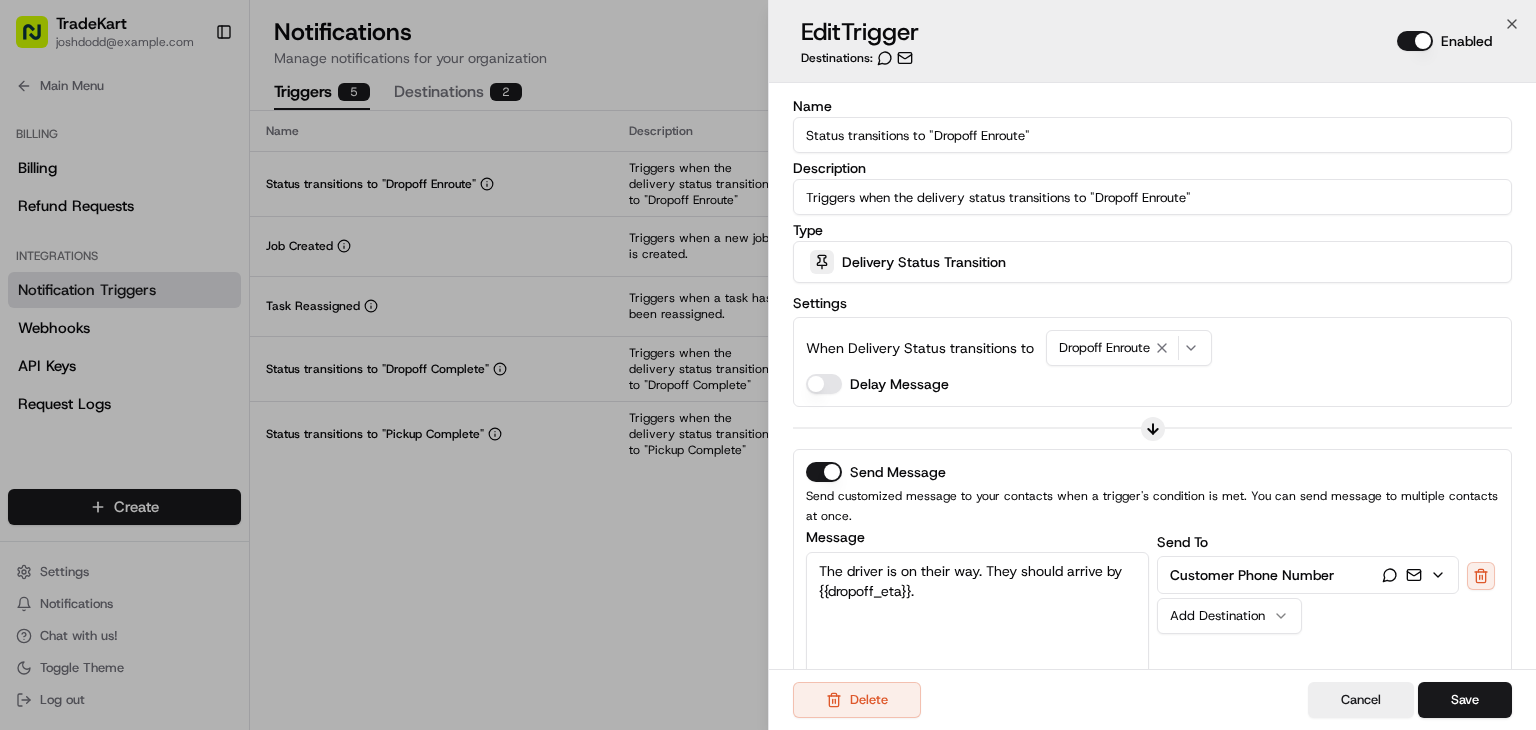click on "Status transitions to "Dropoff Enroute"" at bounding box center [1152, 135] 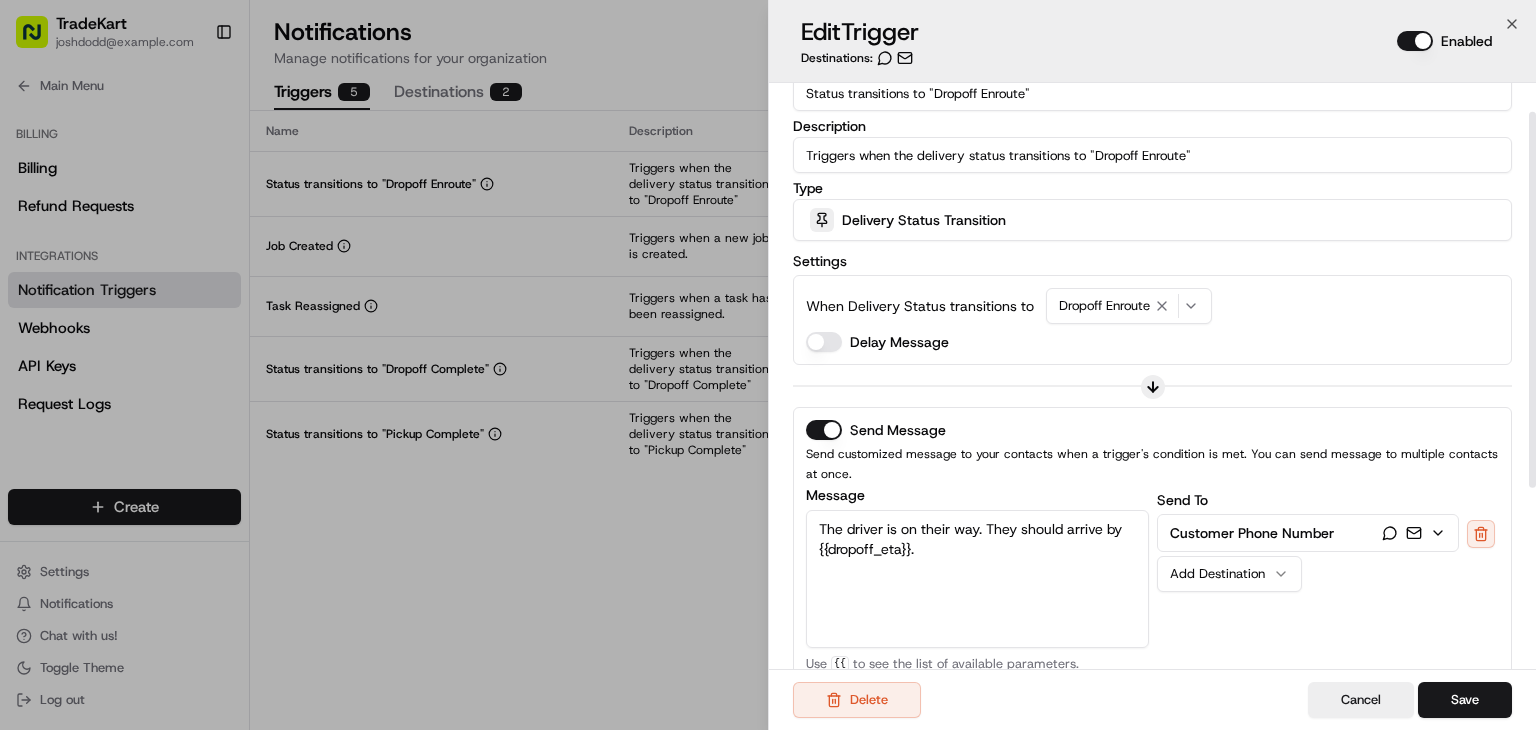 scroll, scrollTop: 44, scrollLeft: 0, axis: vertical 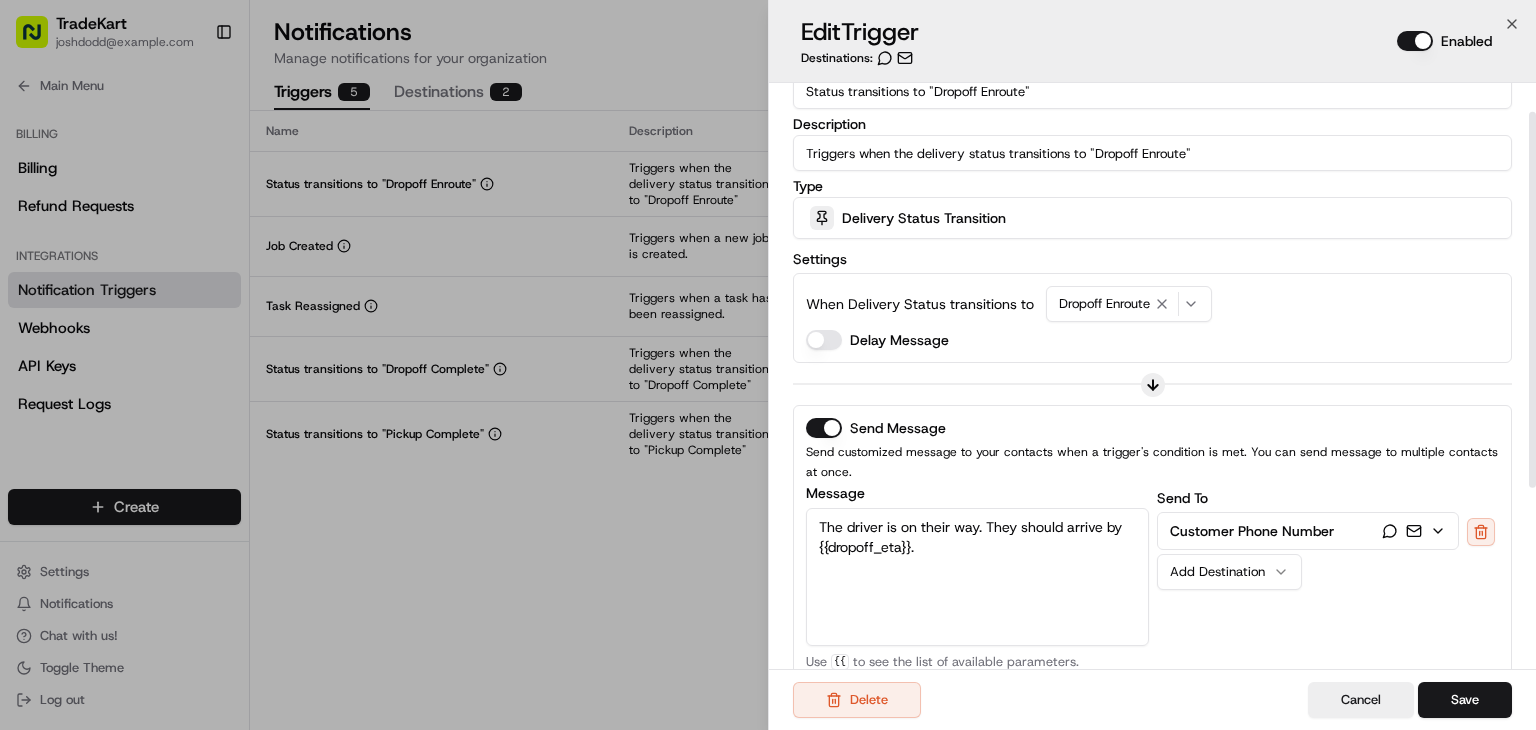 click on "Delivery Status Transition" at bounding box center (924, 218) 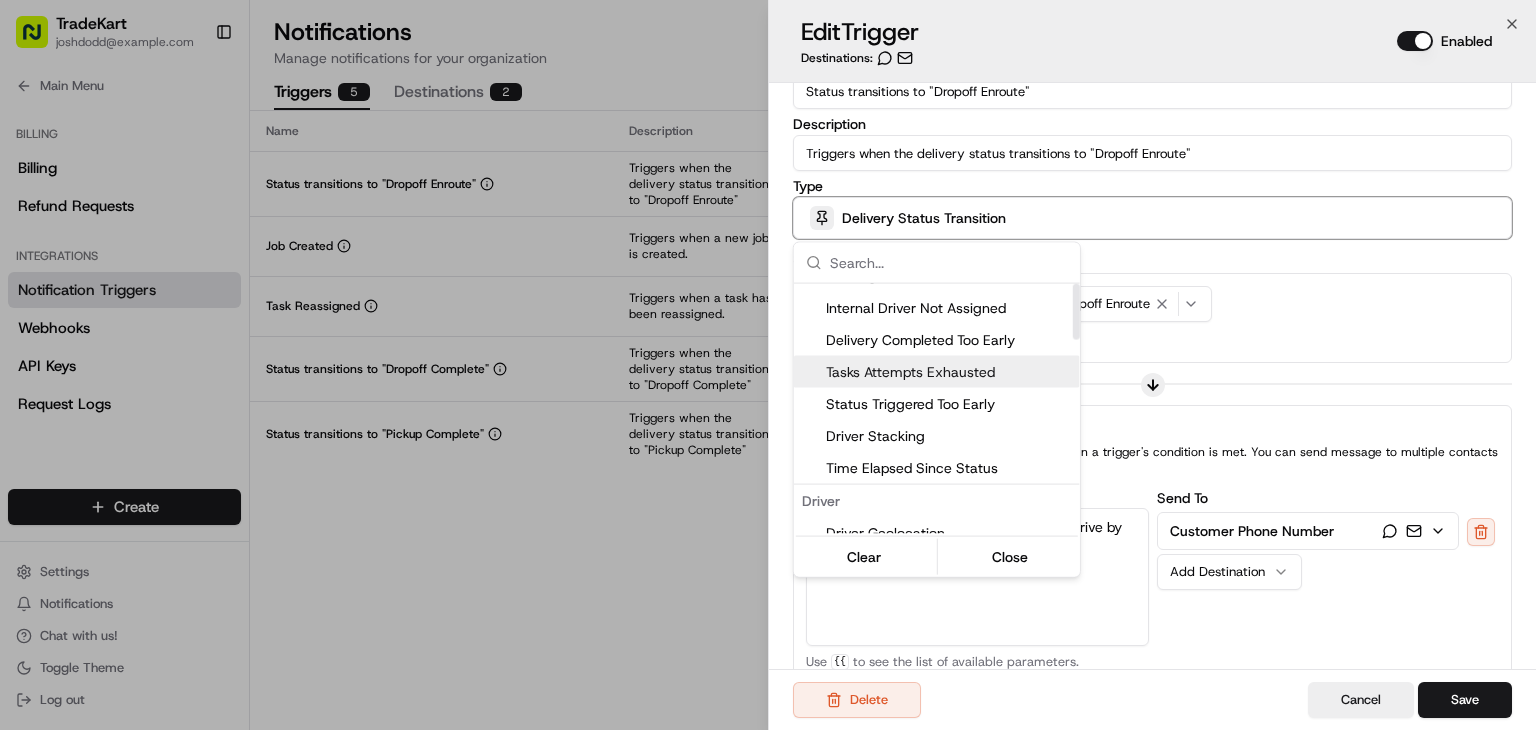 scroll, scrollTop: 0, scrollLeft: 0, axis: both 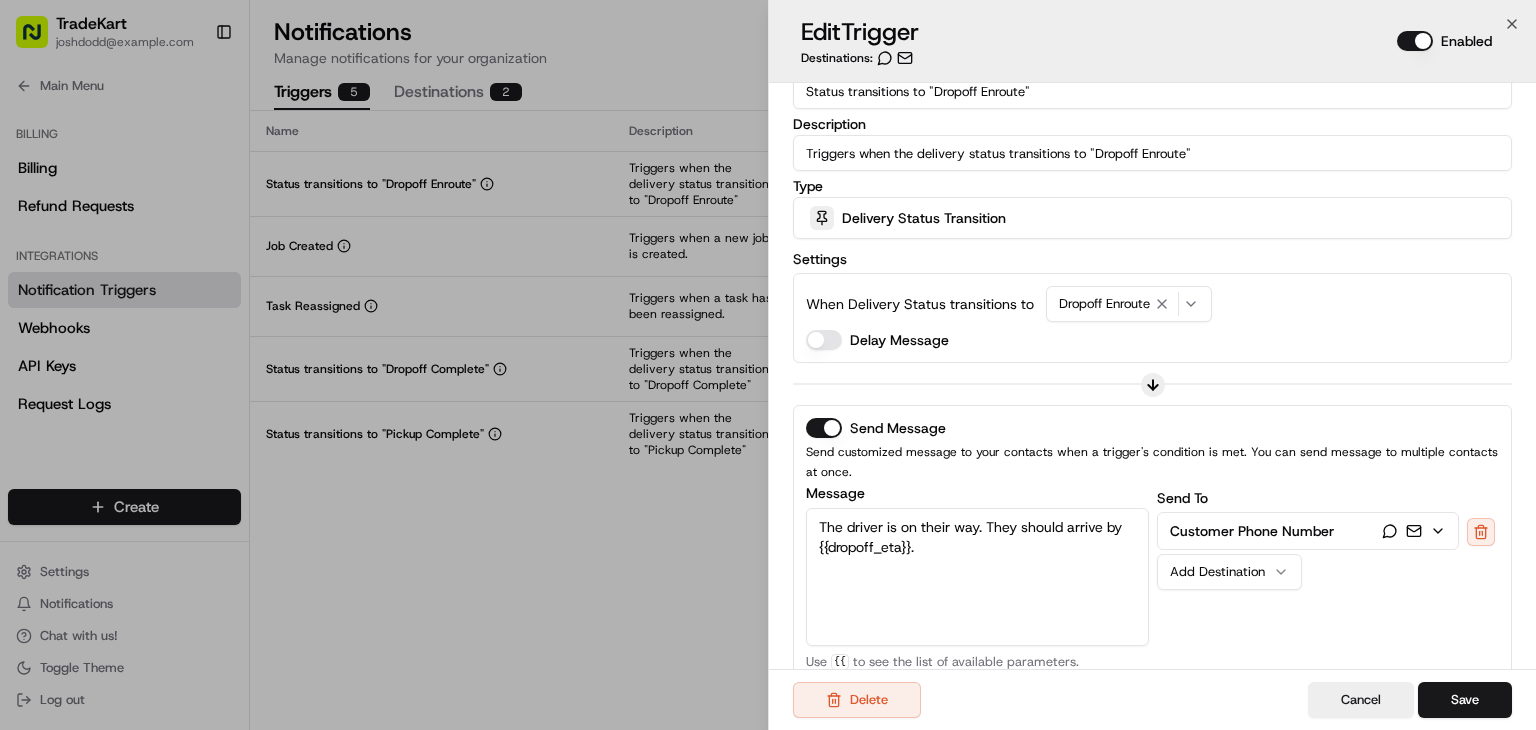 click on "TradeKart joshdodd@tradekart.com Toggle Sidebar Orders Deliveries Providers Nash AI Analytics Favorites Portal Dispatch Strategy Optimization Strategy Main Menu Members & Organization Organization Users Roles Preferences Customization Tracking Orchestration Automations Dispatch Strategy Locations Pickup Locations Dropoff Locations Billing Billing Refund Requests Integrations Notification Triggers Webhooks API Keys Request Logs Create Settings Notifications Chat with us! Toggle Theme Log out Notifications Manage notifications for your organization Triggers 5 Destinations 2 New Trigger Name Description Destinations Type Status Status transitions to "Dropoff Enroute" Triggers when the delivery status transitions to "Dropoff Enroute" Customer Phone Number Delivery Status Transition Enabled Job Created Triggers when a new job is created. Delivery Status Transition Disabled Task Reassigned Triggers when a task has been reassigned. Task Reassignment Enabled Status transitions to "Dropoff Complete"" at bounding box center (768, 365) 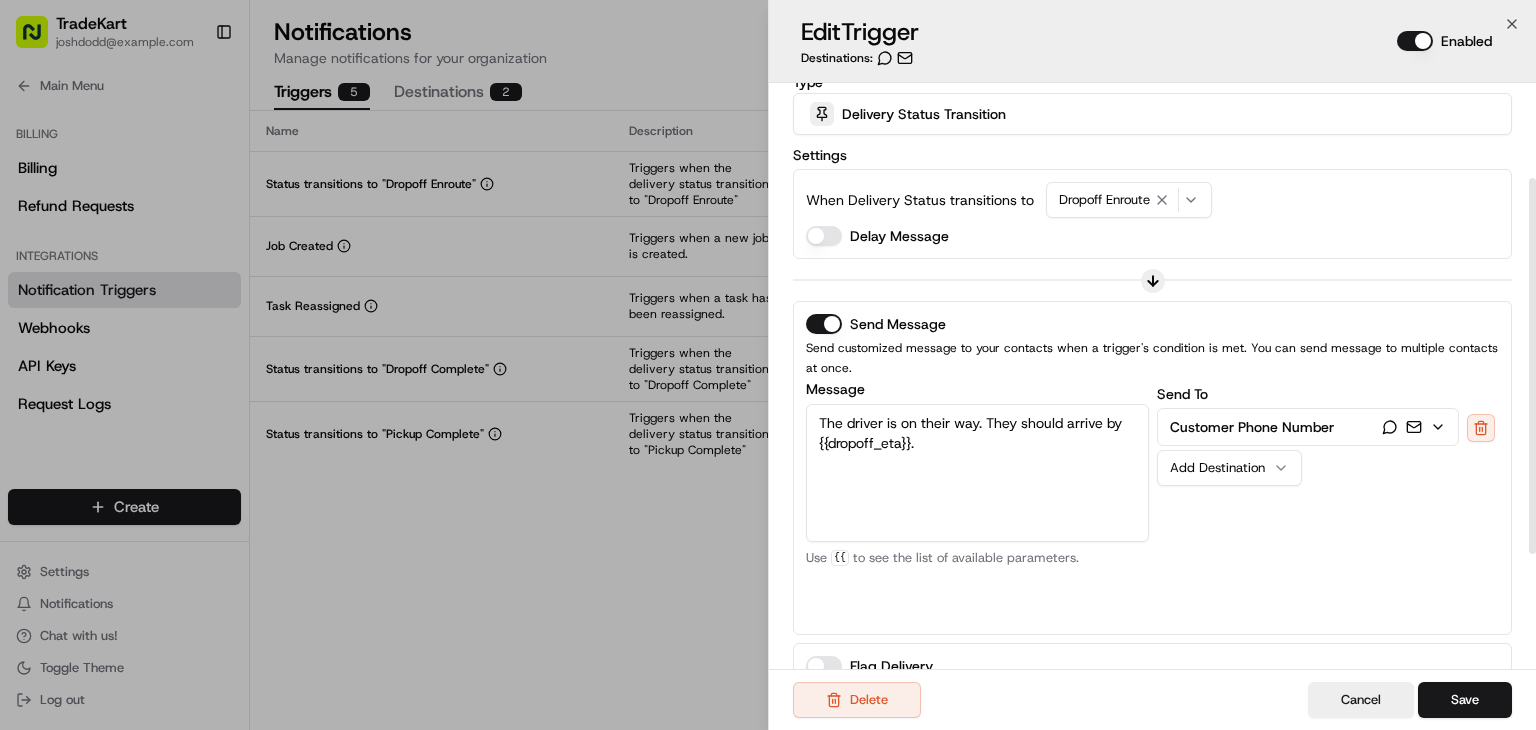scroll, scrollTop: 148, scrollLeft: 0, axis: vertical 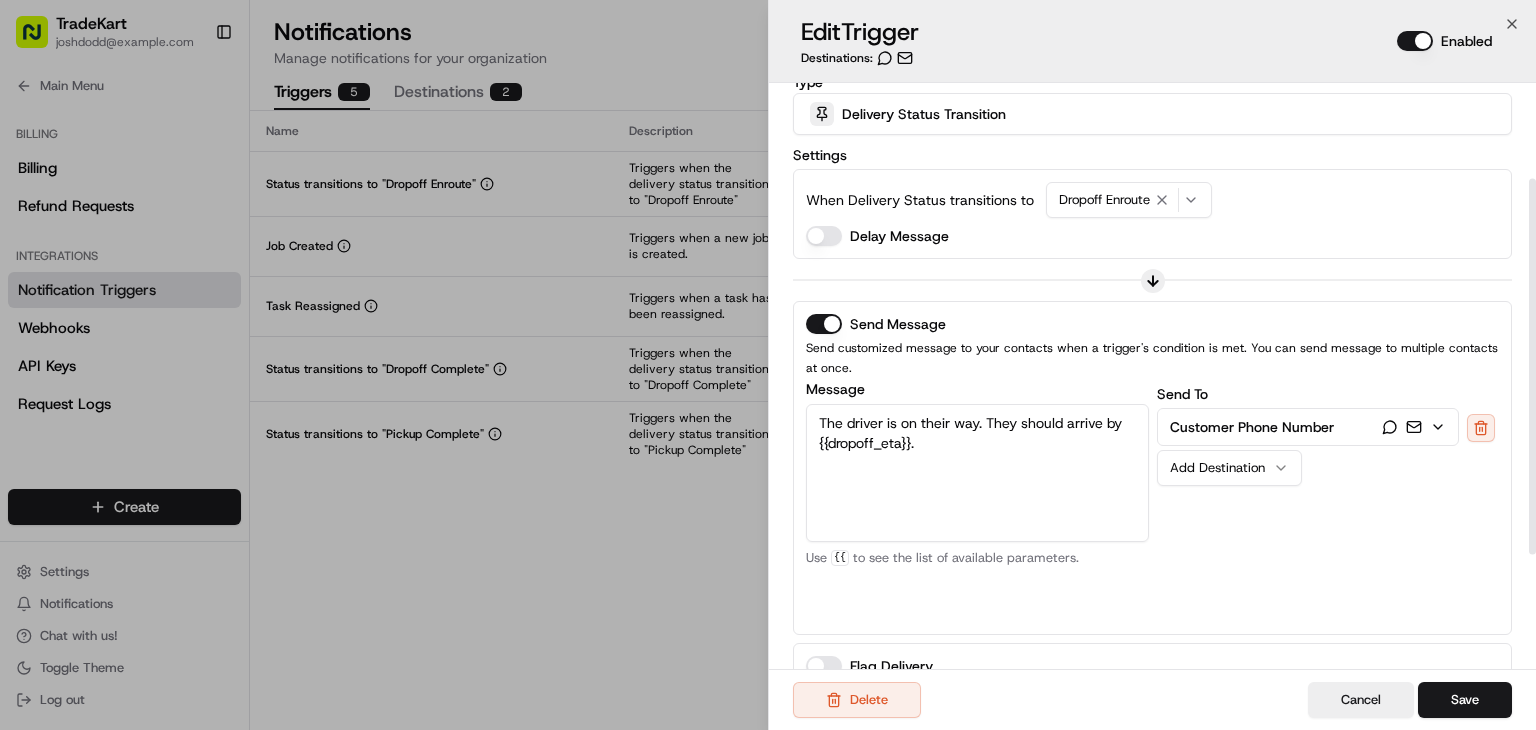 click on "Customer Phone Number" at bounding box center (1252, 427) 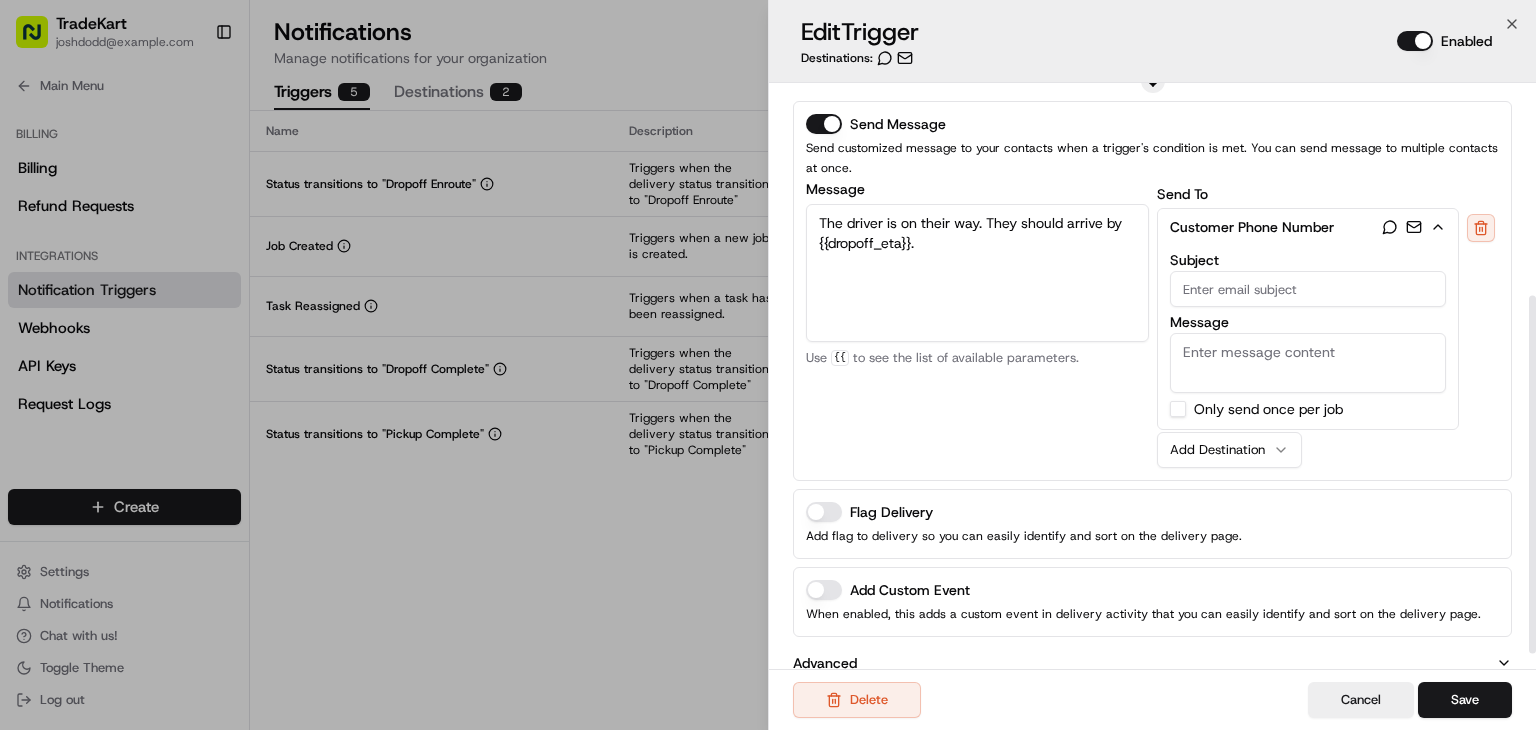 scroll, scrollTop: 344, scrollLeft: 0, axis: vertical 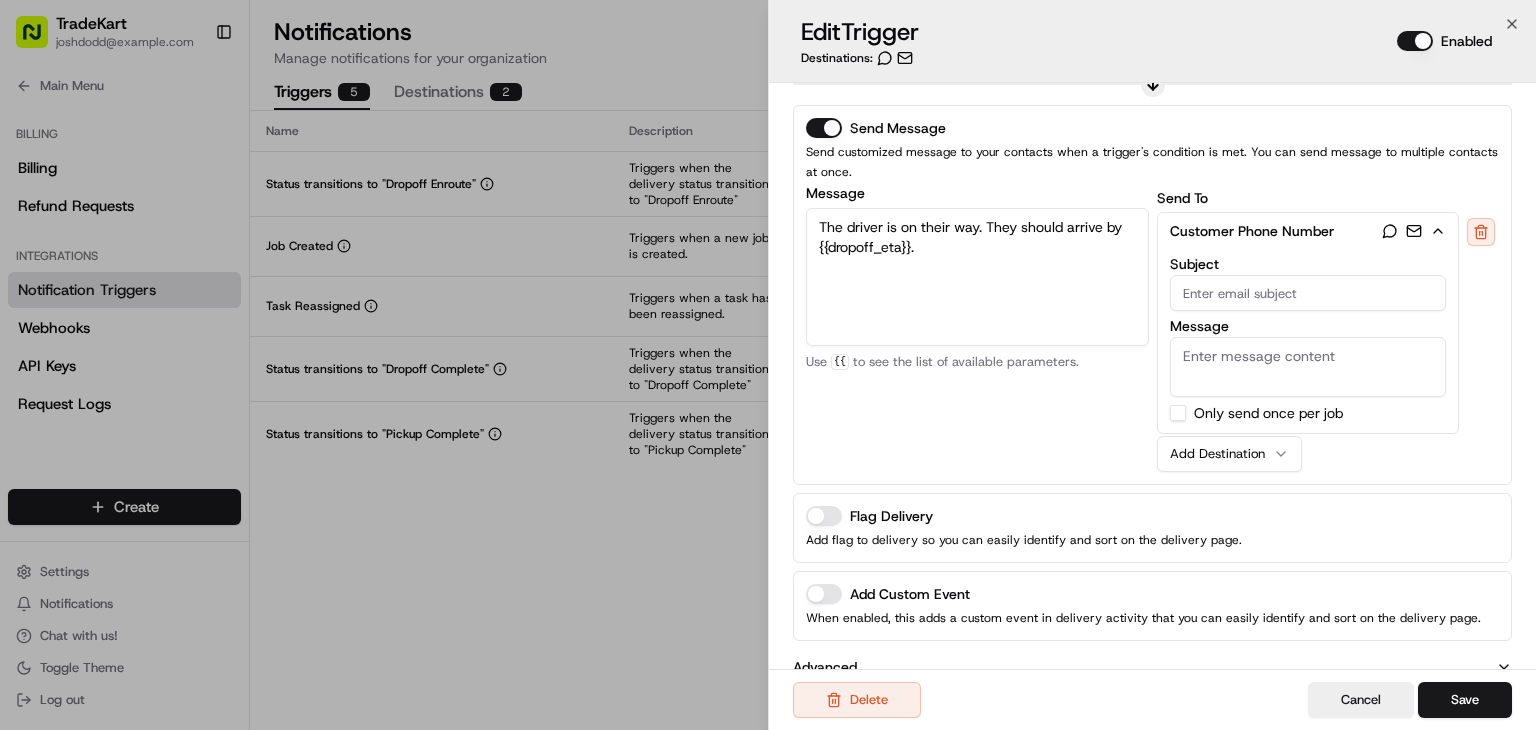 click on "The driver is on their way. They should arrive by {{dropoff_eta}}." at bounding box center (977, 277) 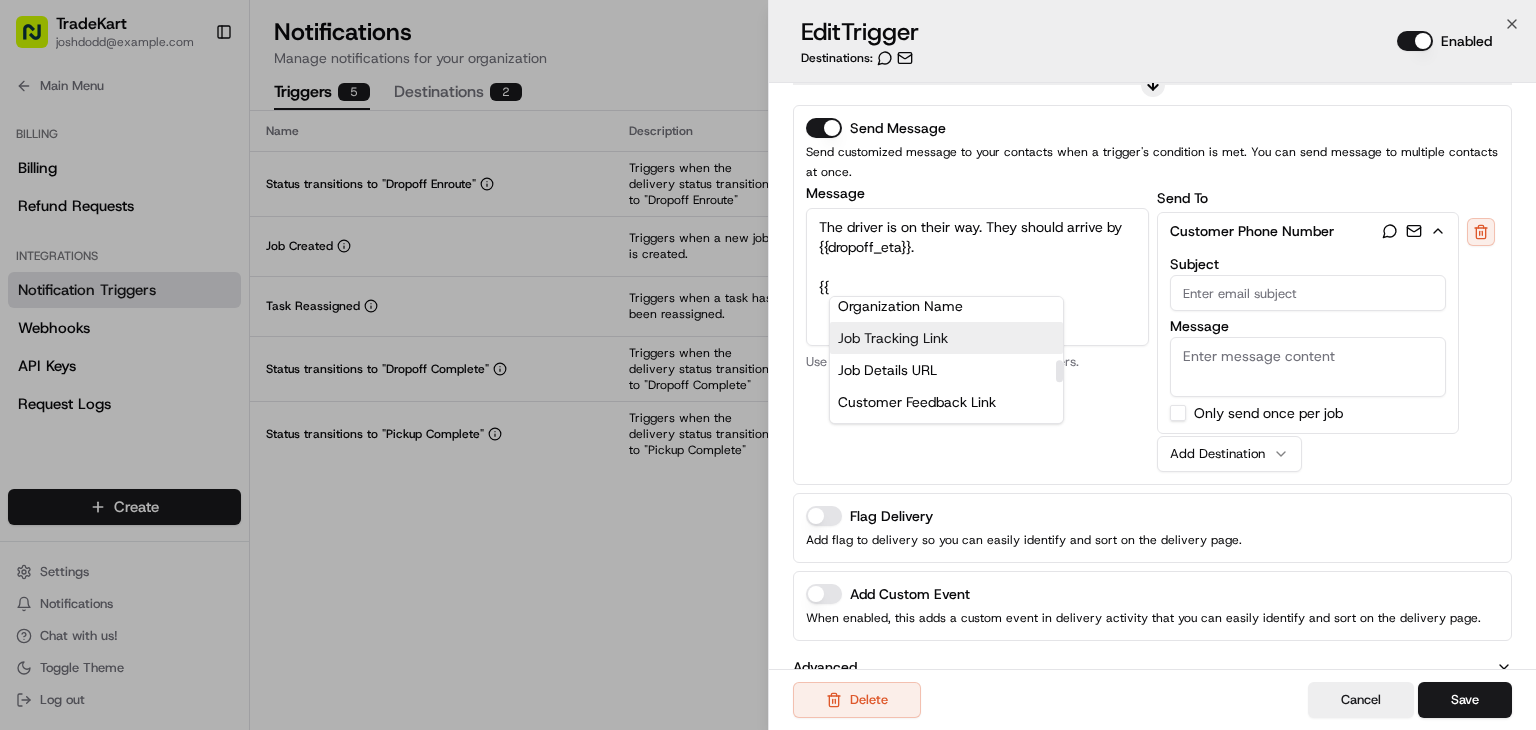 scroll, scrollTop: 442, scrollLeft: 0, axis: vertical 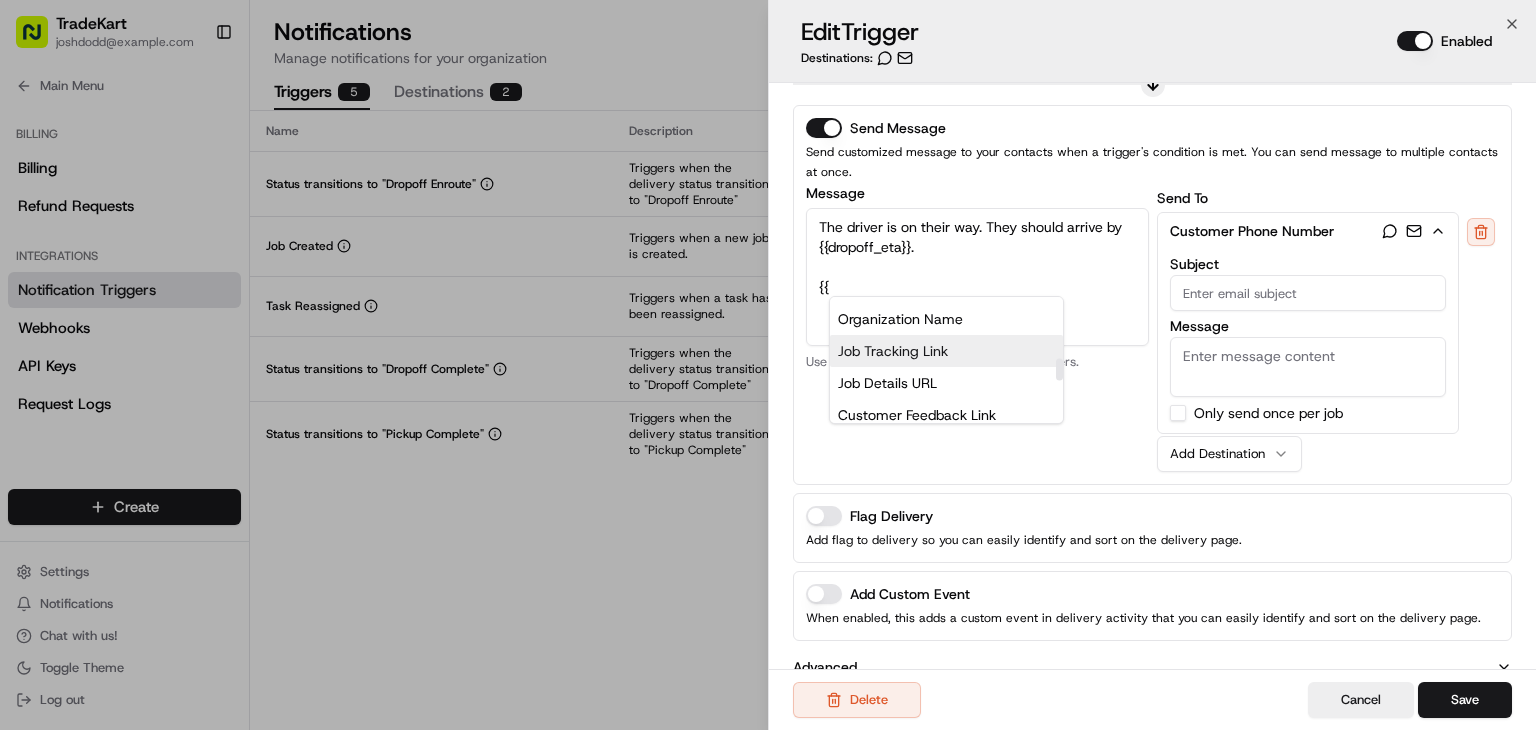 click on "Job Tracking Link" at bounding box center (946, 351) 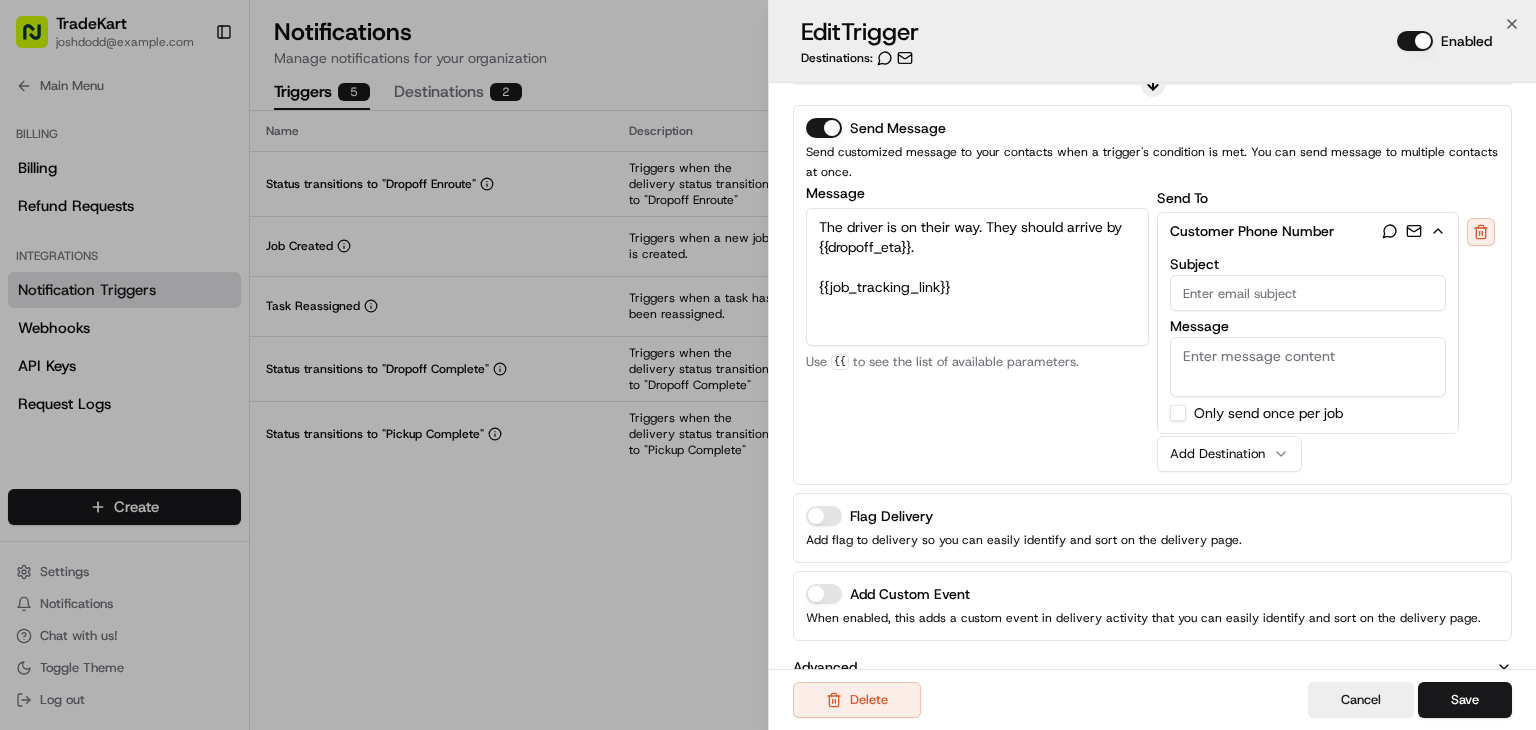 drag, startPoint x: 993, startPoint y: 283, endPoint x: 813, endPoint y: 220, distance: 190.70657 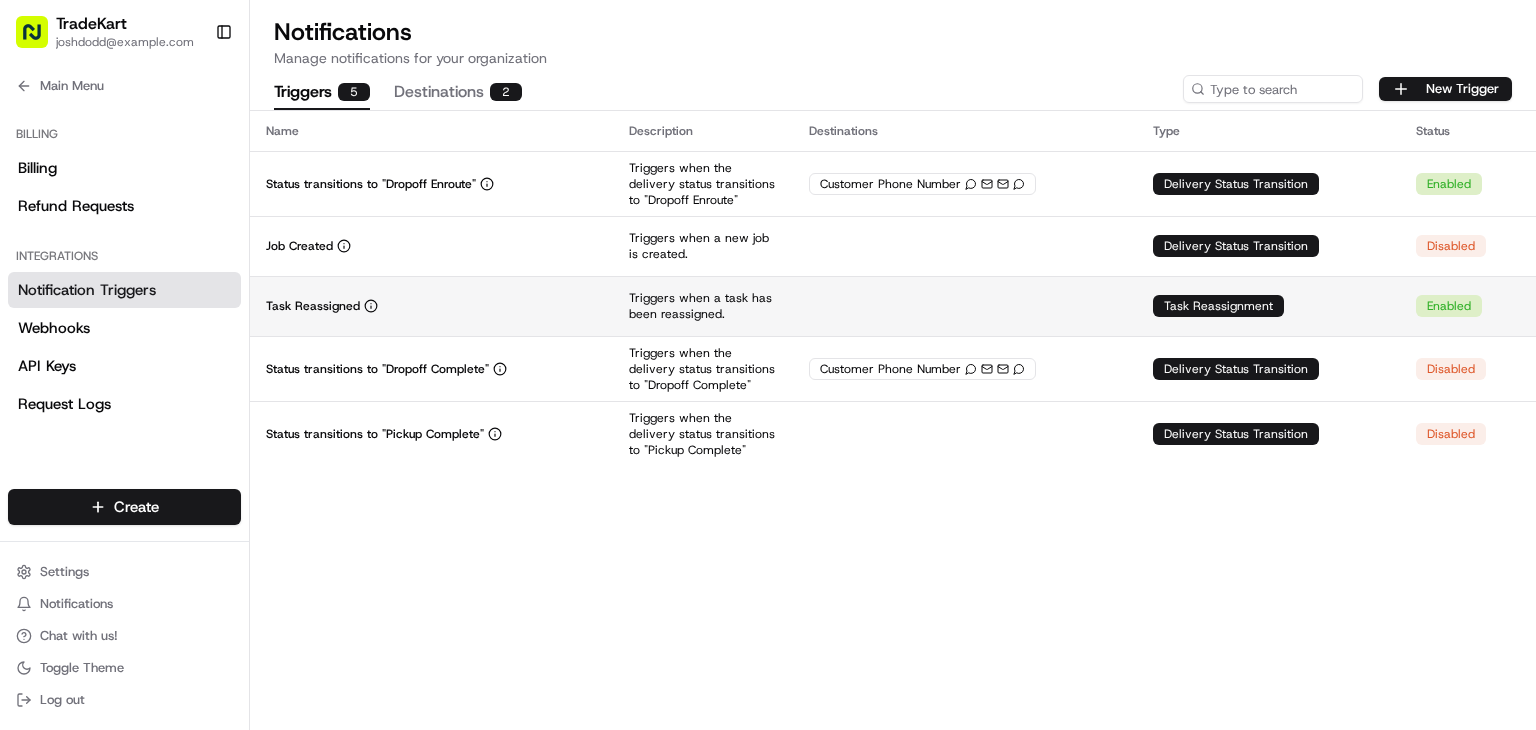 click at bounding box center [965, 306] 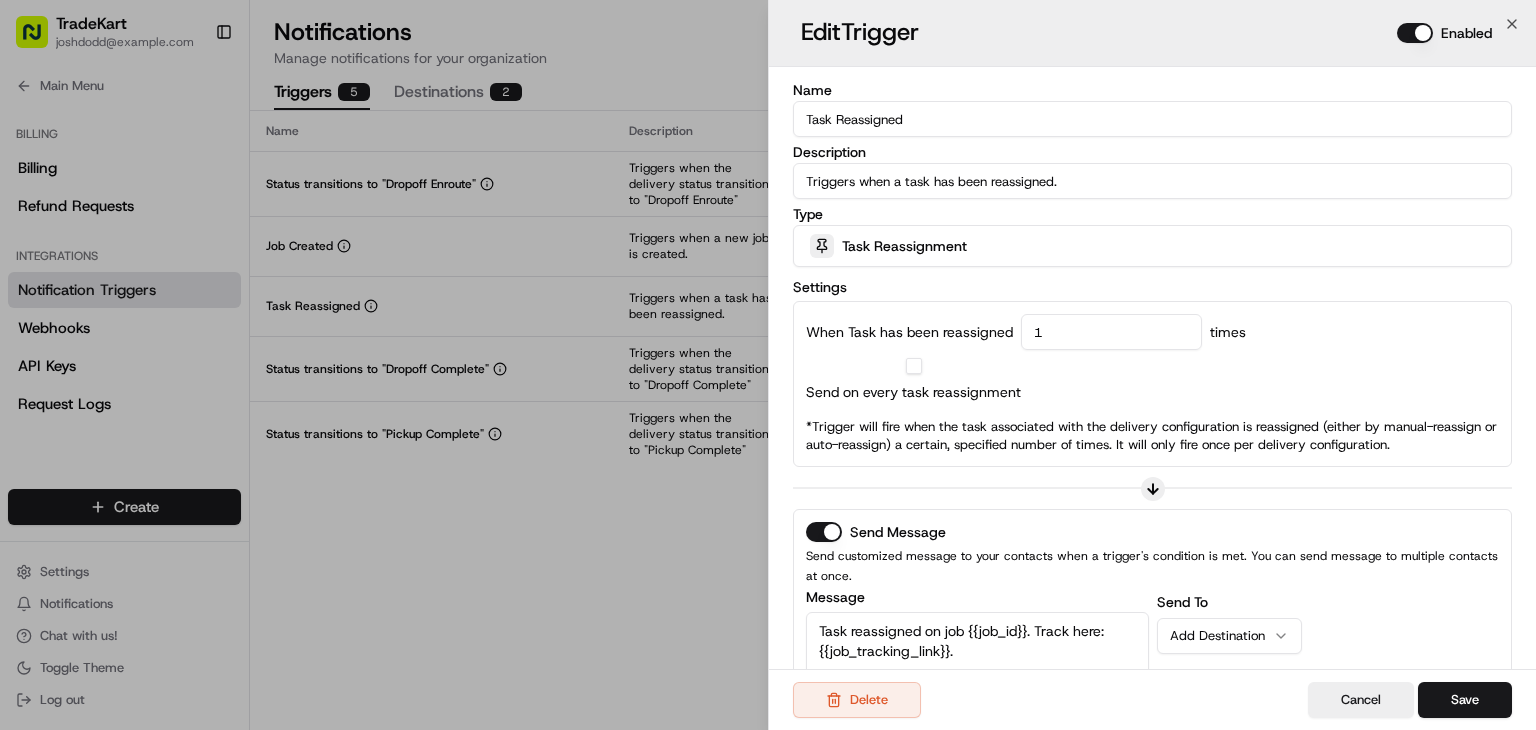 click on "Enabled" at bounding box center [1415, 33] 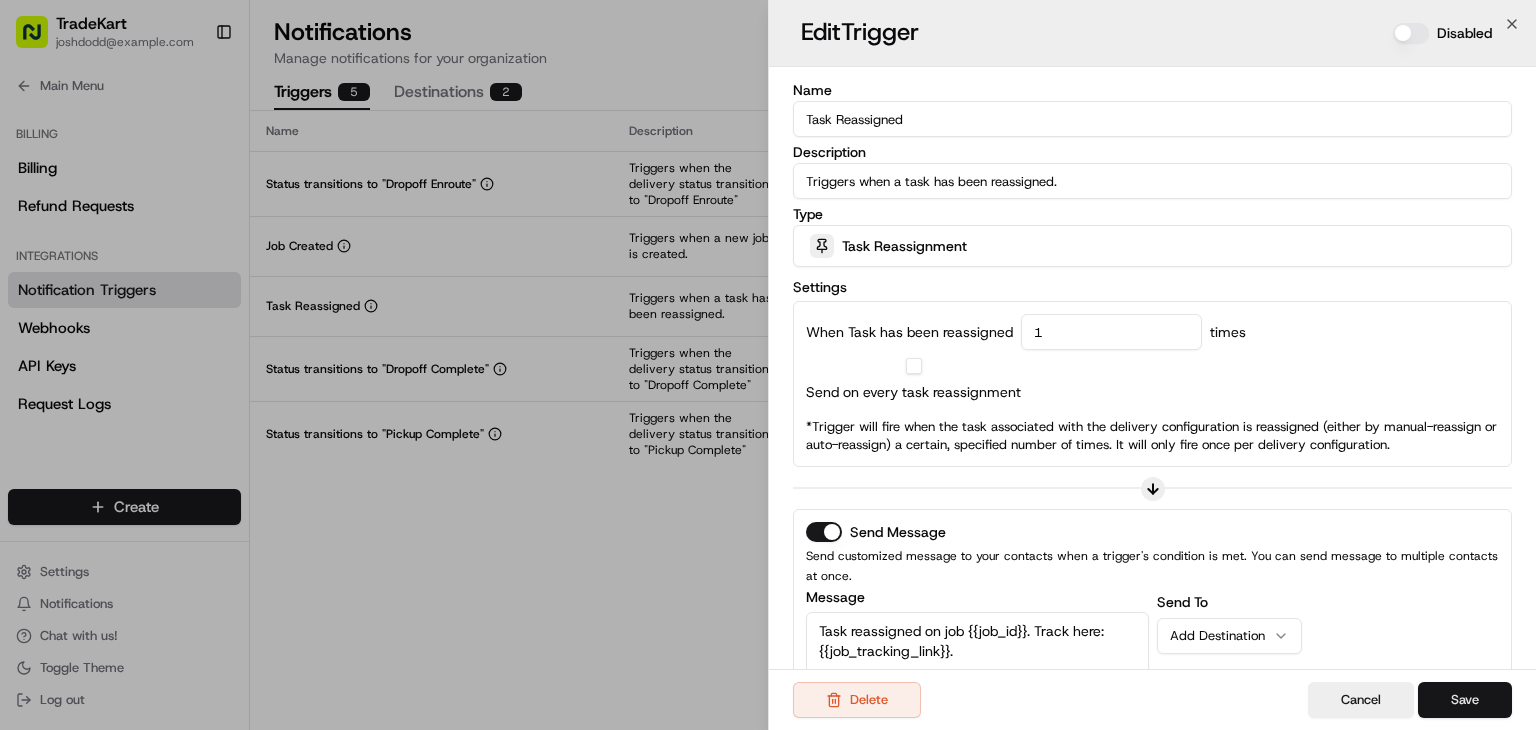 click on "Save" at bounding box center [1465, 700] 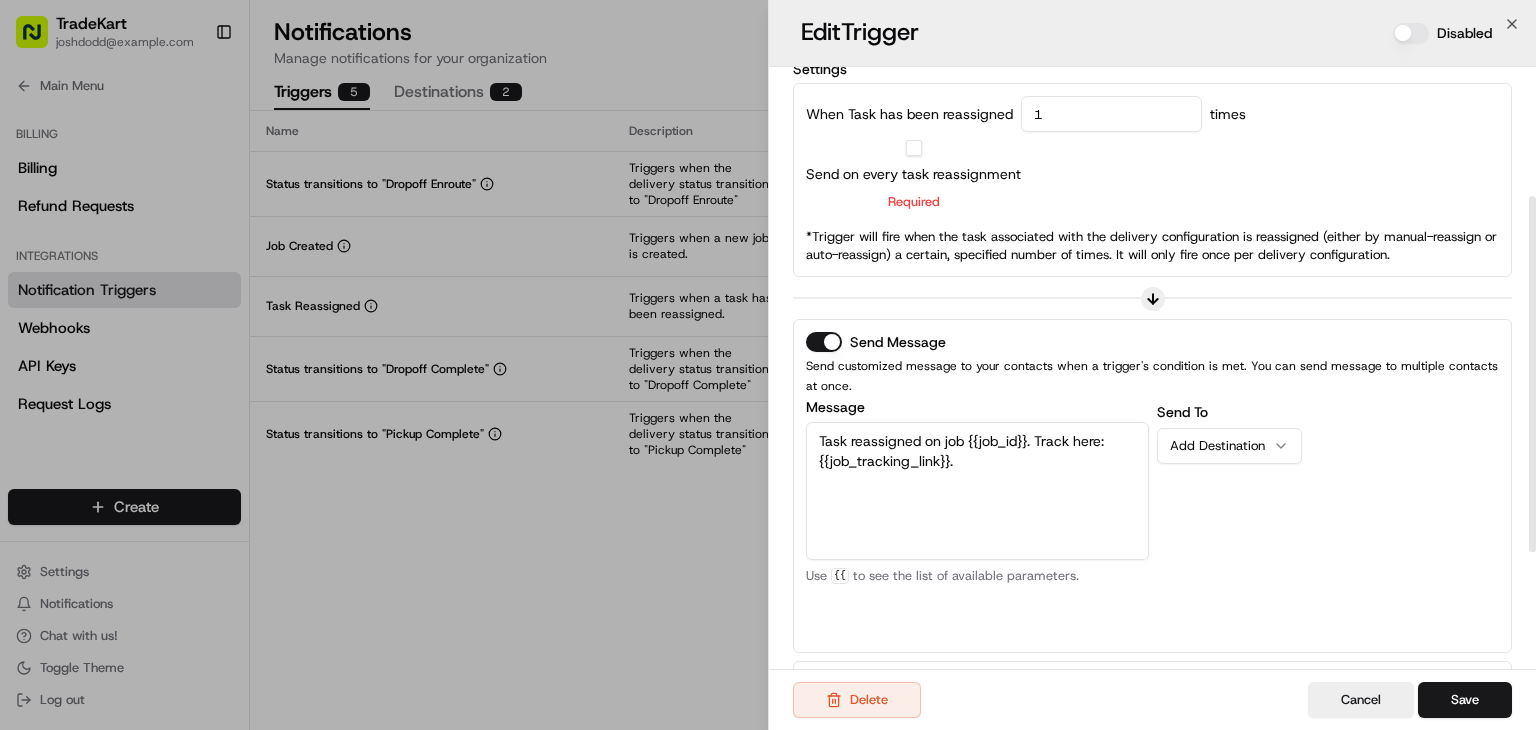 scroll, scrollTop: 216, scrollLeft: 0, axis: vertical 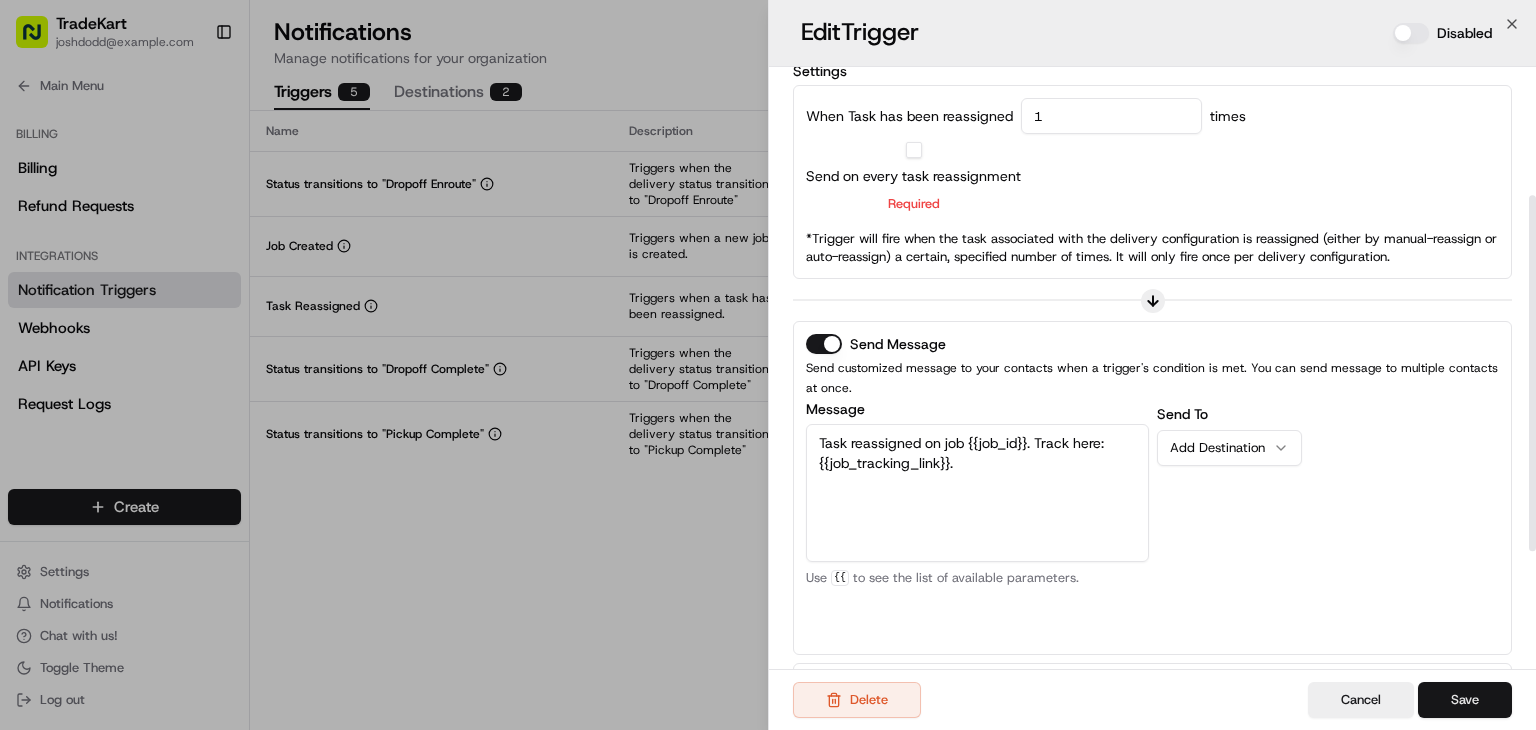 click on "Save" at bounding box center [1465, 700] 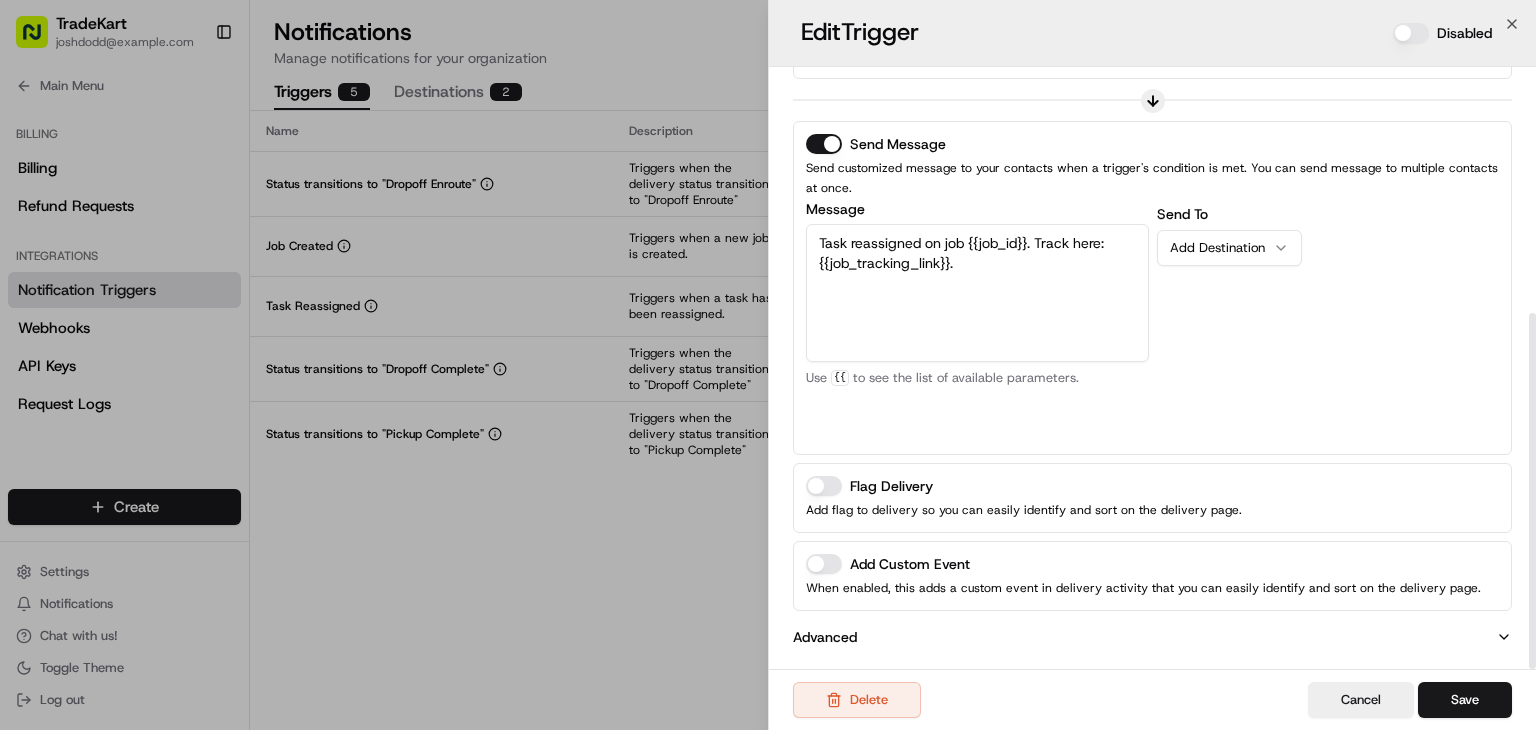 scroll, scrollTop: 0, scrollLeft: 0, axis: both 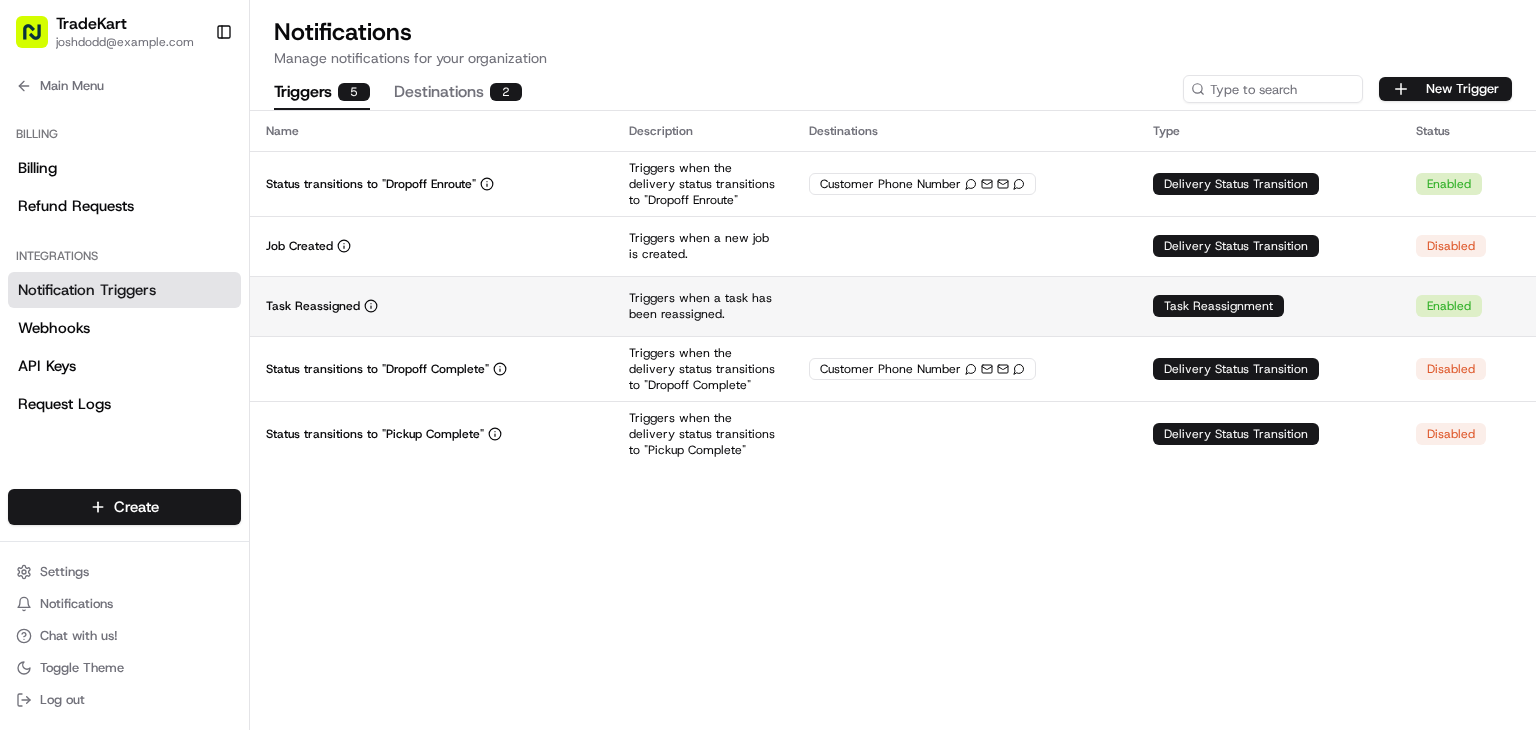 click on "Triggers when a task has been reassigned." at bounding box center (703, 306) 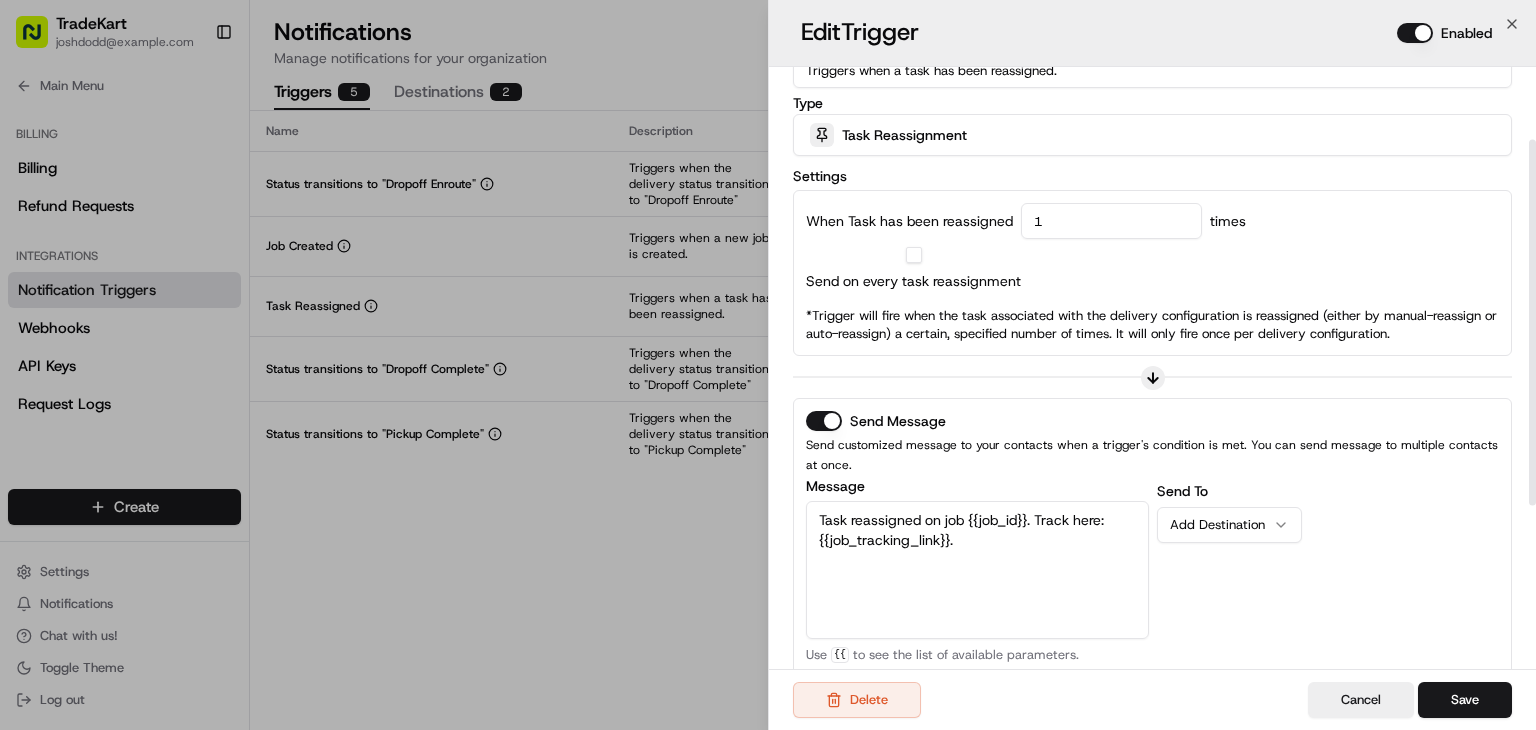 scroll, scrollTop: 120, scrollLeft: 0, axis: vertical 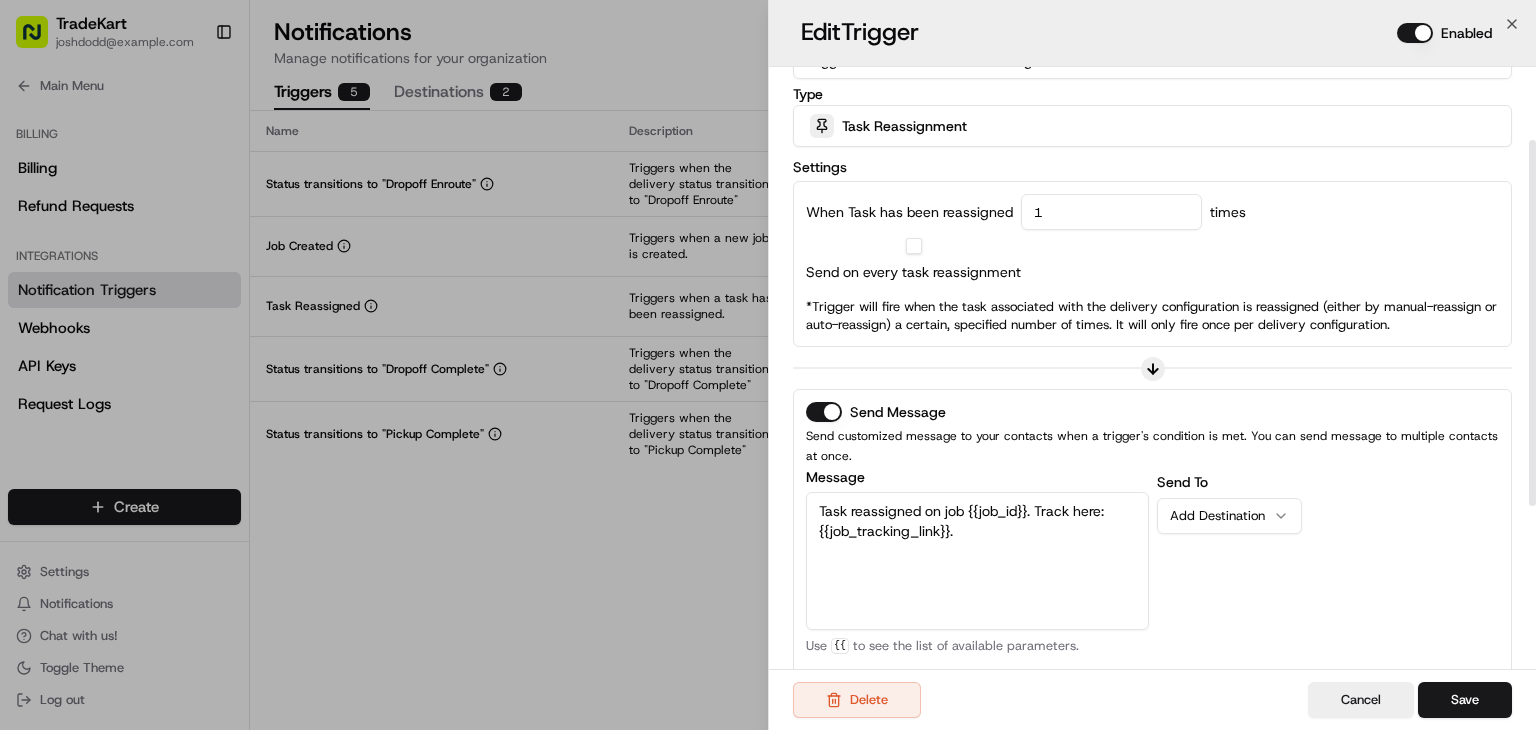 click on "Send Message" at bounding box center (824, 412) 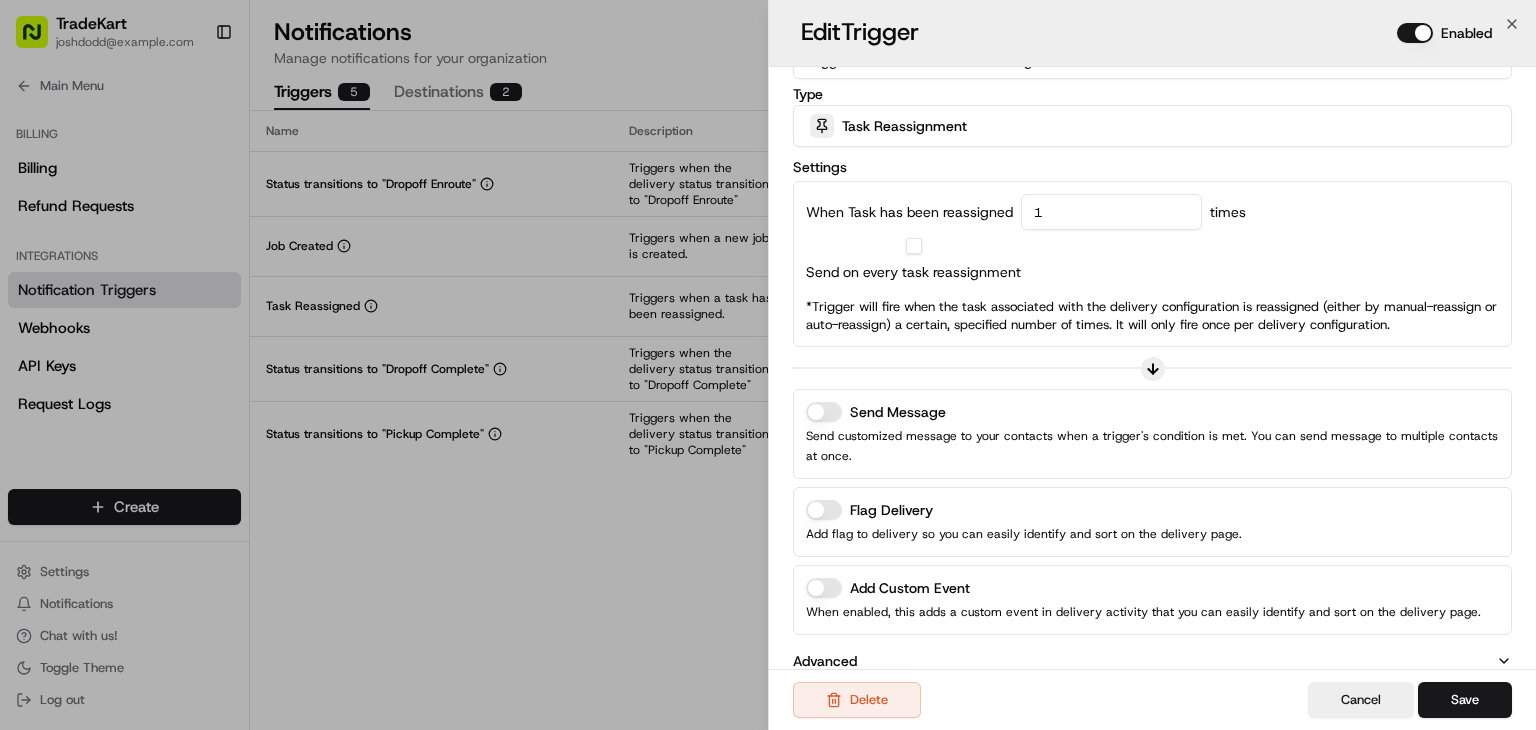 scroll, scrollTop: 144, scrollLeft: 0, axis: vertical 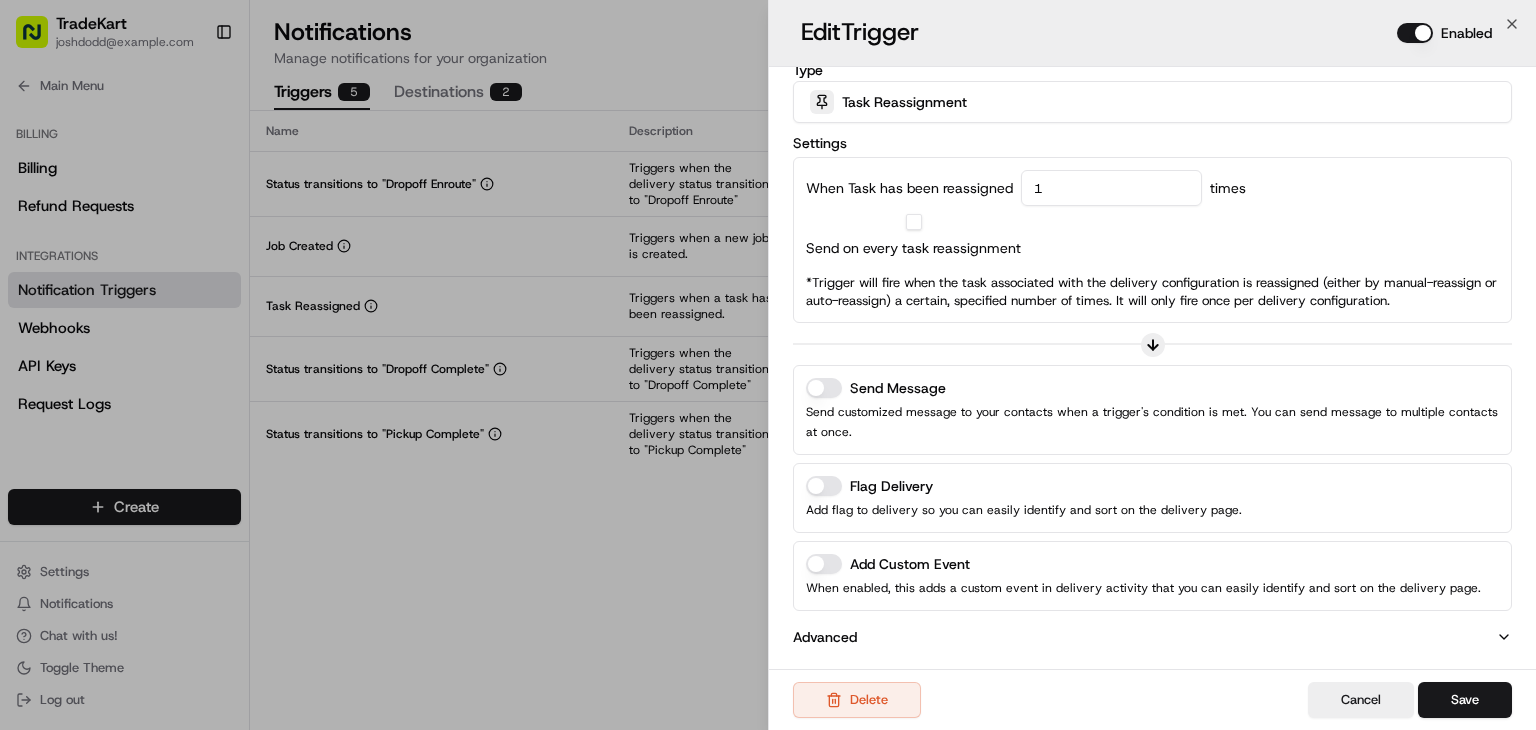 click on "Edit  Trigger Enabled" at bounding box center (1152, 33) 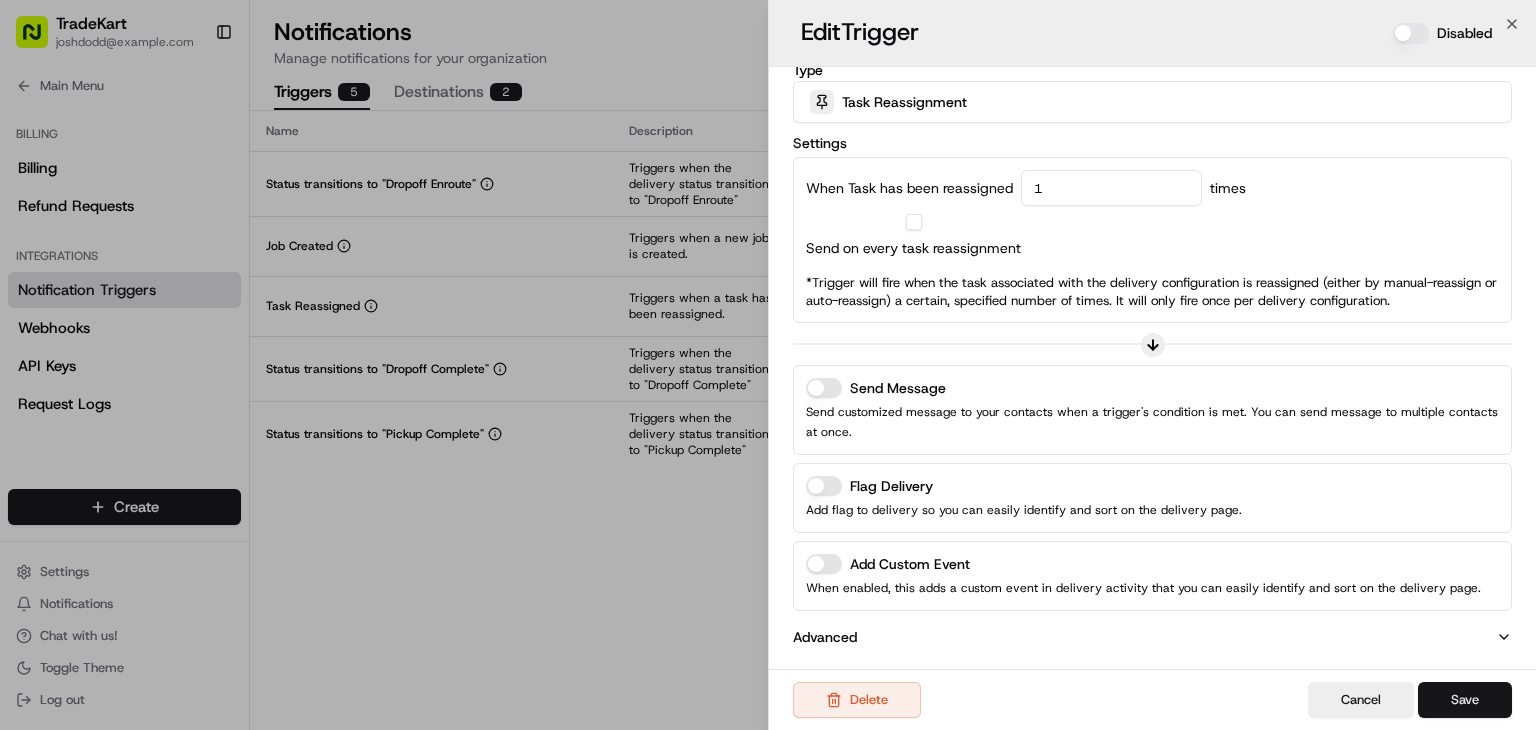 click on "Save" at bounding box center (1465, 700) 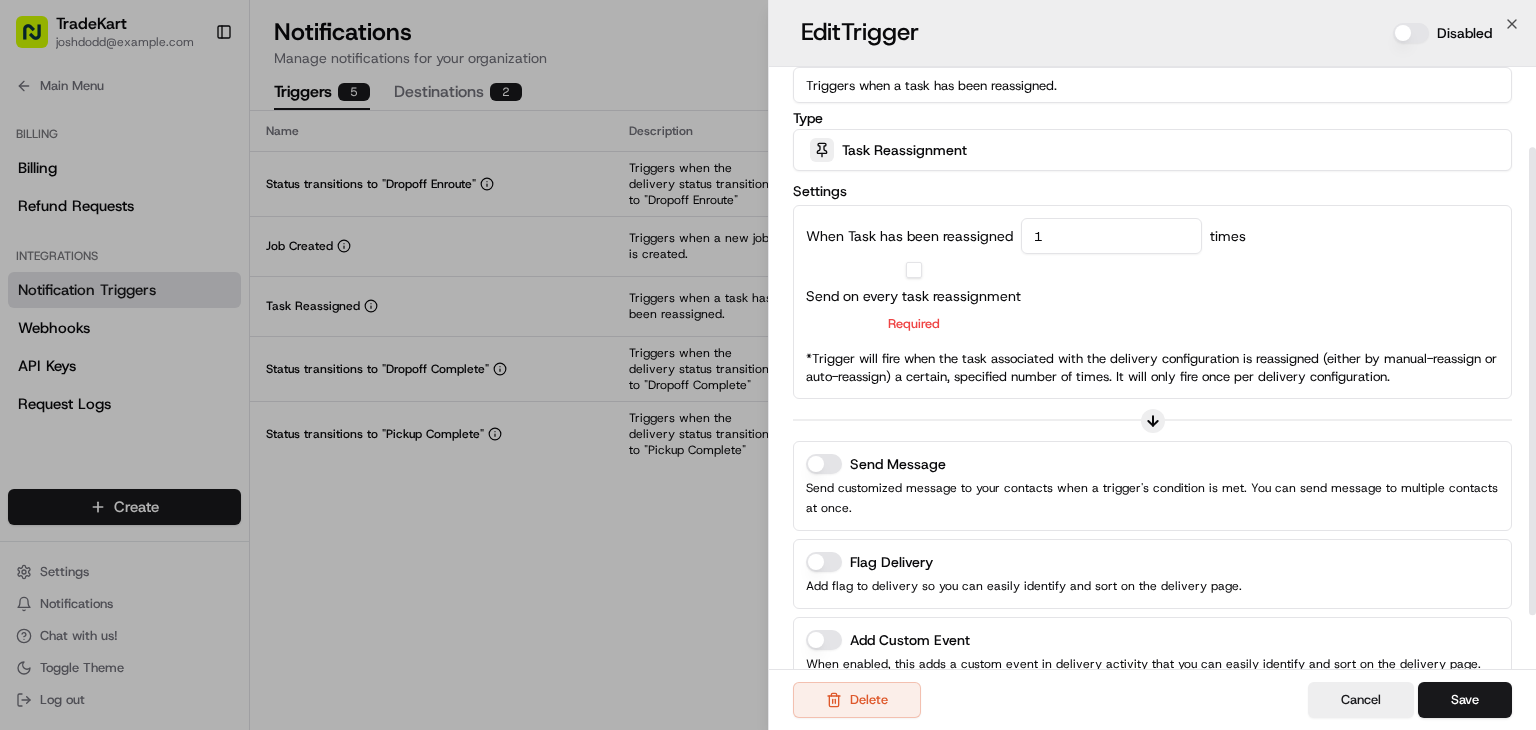 scroll, scrollTop: 95, scrollLeft: 0, axis: vertical 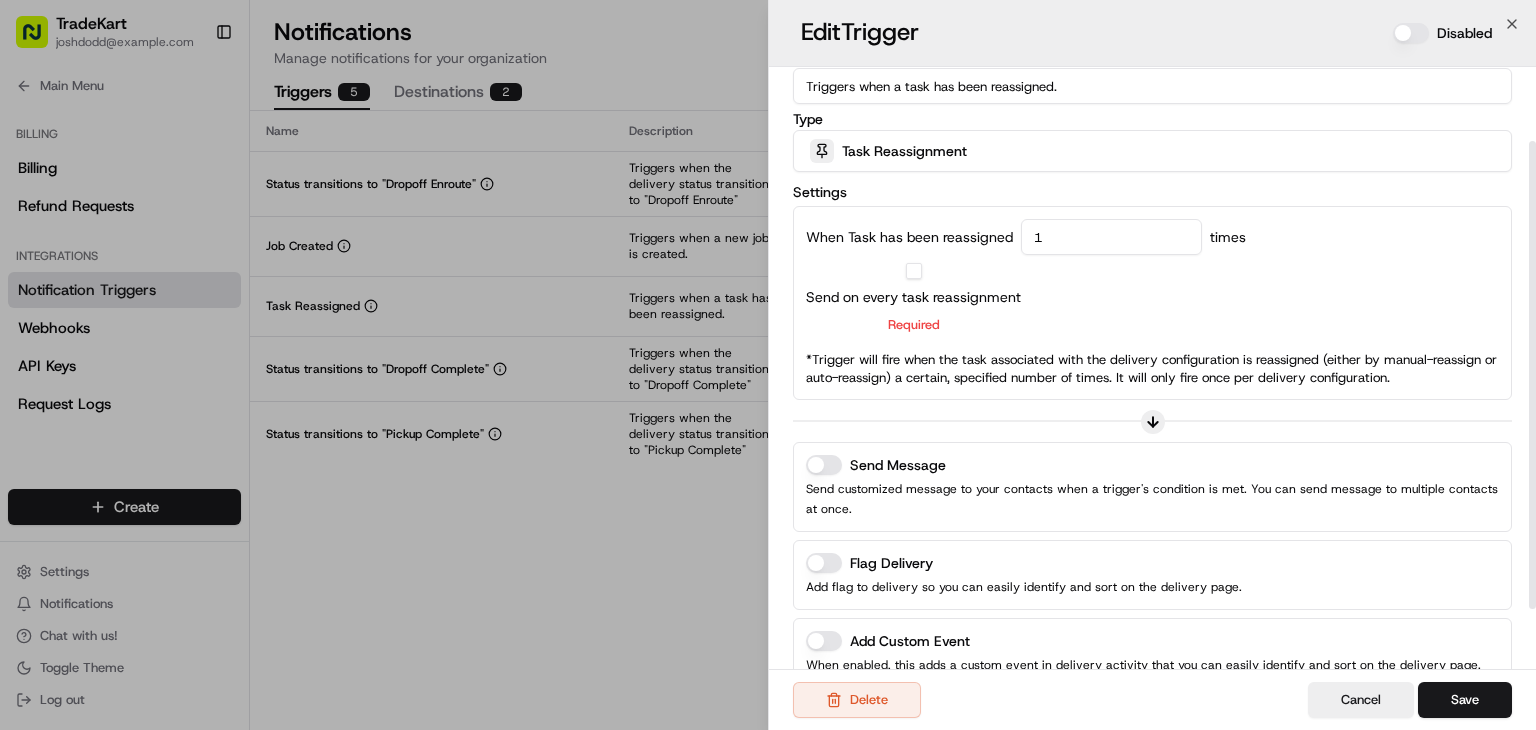 click on "Send on every task reassignment Required" at bounding box center [913, 299] 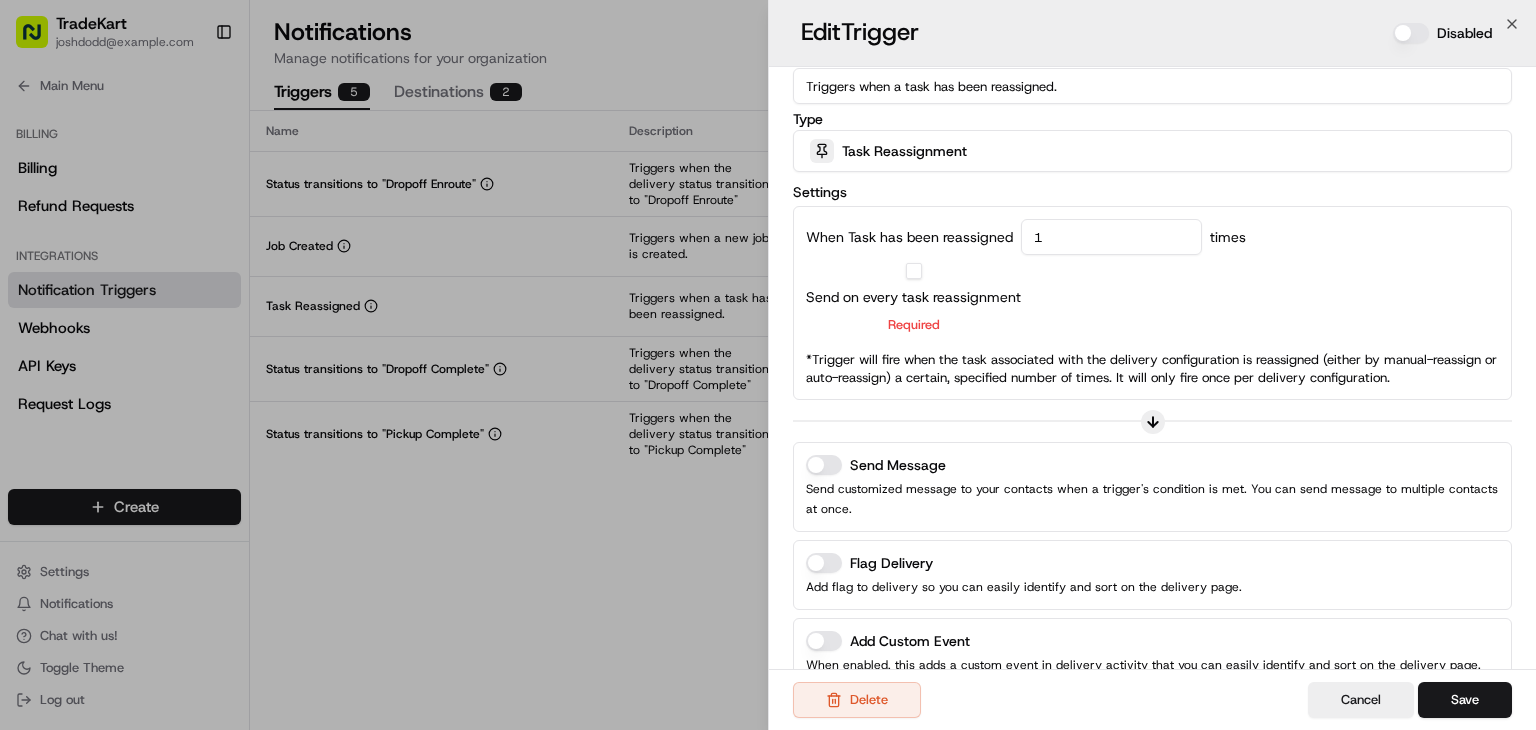 click on "Send on every task reassignment" at bounding box center (914, 271) 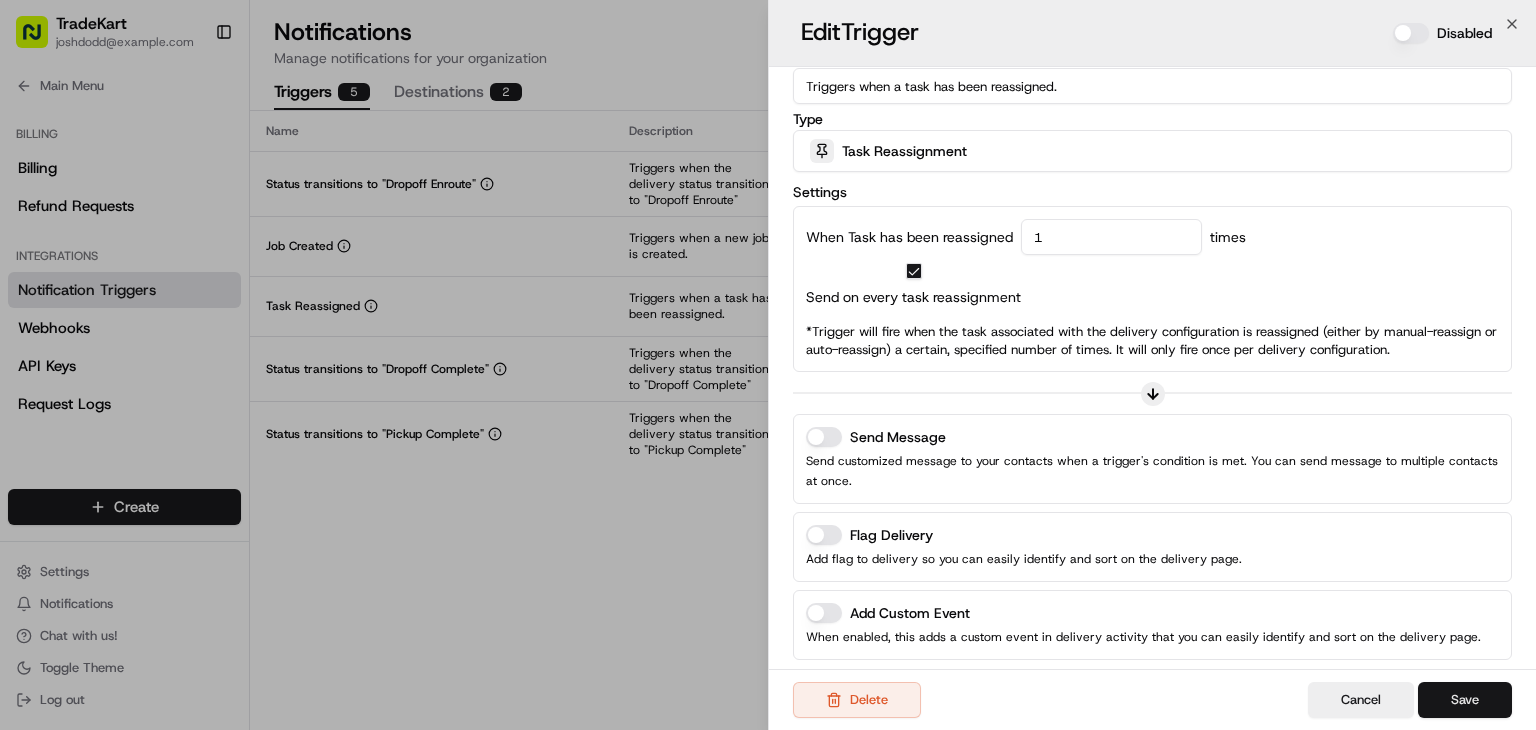 click on "Save" at bounding box center [1465, 700] 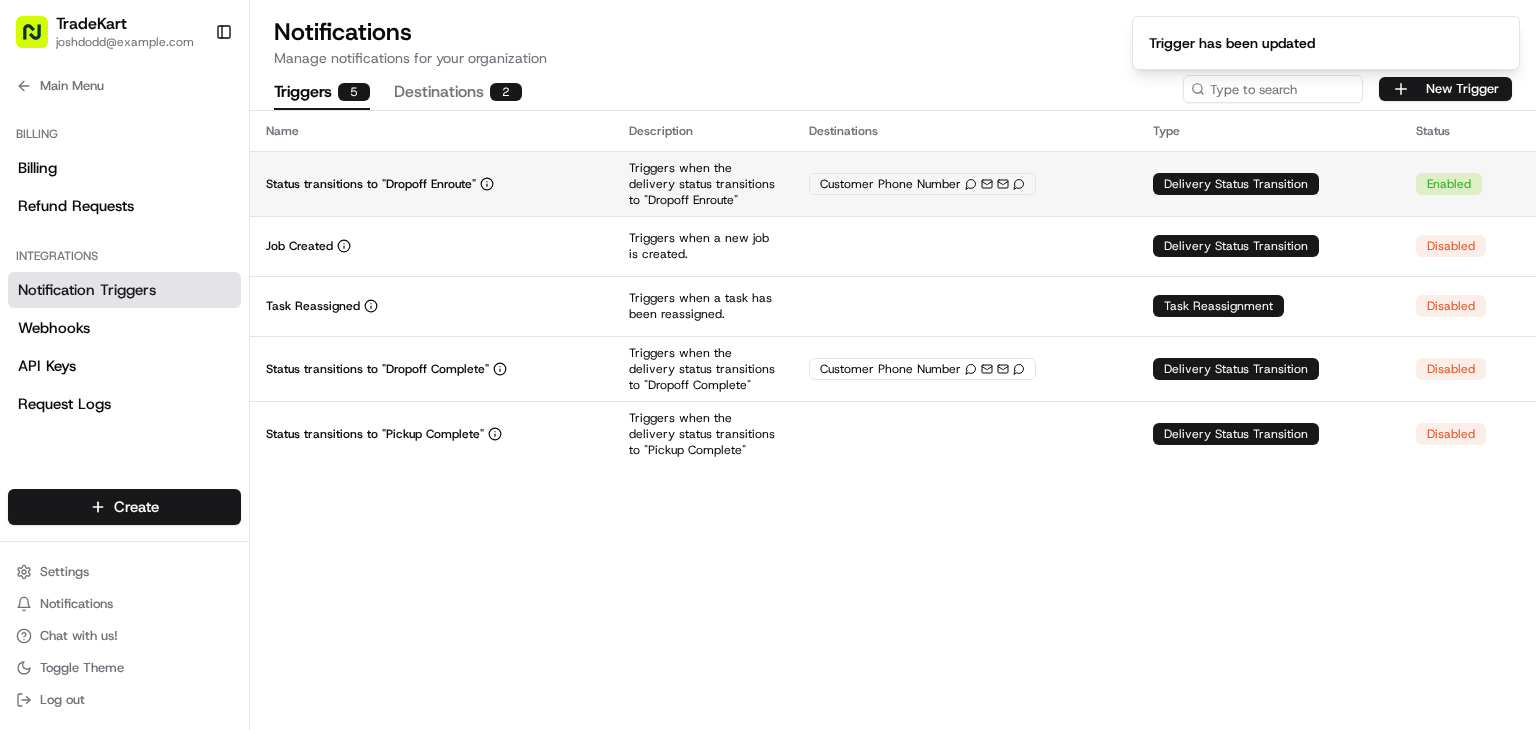 click on "Status transitions to "Dropoff Enroute"" at bounding box center [431, 184] 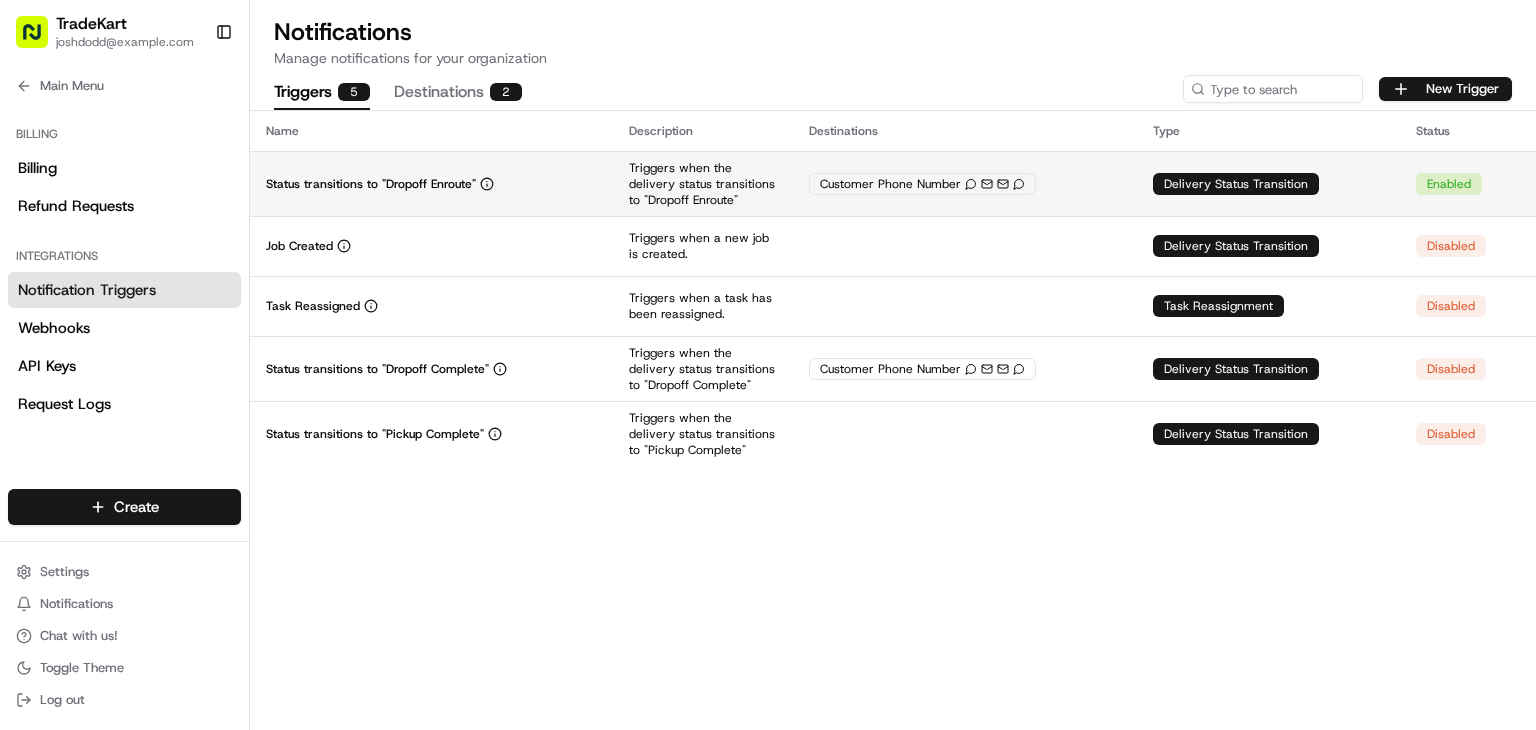click on "Customer Phone Number" at bounding box center [965, 184] 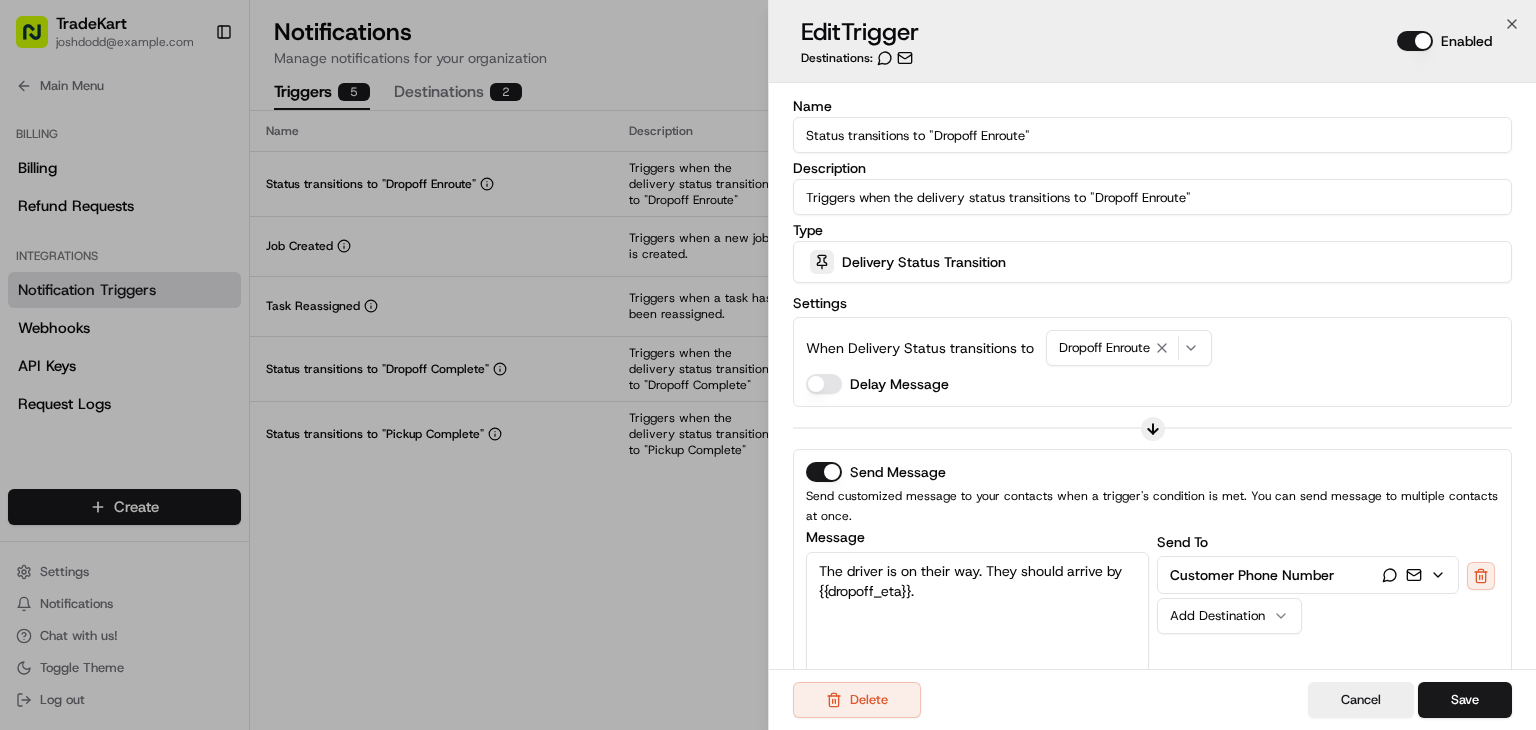 click on "Enabled" at bounding box center (1415, 41) 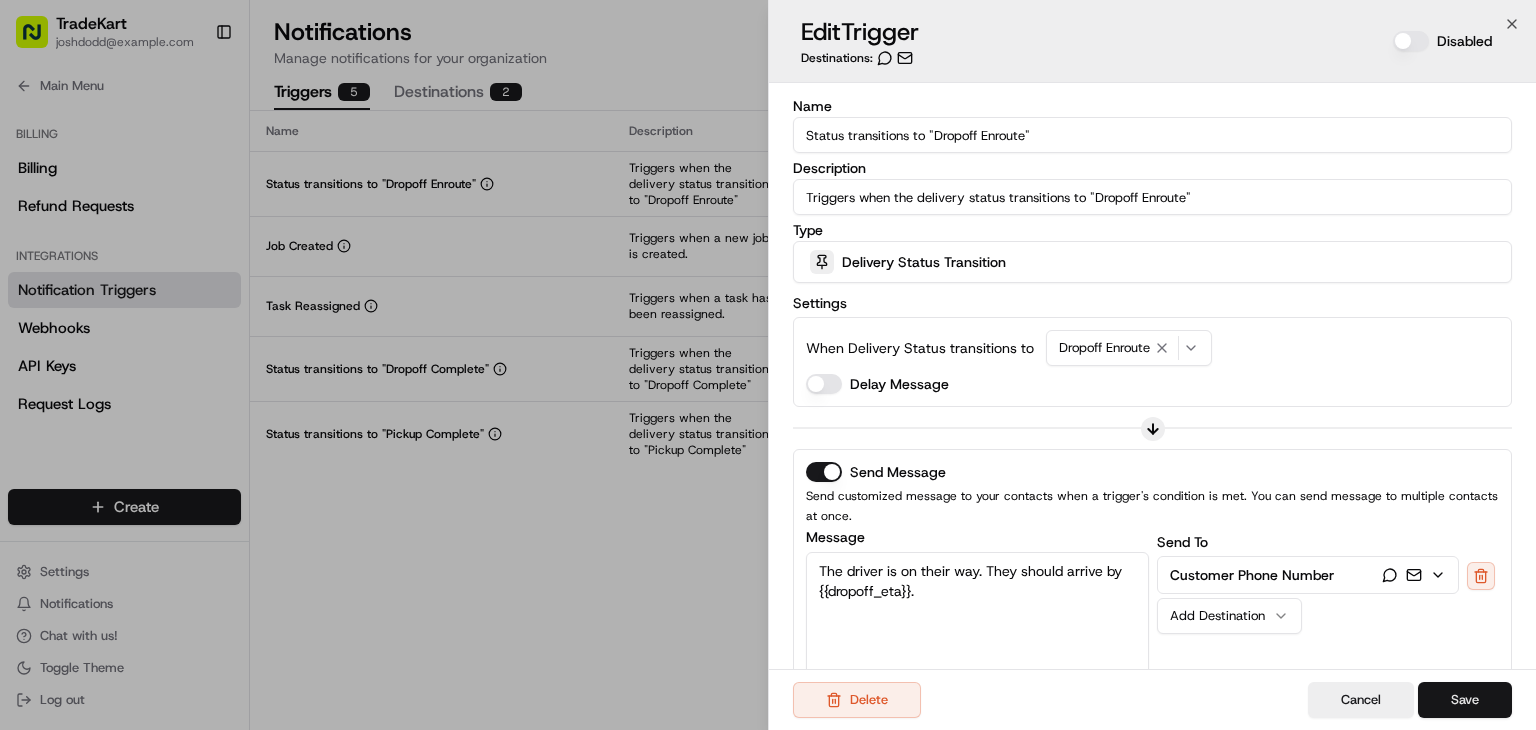 click on "Save" at bounding box center [1465, 700] 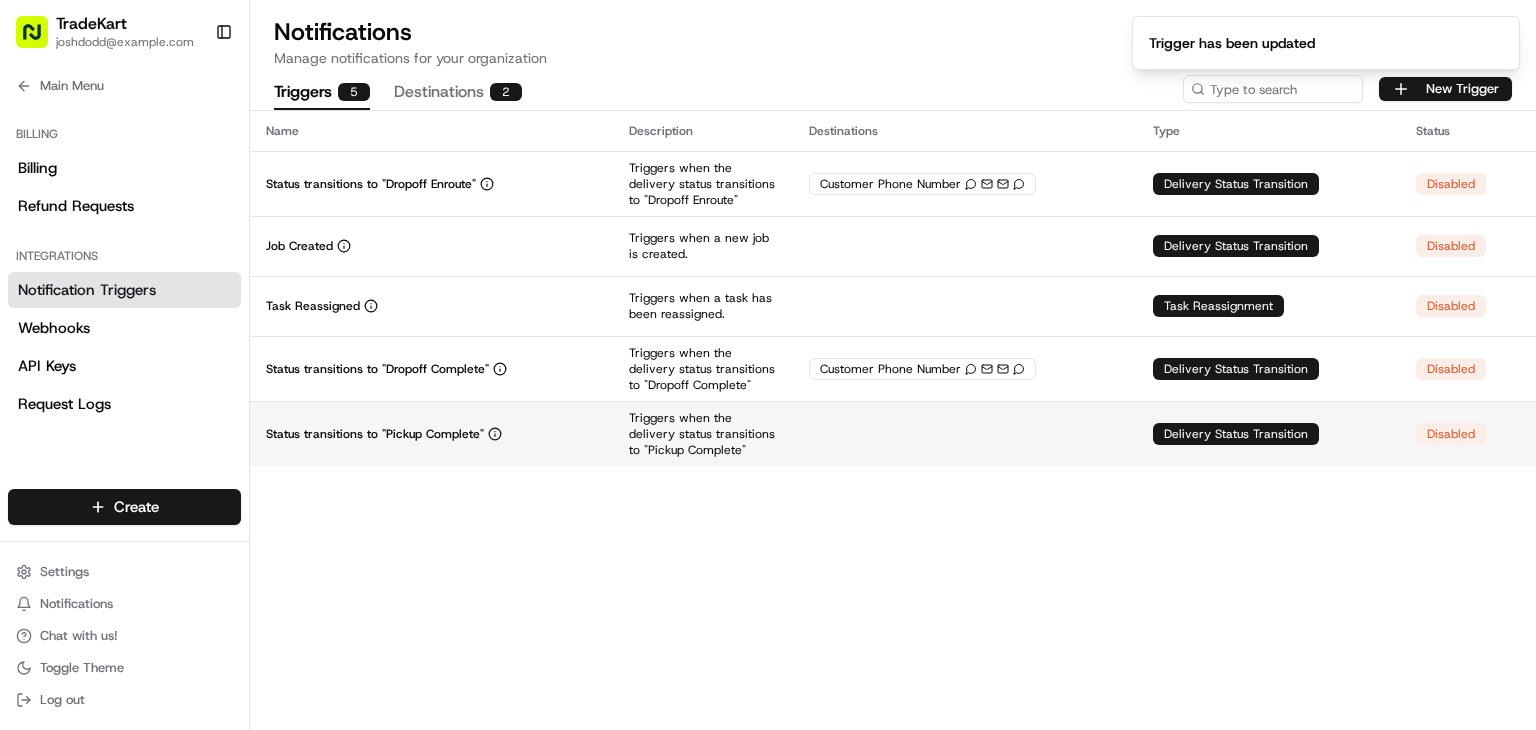 click at bounding box center [965, 433] 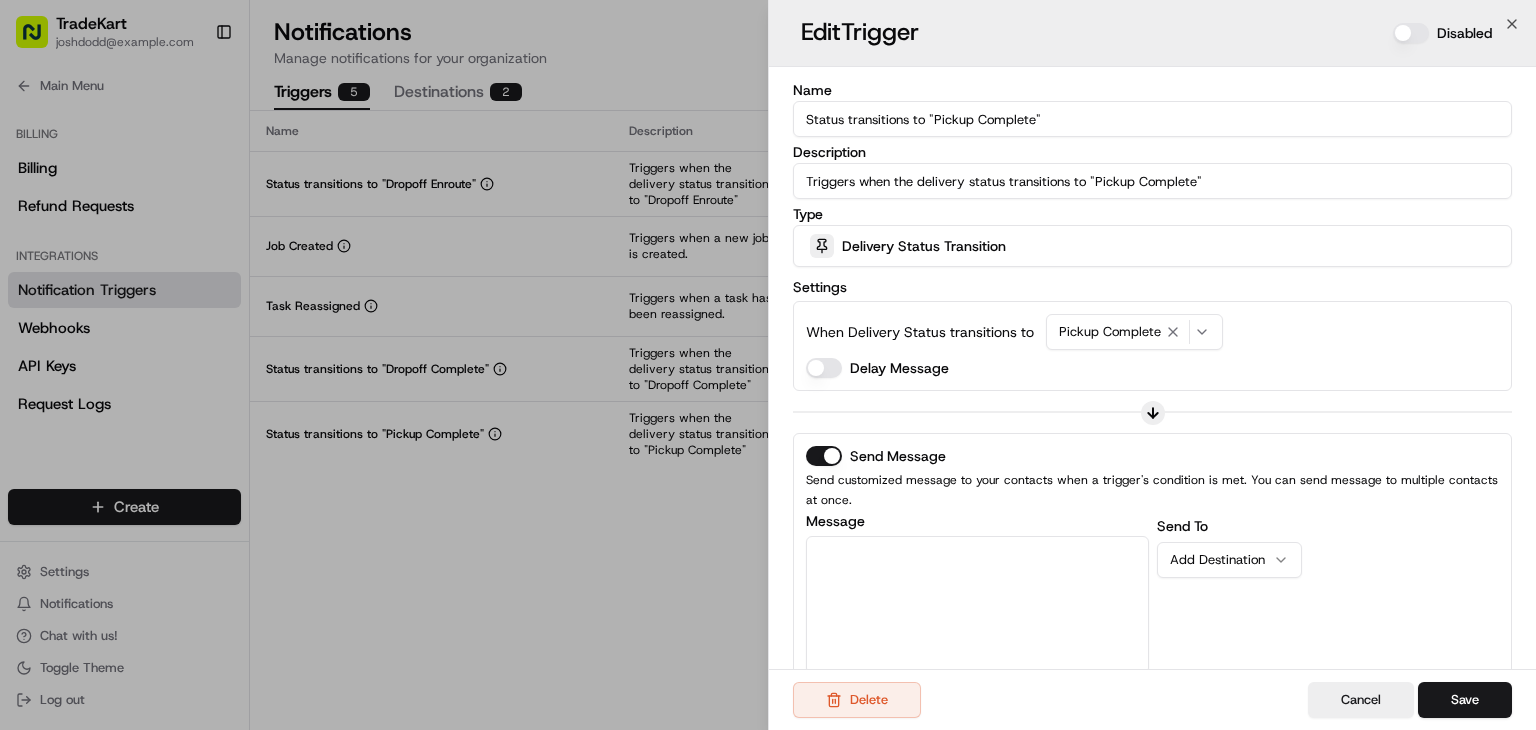click on "Disabled" at bounding box center [1411, 33] 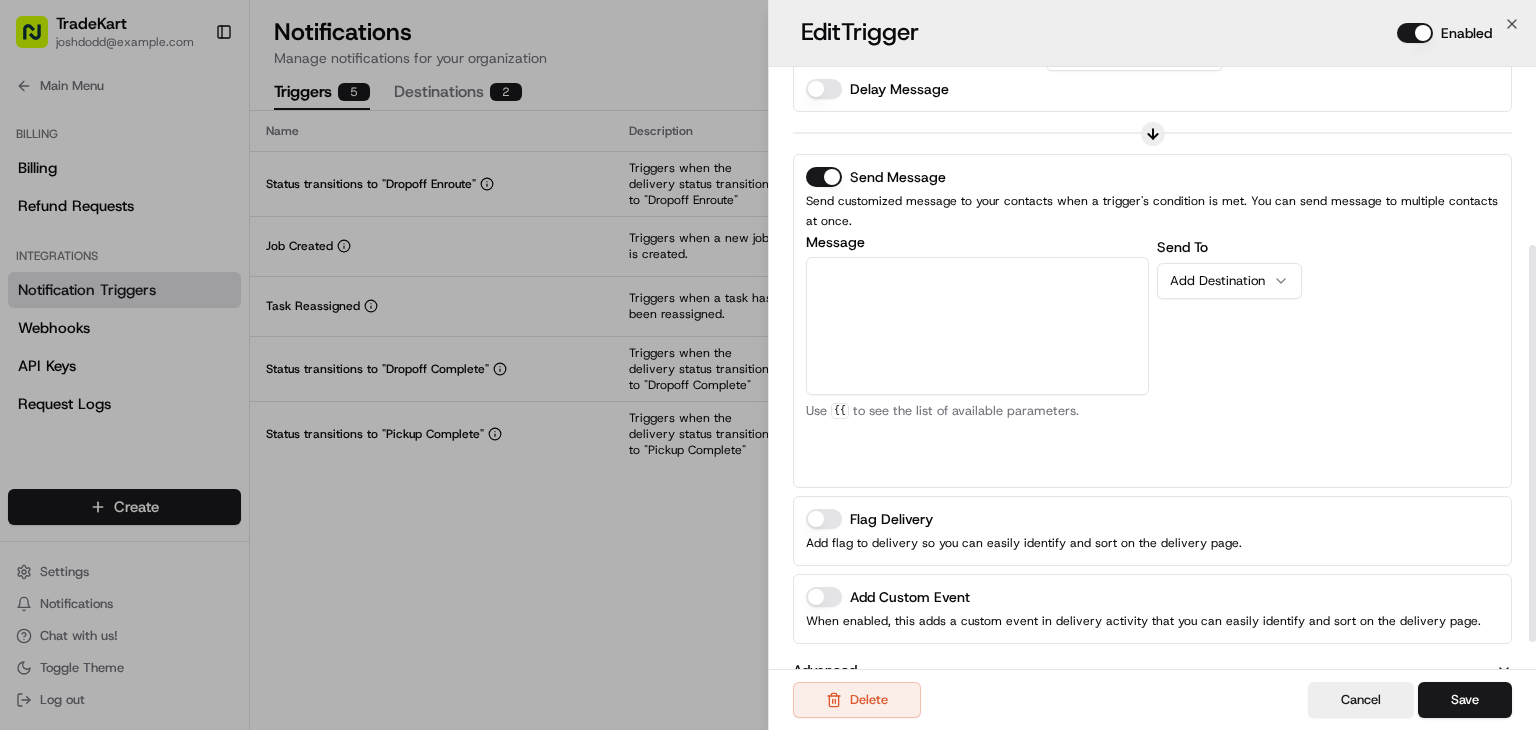 scroll, scrollTop: 312, scrollLeft: 0, axis: vertical 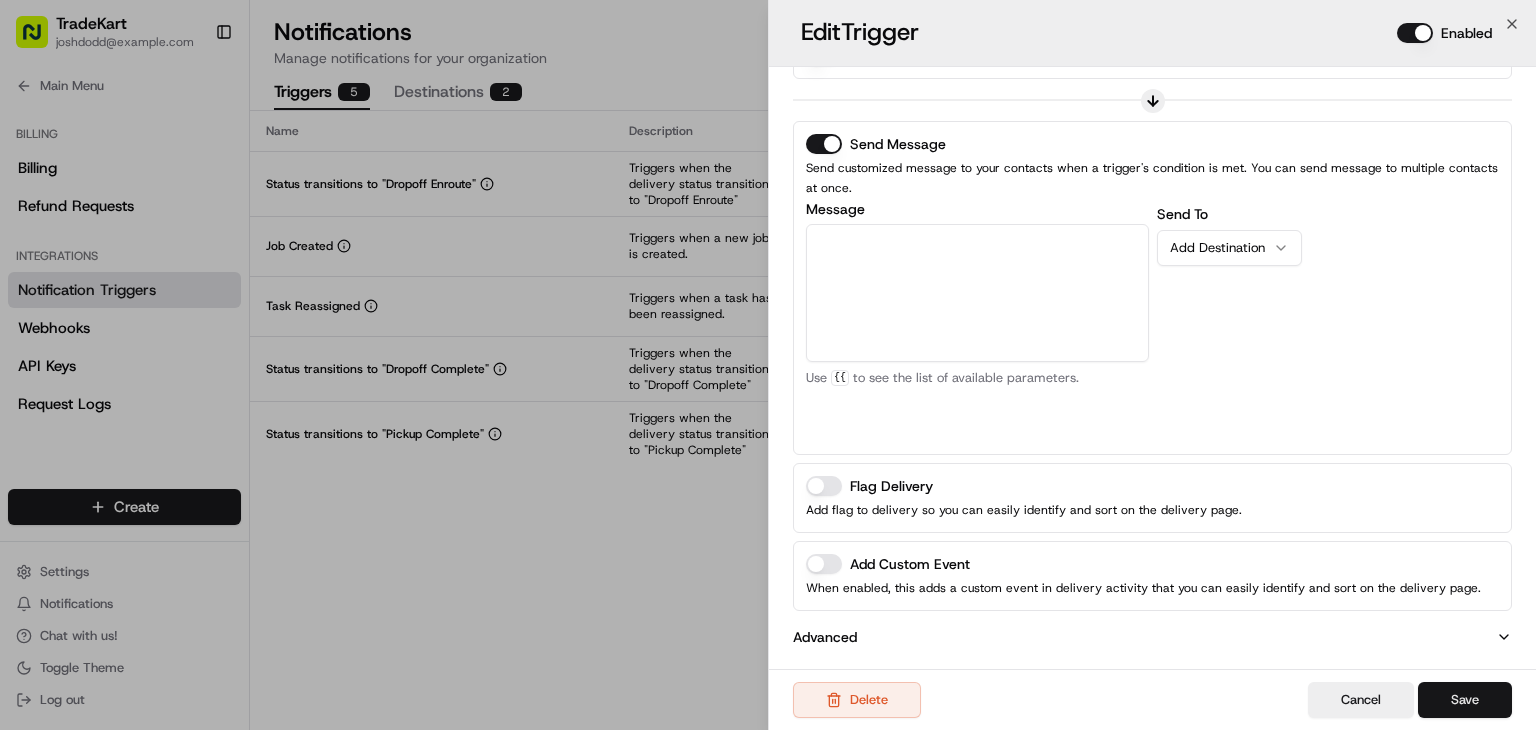 click on "Save" at bounding box center (1465, 700) 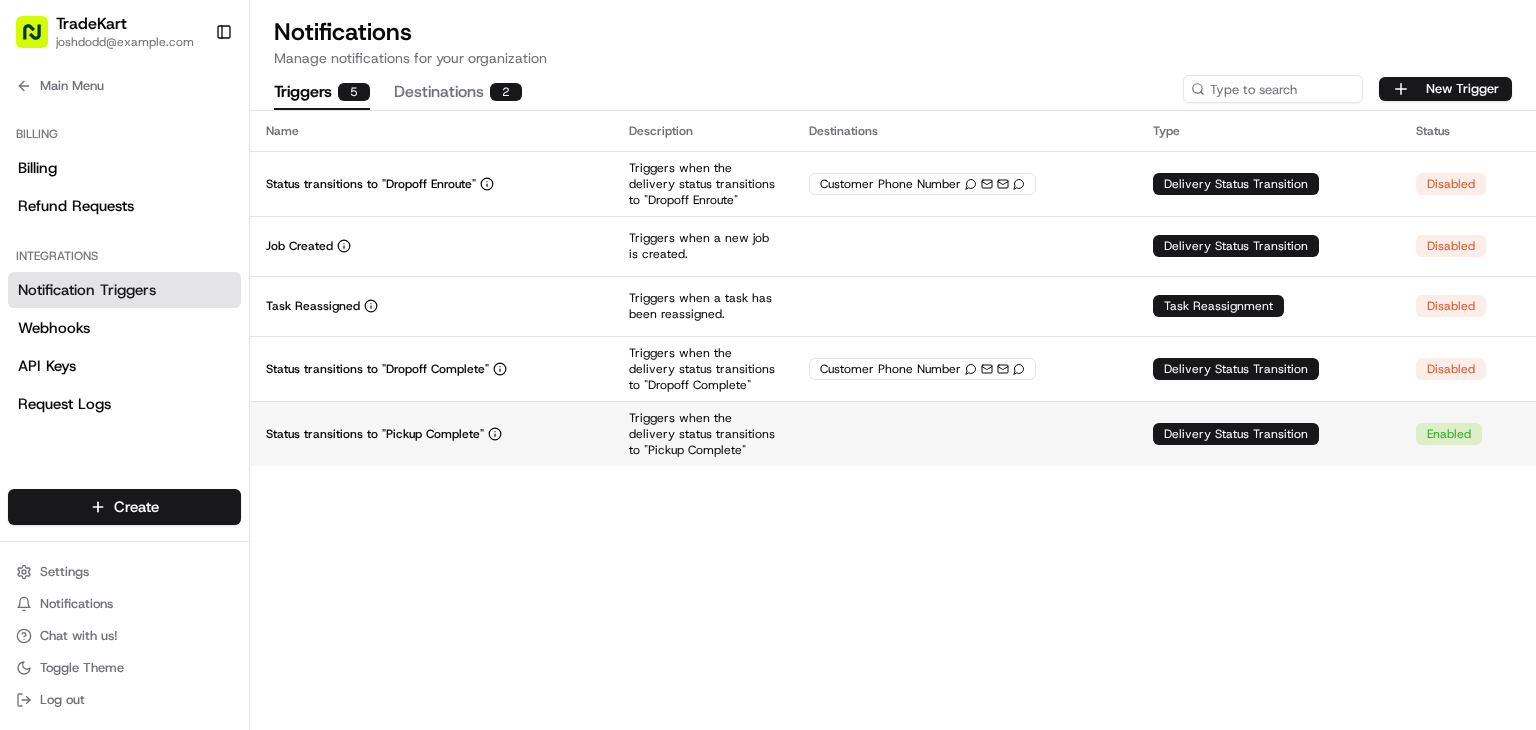 click at bounding box center (965, 433) 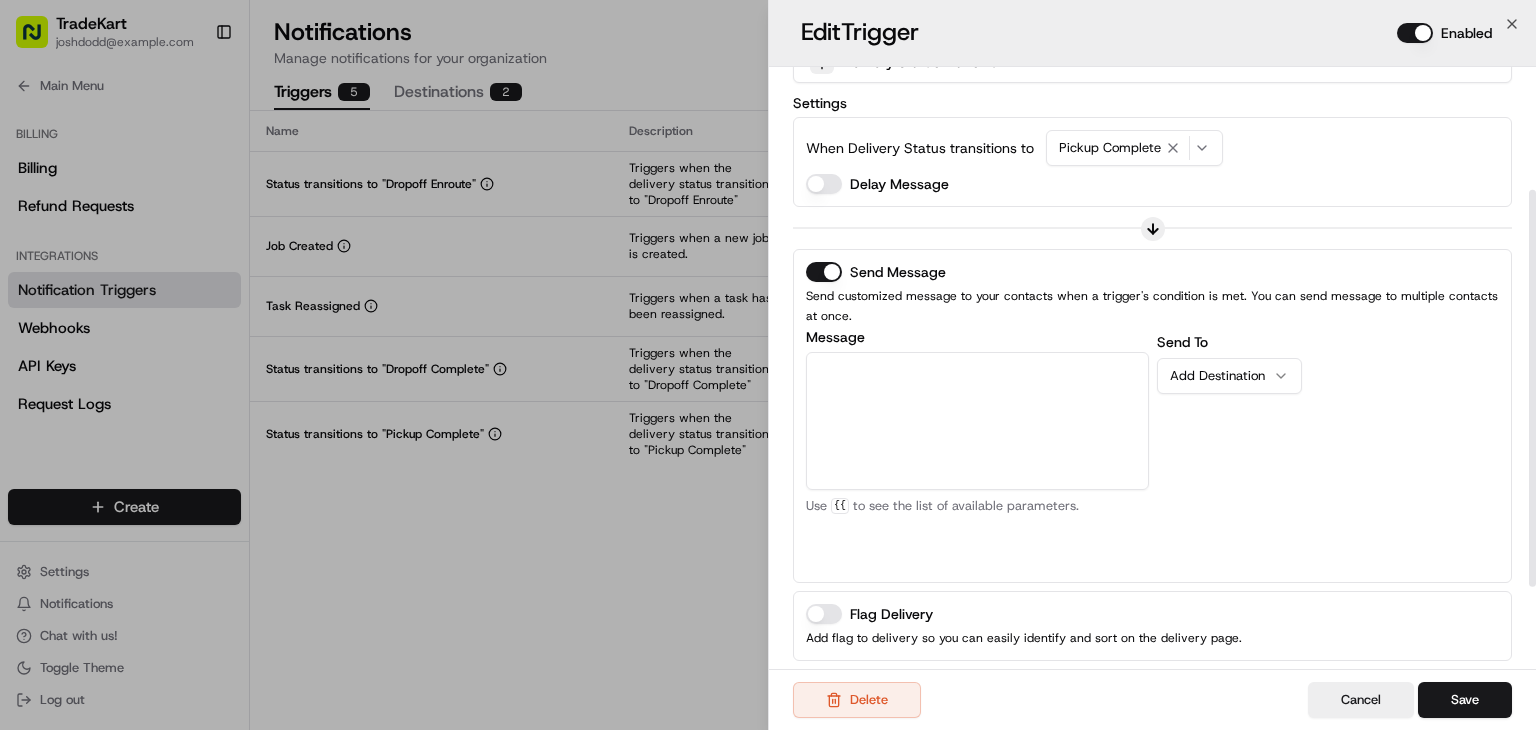 scroll, scrollTop: 203, scrollLeft: 0, axis: vertical 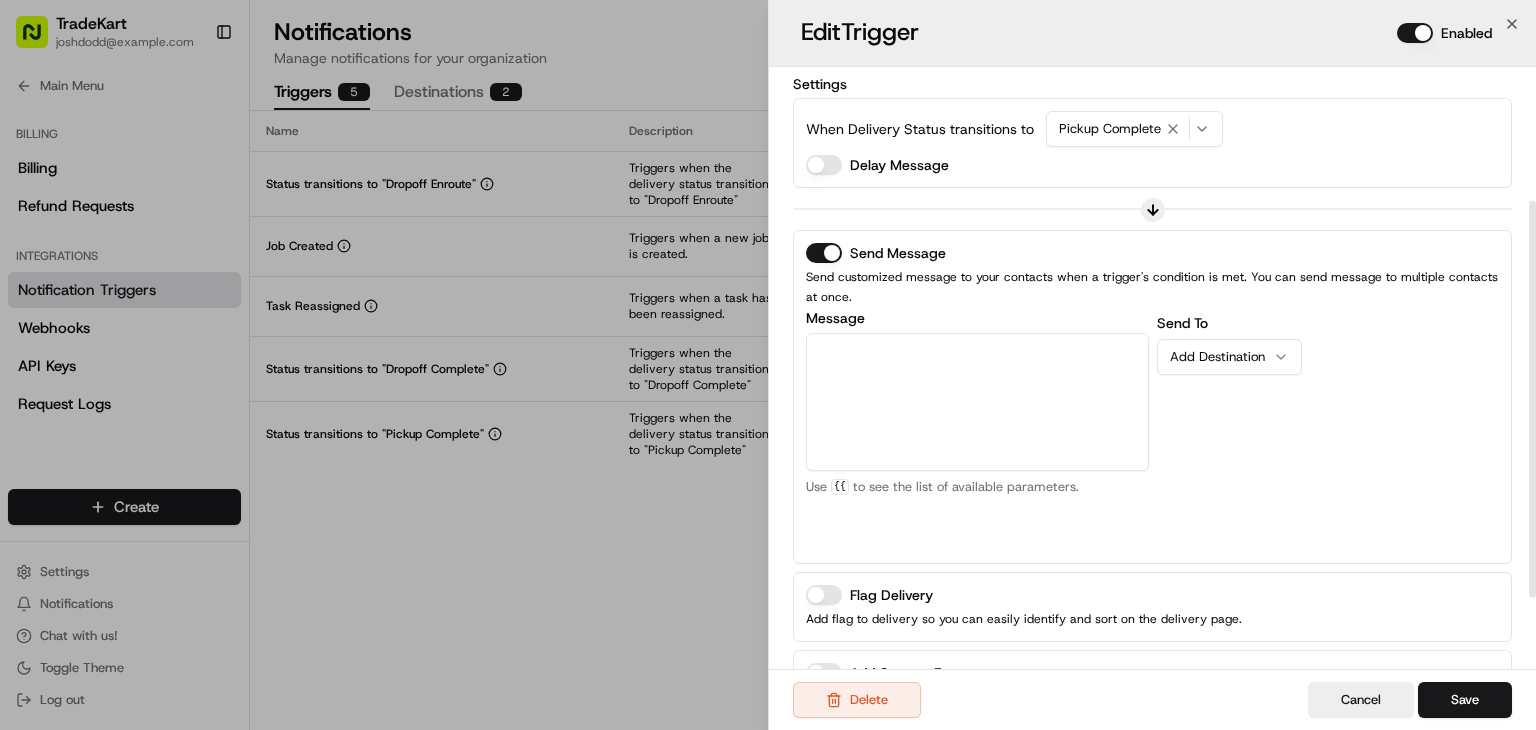 type 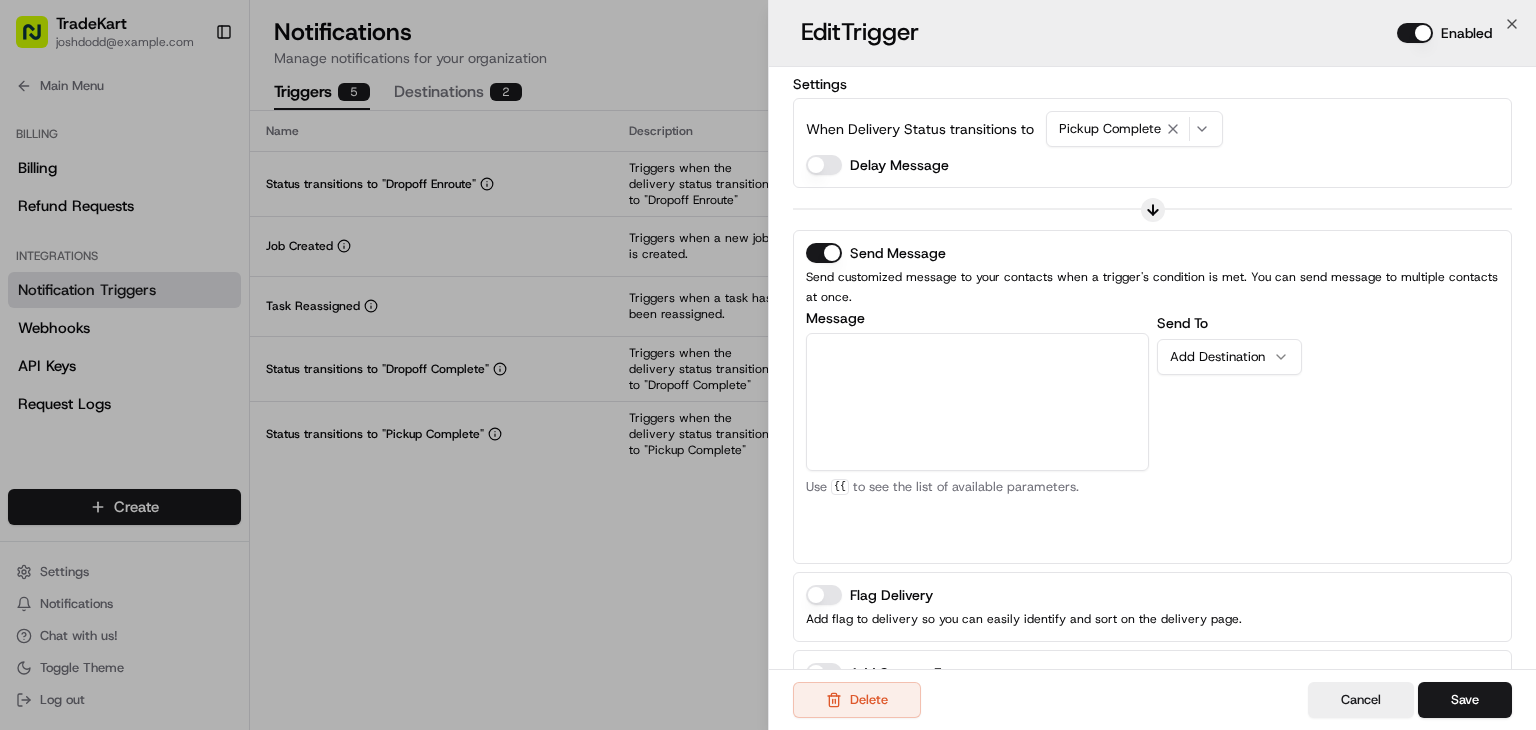 click on "Message" at bounding box center [977, 402] 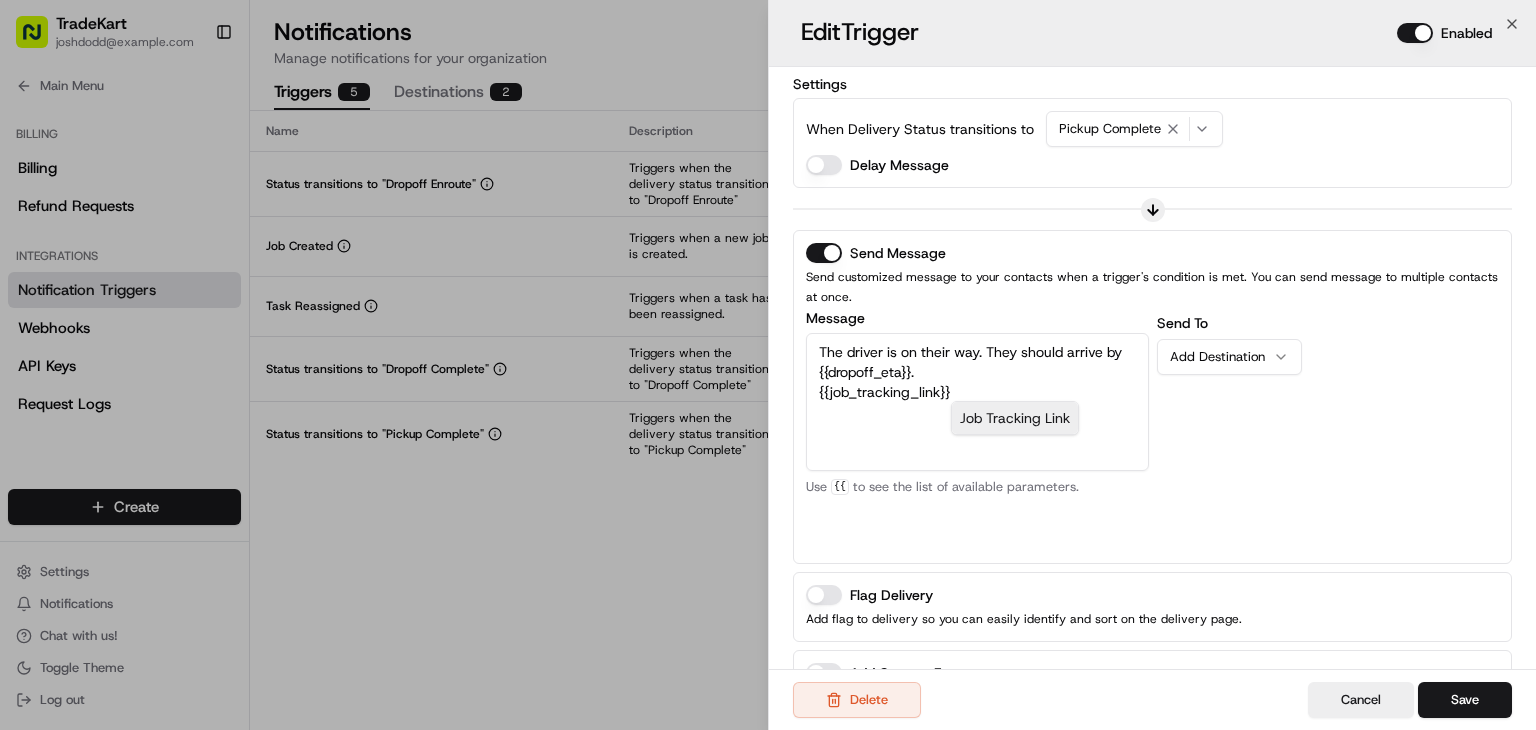 click on "The driver is on their way. They should arrive by {{dropoff_eta}}.
{{job_tracking_link}}" at bounding box center [977, 402] 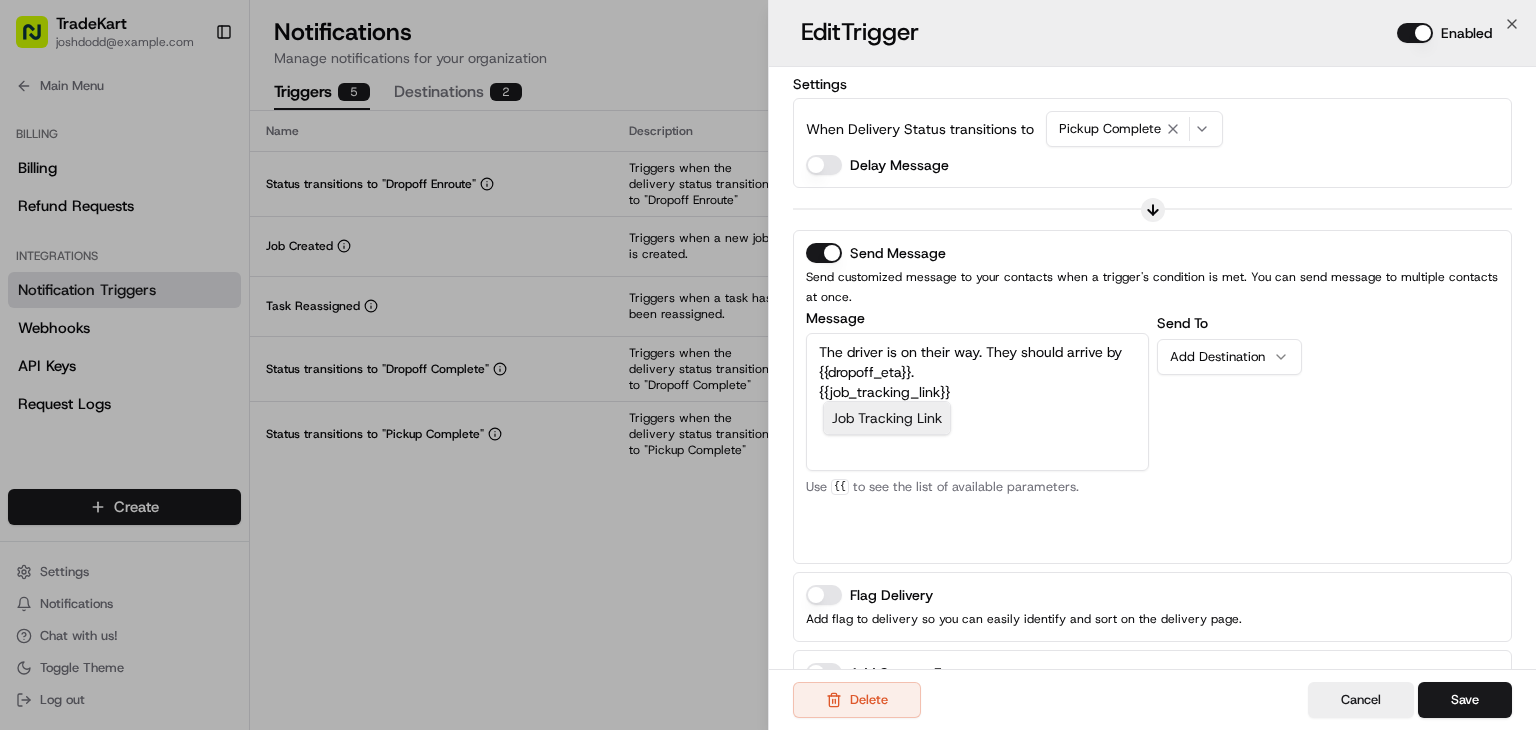 click on "The driver is on their way. They should arrive by {{dropoff_eta}}.
{{job_tracking_link}}" at bounding box center [977, 402] 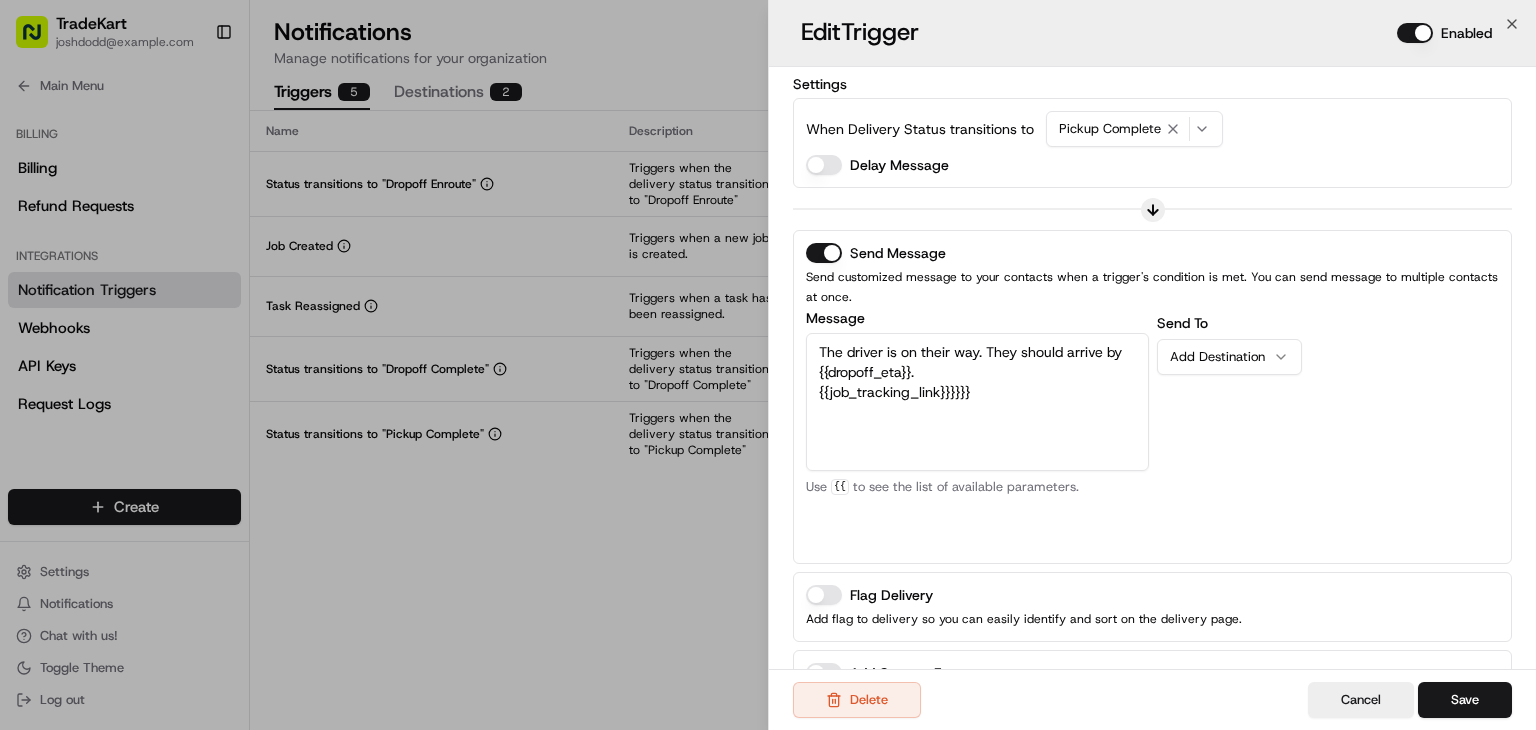 click on "The driver is on their way. They should arrive by {{dropoff_eta}}.
{{job_tracking_link}}}}}}" at bounding box center (977, 402) 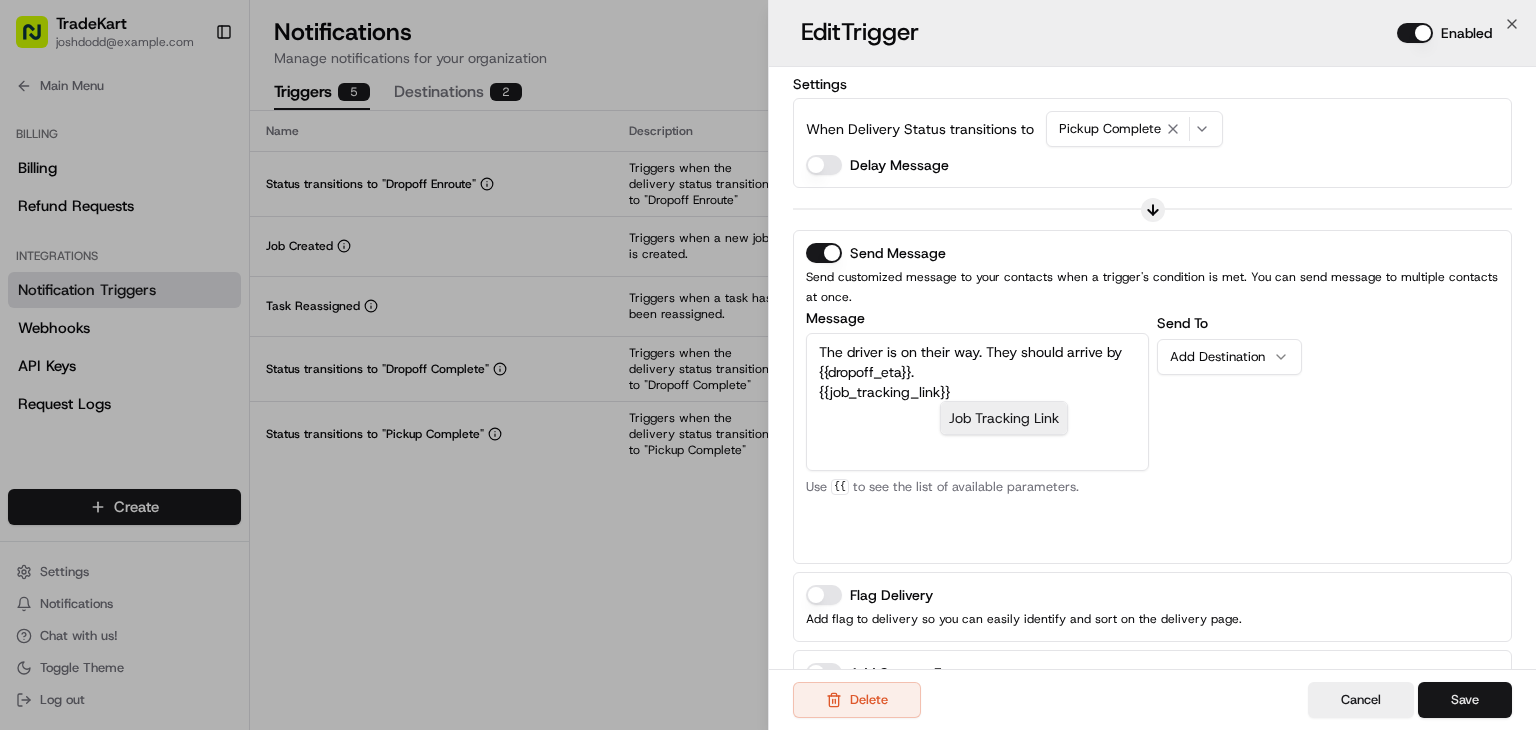 type on "The driver is on their way. They should arrive by {{dropoff_eta}}.
{{job_tracking_link}}" 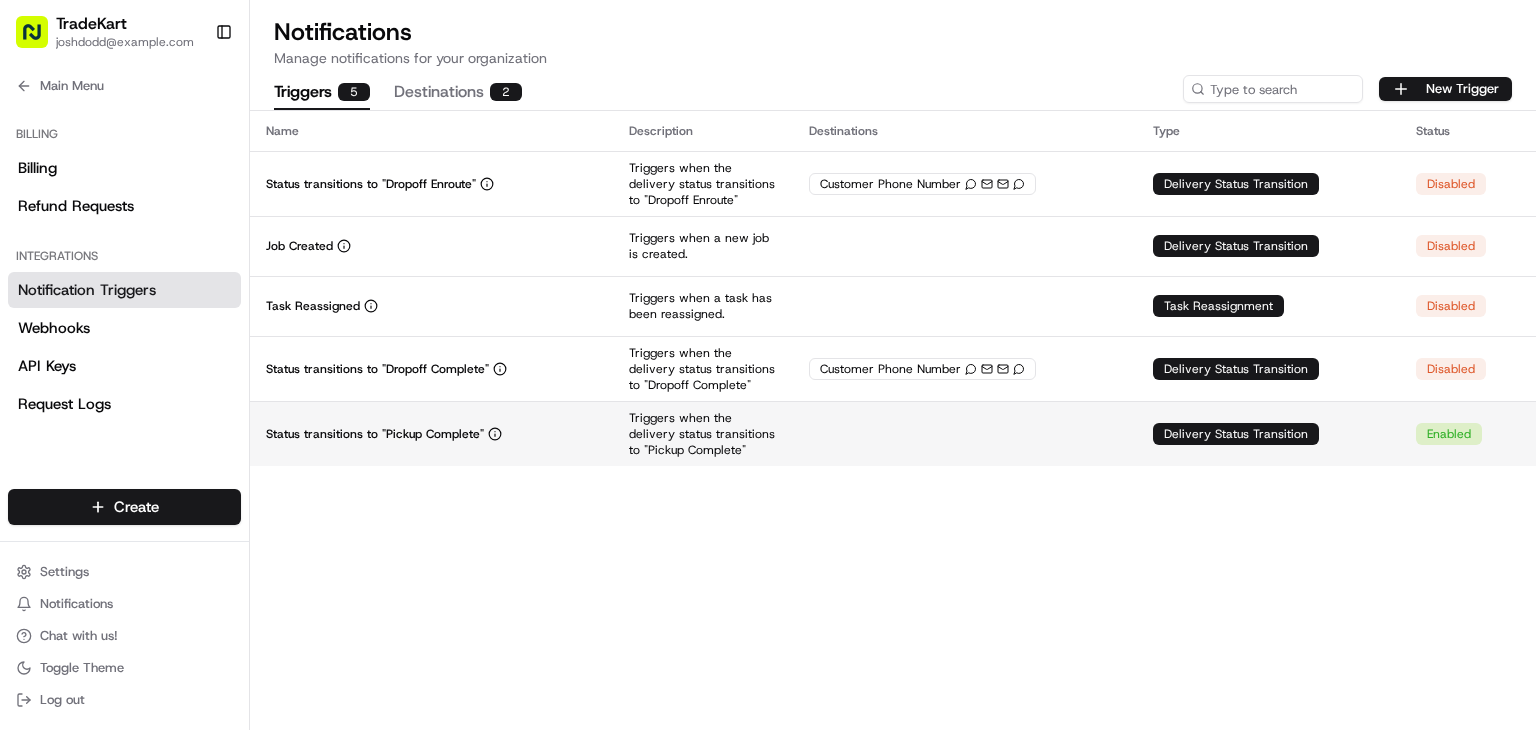 click on "Triggers when the delivery status transitions to "Pickup Complete"" at bounding box center [703, 434] 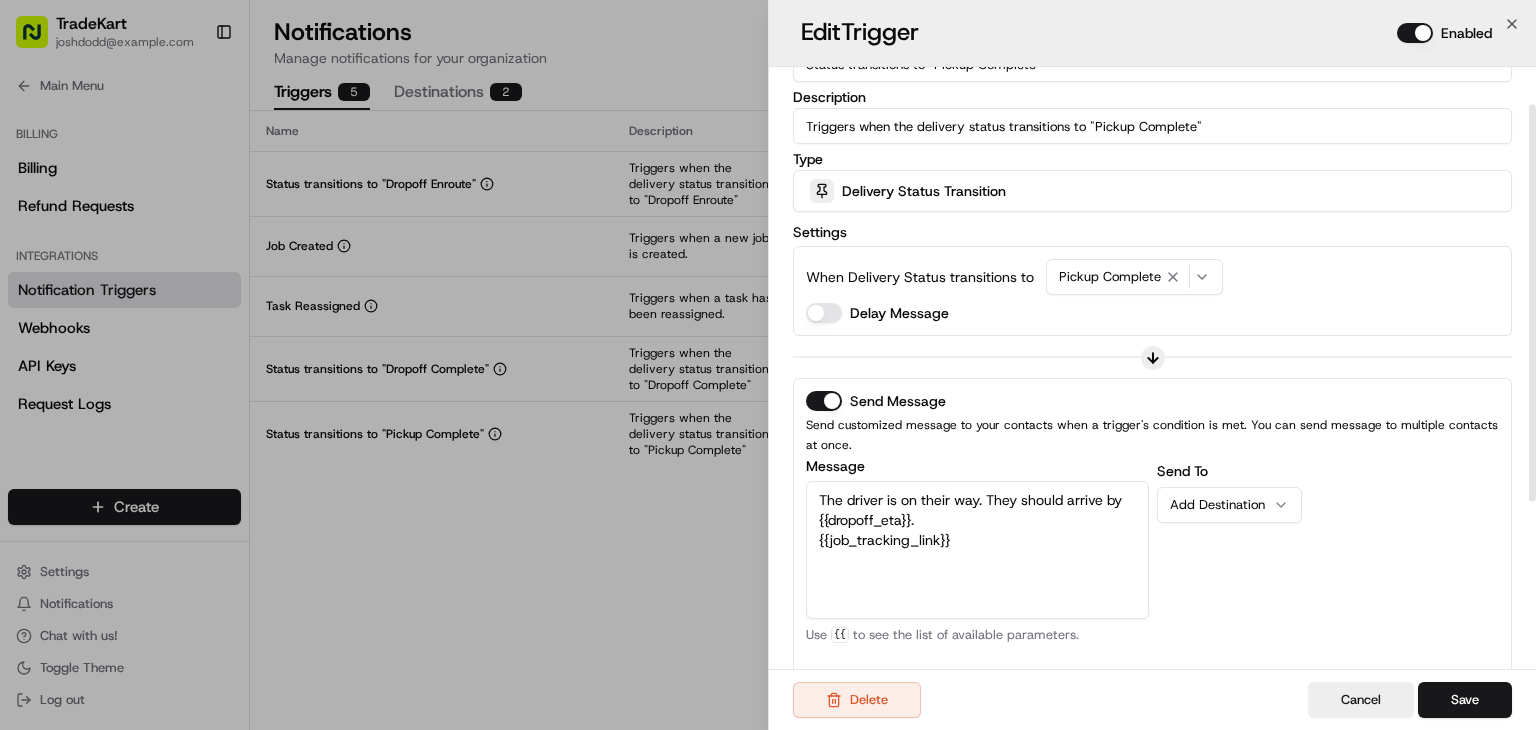 scroll, scrollTop: 56, scrollLeft: 0, axis: vertical 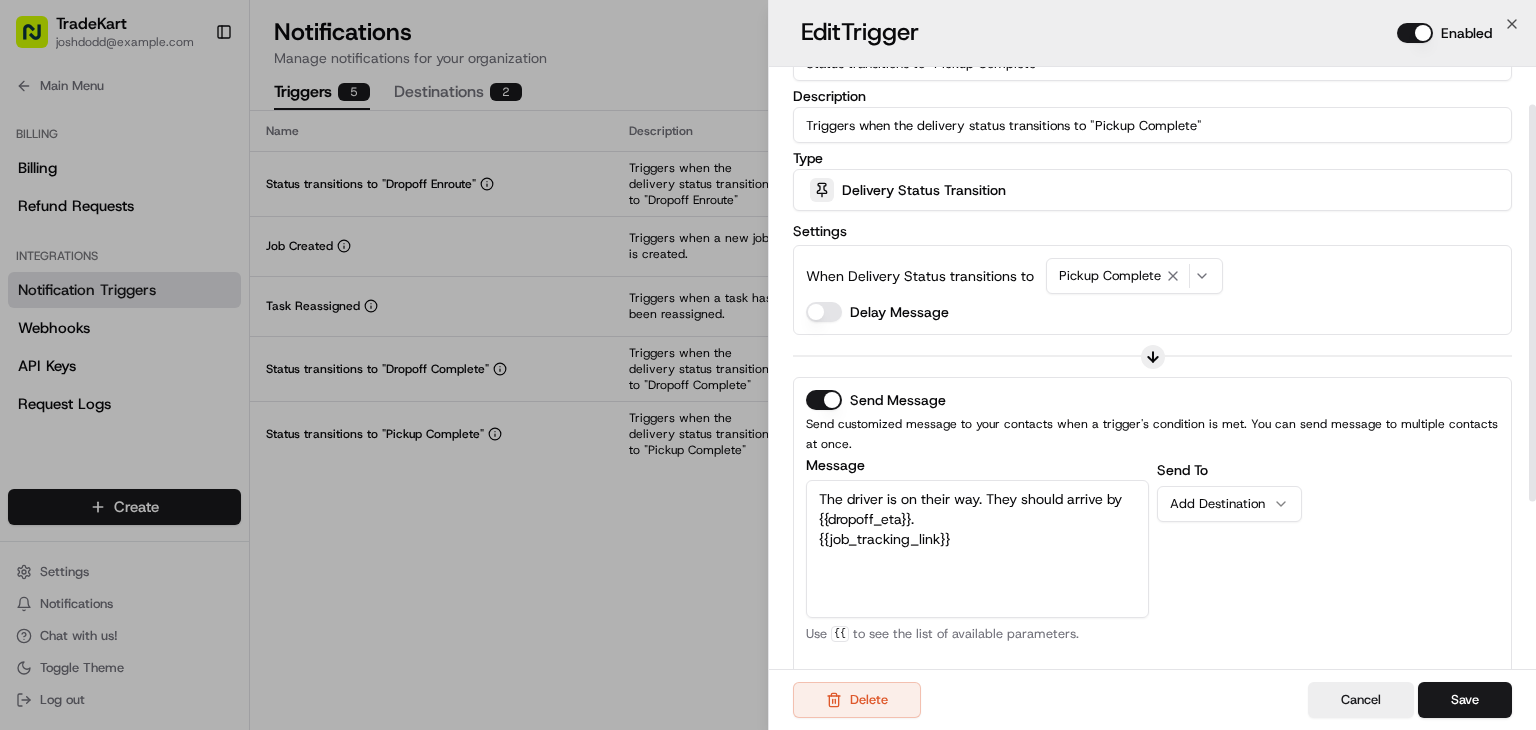 click on "The driver is on their way. They should arrive by {{dropoff_eta}}.
{{job_tracking_link}}" at bounding box center (977, 549) 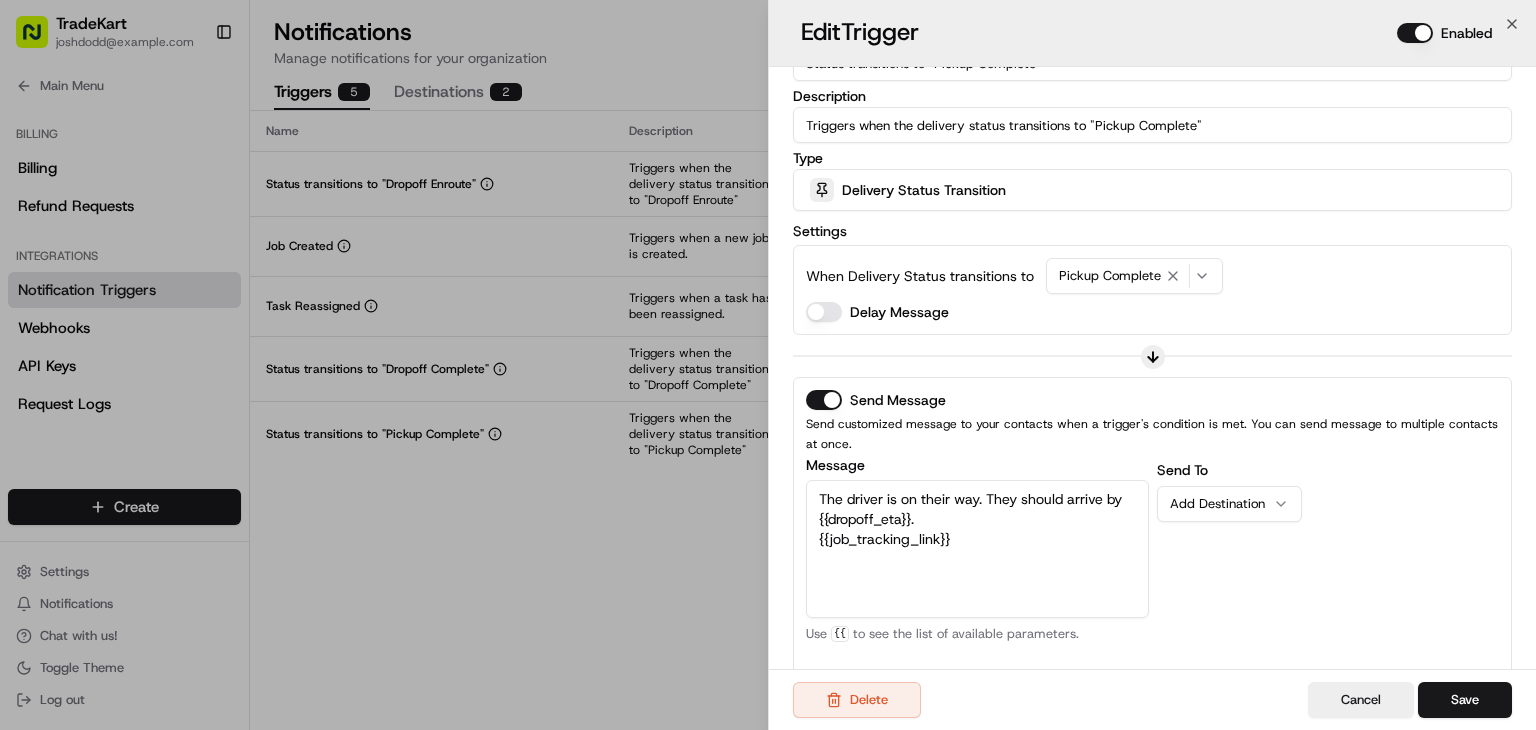 click on "The driver is on their way. They should arrive by {{dropoff_eta}}.
{{job_tracking_link}}" at bounding box center (977, 549) 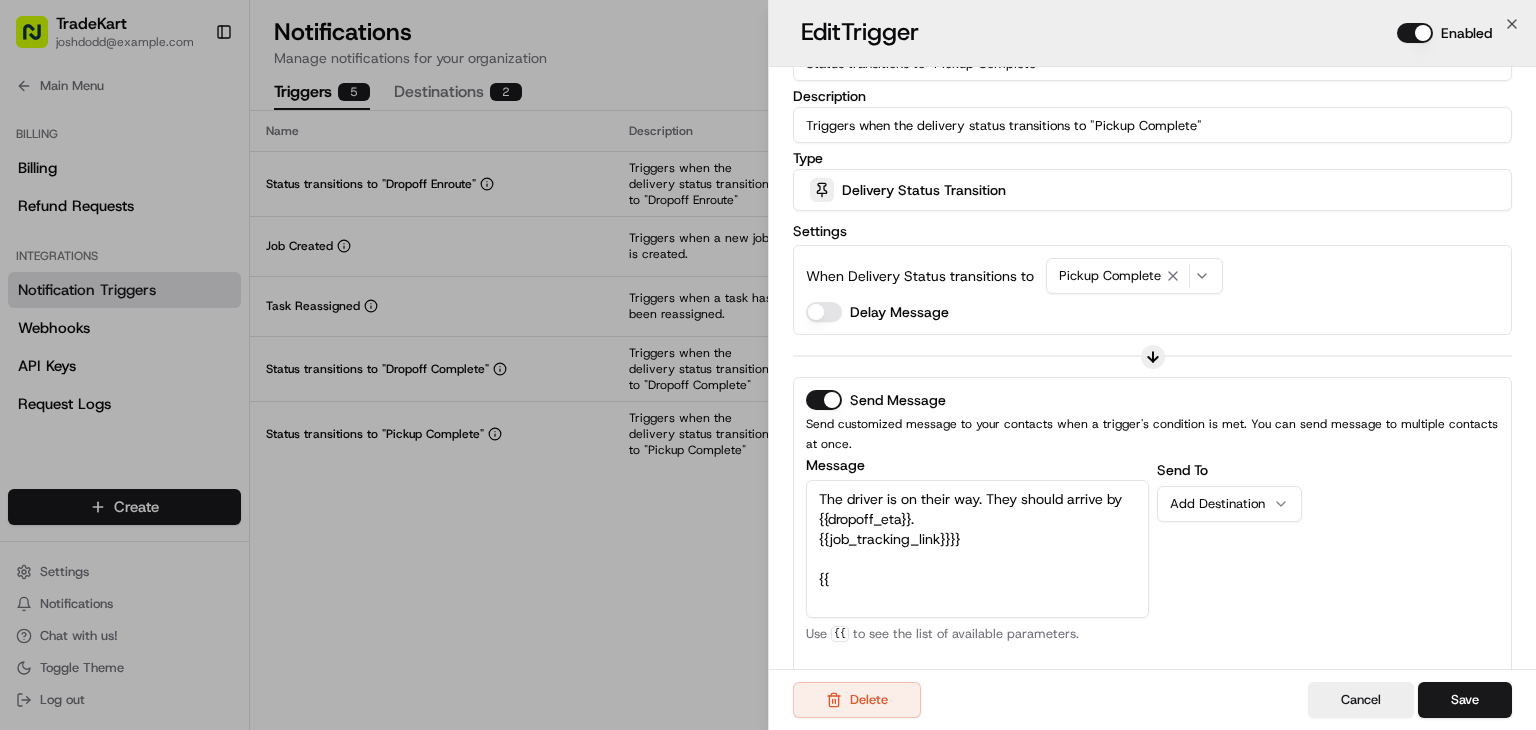 click on "The driver is on their way. They should arrive by {{dropoff_eta}}.
{{job_tracking_link}}}}
{{" at bounding box center (977, 549) 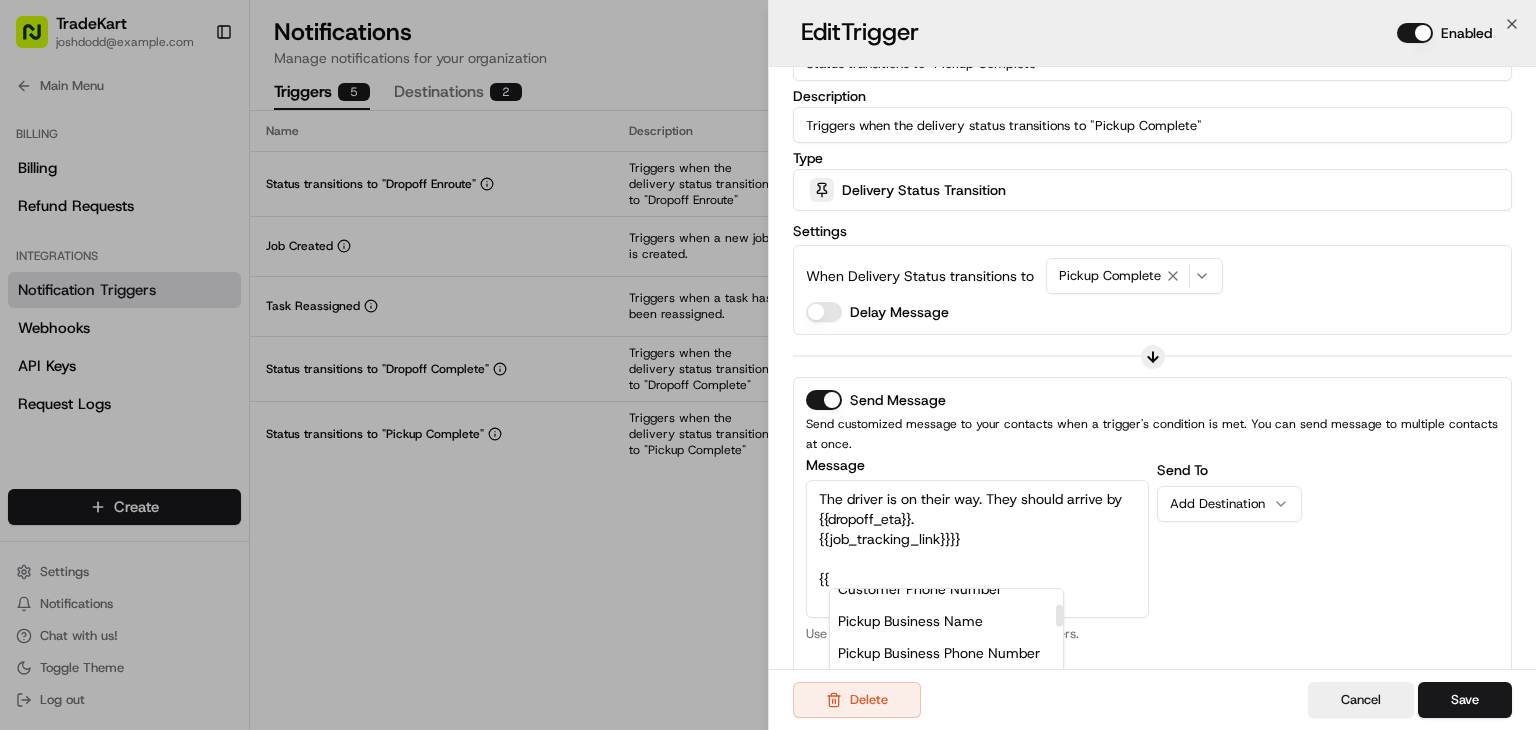 scroll, scrollTop: 112, scrollLeft: 0, axis: vertical 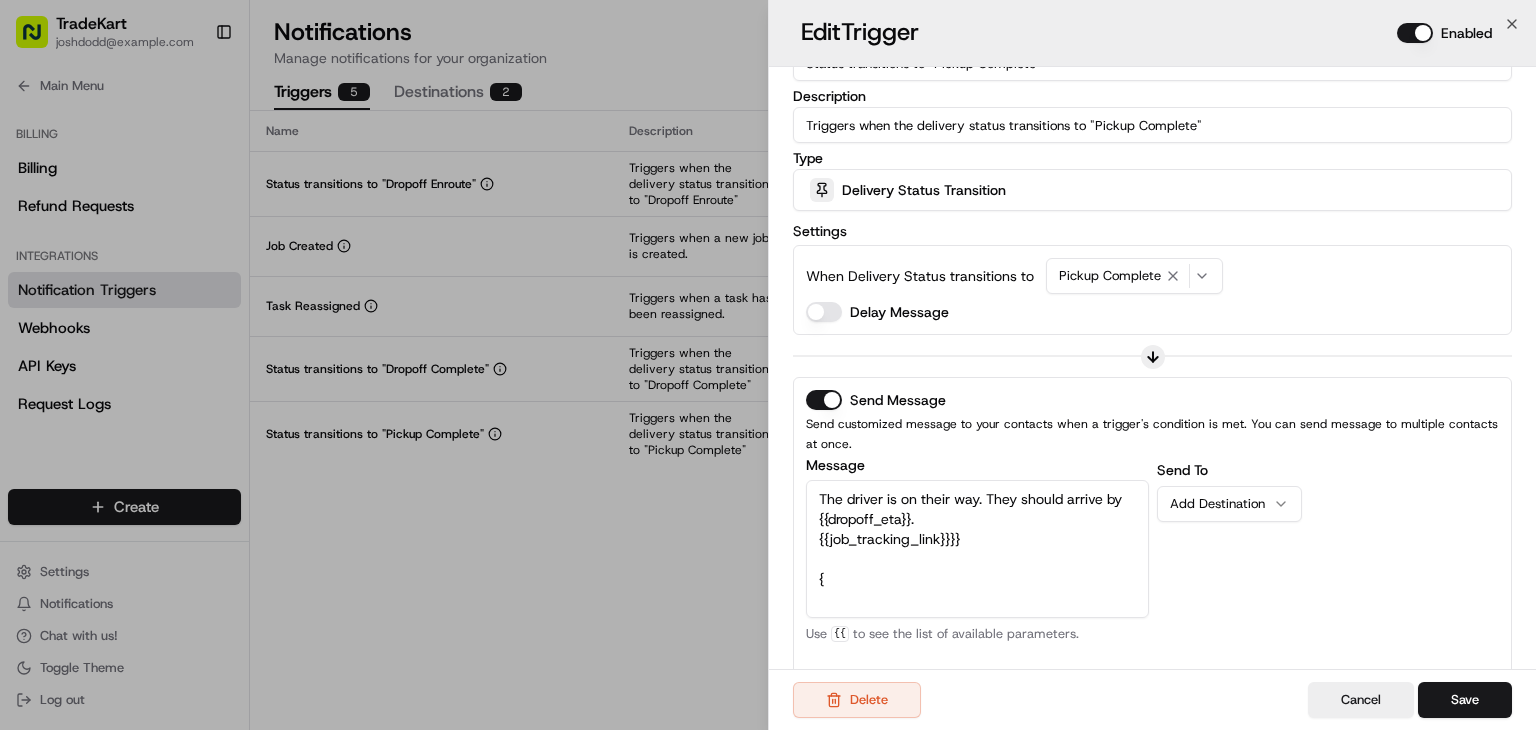 type on "The driver is on their way. They should arrive by {{dropoff_eta}}.
{{job_tracking_link}}}}
{{" 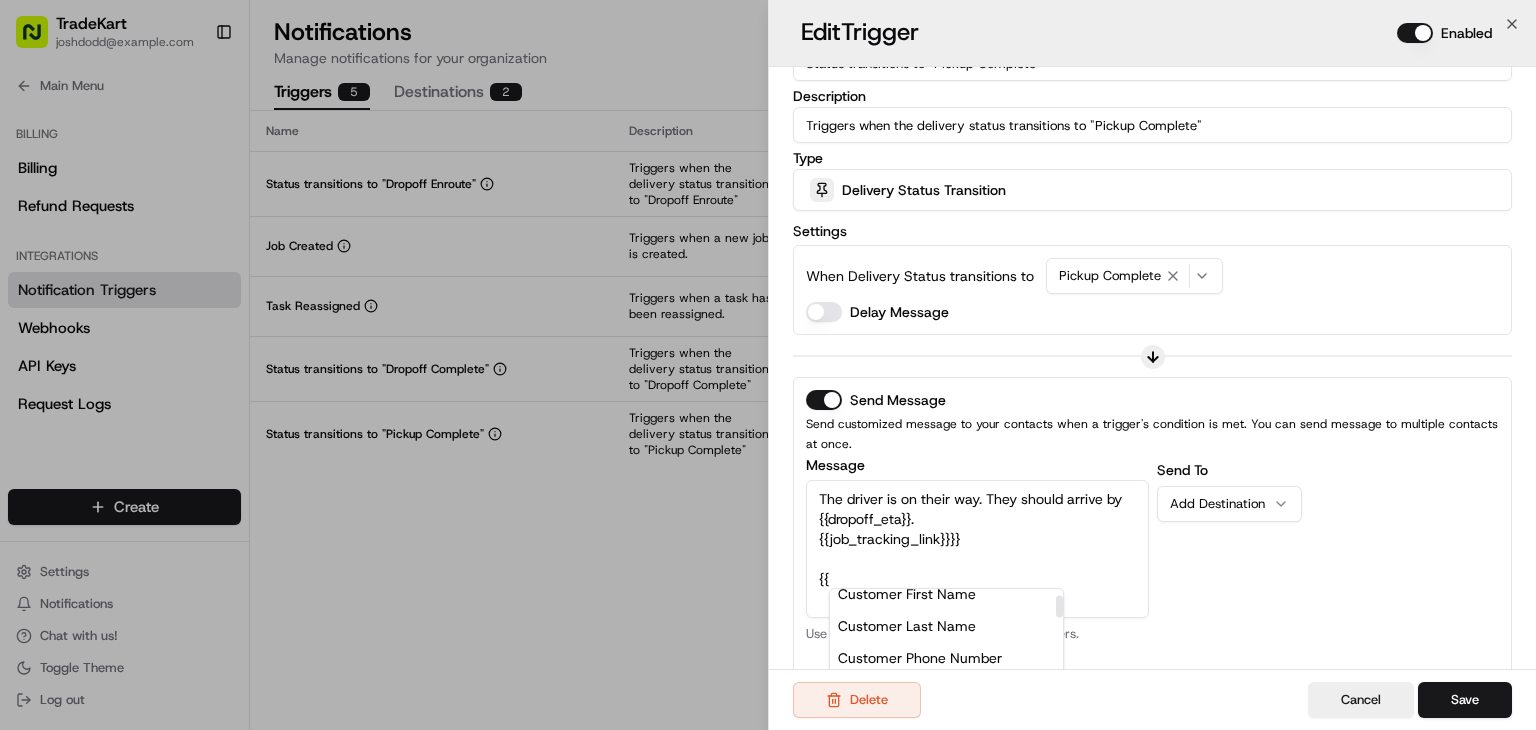 scroll, scrollTop: 48, scrollLeft: 0, axis: vertical 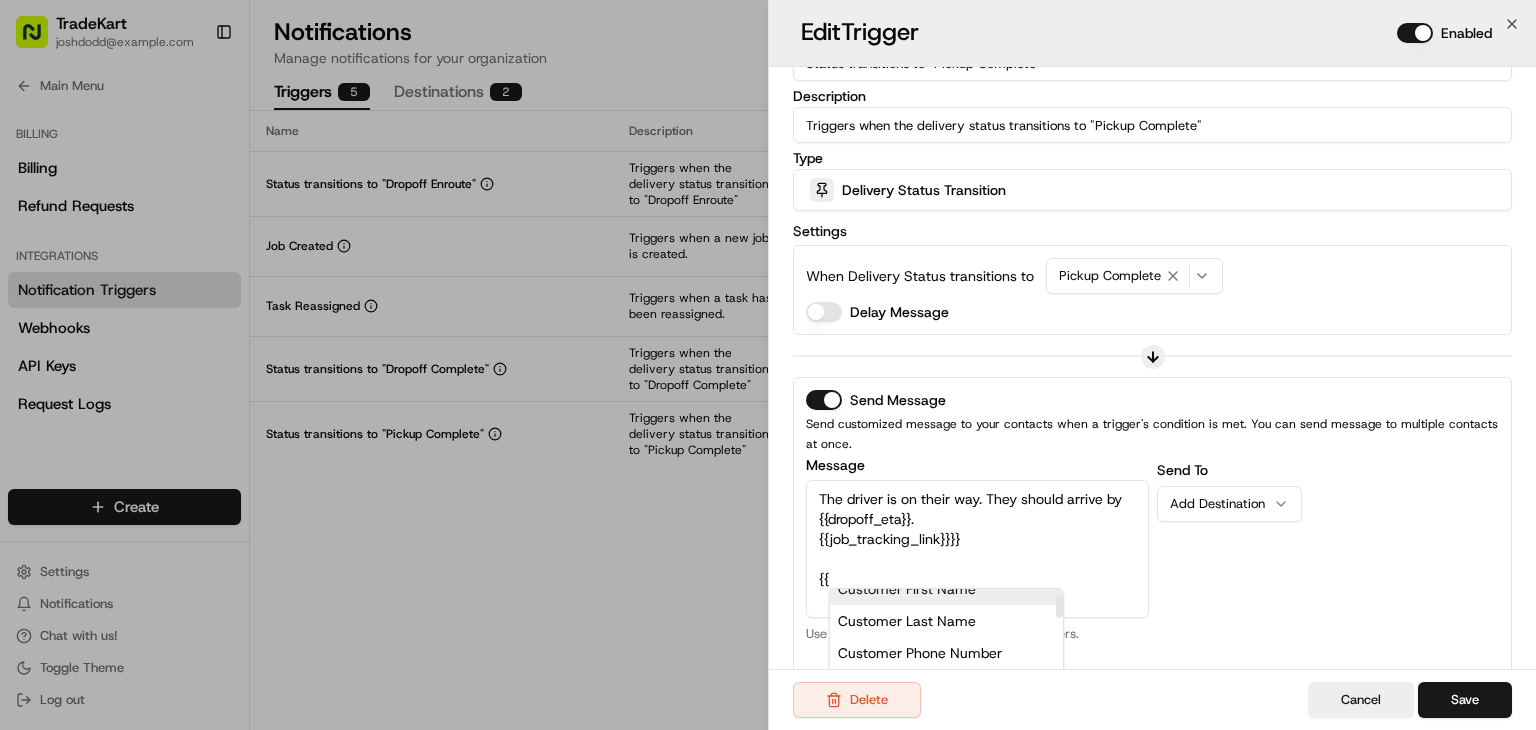 click on "The driver is on their way. They should arrive by {{dropoff_eta}}.
{{job_tracking_link}}}}
{{" at bounding box center [977, 549] 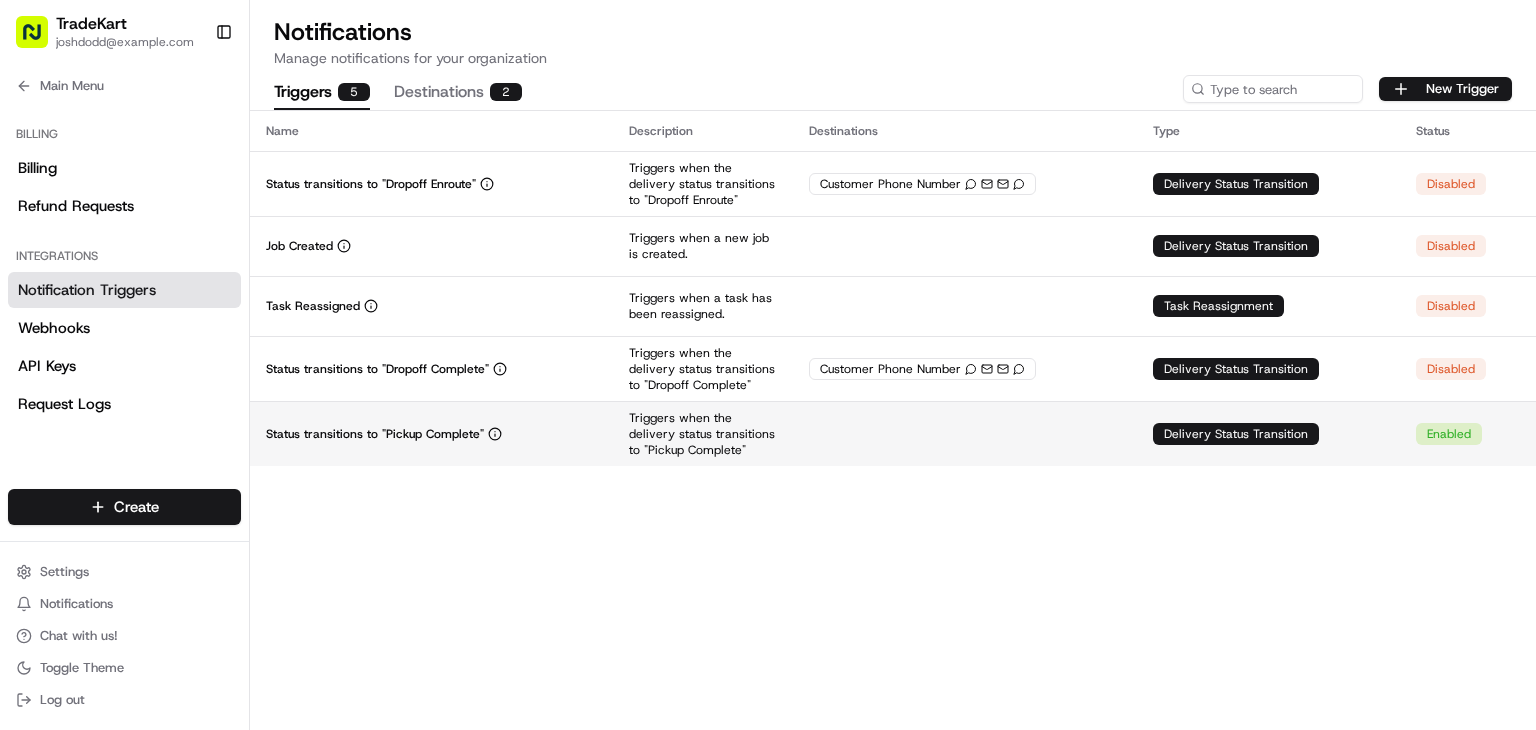 click at bounding box center (965, 433) 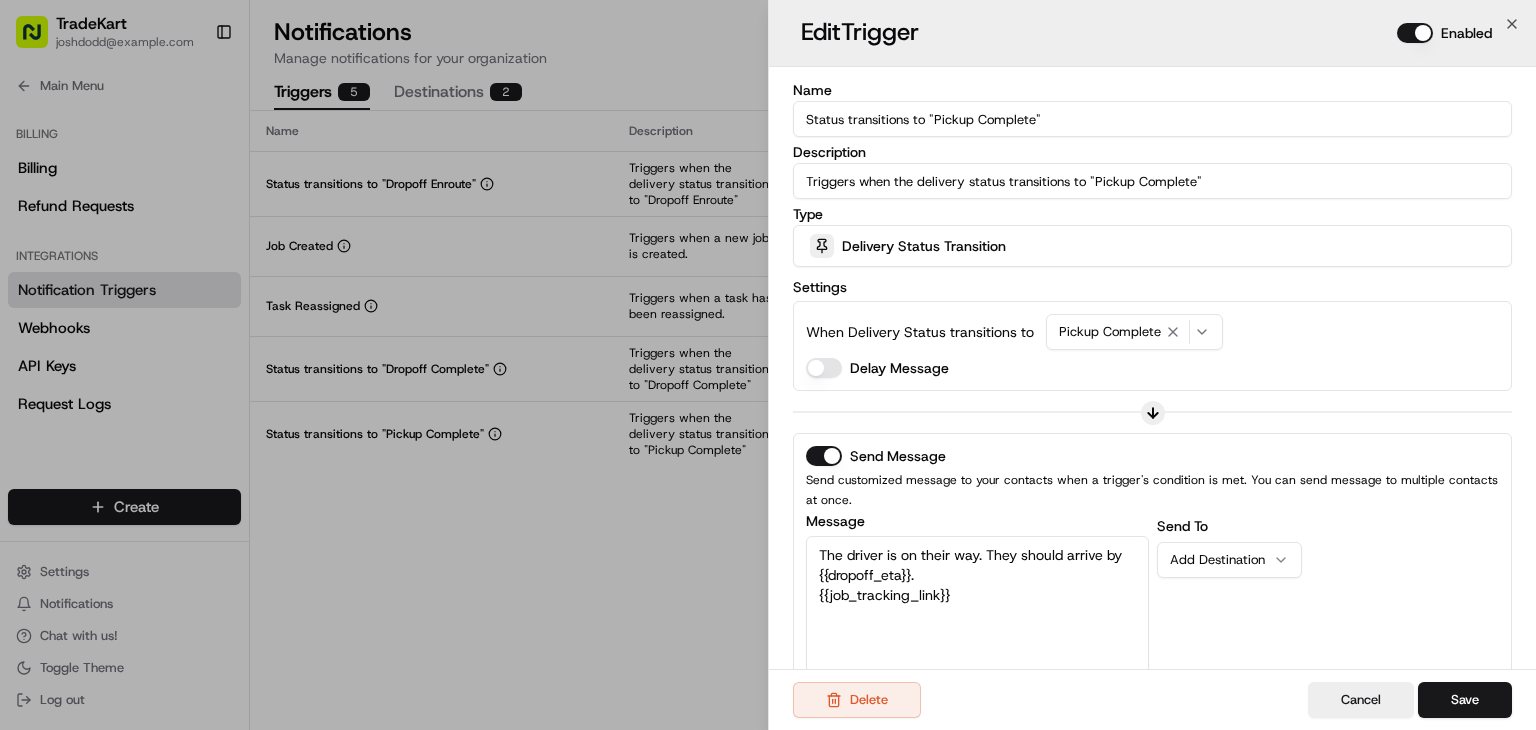 click on "The driver is on their way. They should arrive by {{dropoff_eta}}.
{{job_tracking_link}}" at bounding box center (977, 605) 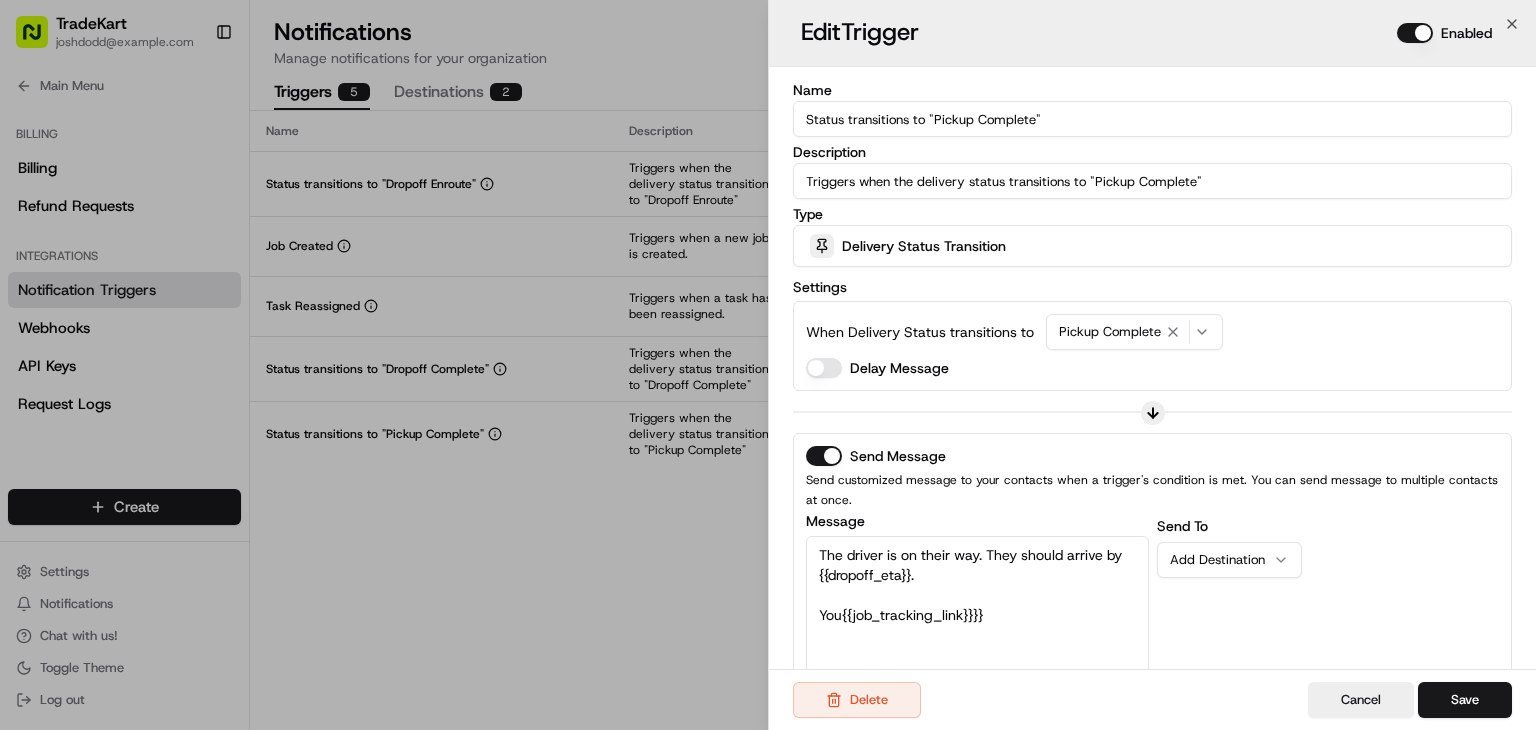 click on "The driver is on their way. They should arrive by {{dropoff_eta}}.
You{{job_tracking_link}}}}" at bounding box center [977, 605] 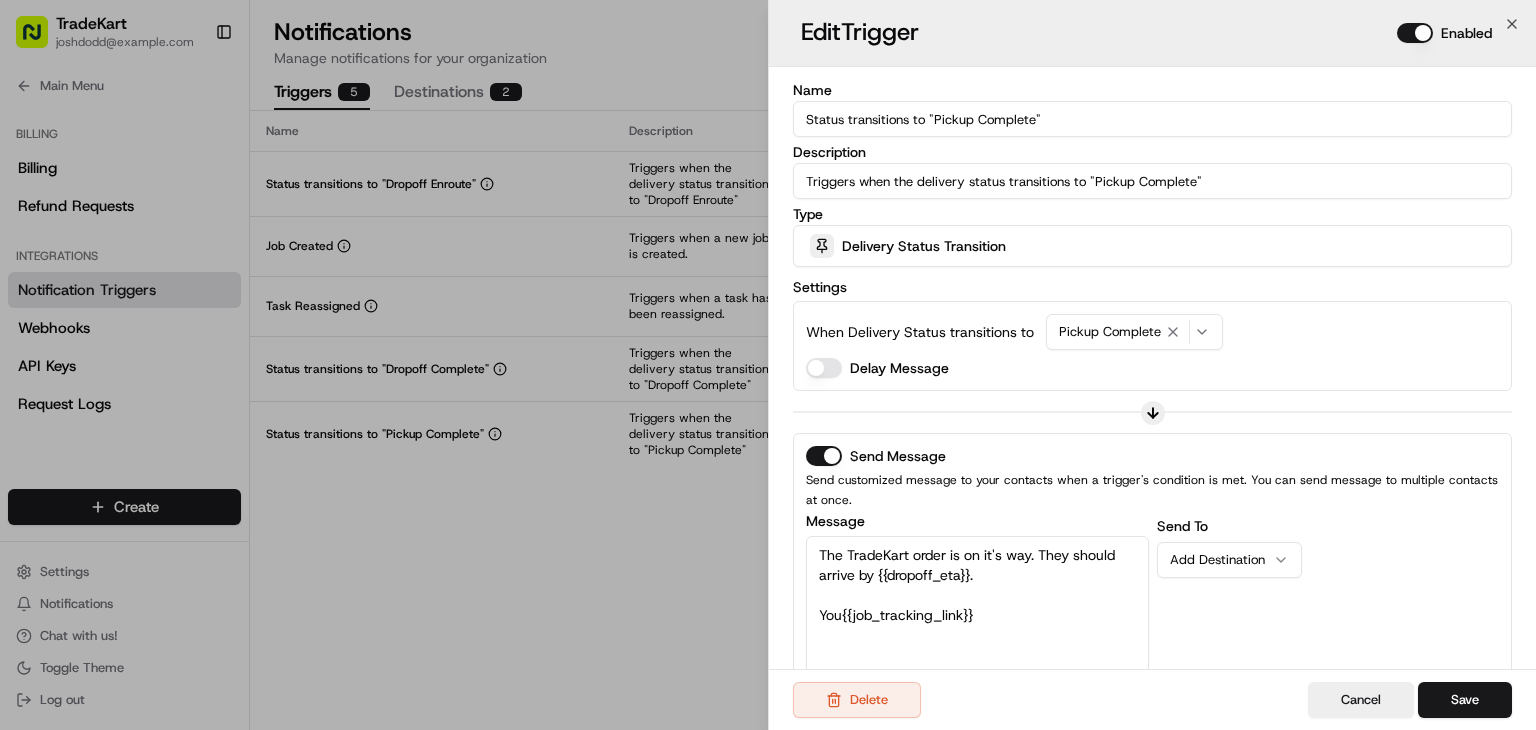 click on "The TradeKart order is on it's way. They should arrive by {{dropoff_eta}}.
You{{job_tracking_link}}" at bounding box center [977, 605] 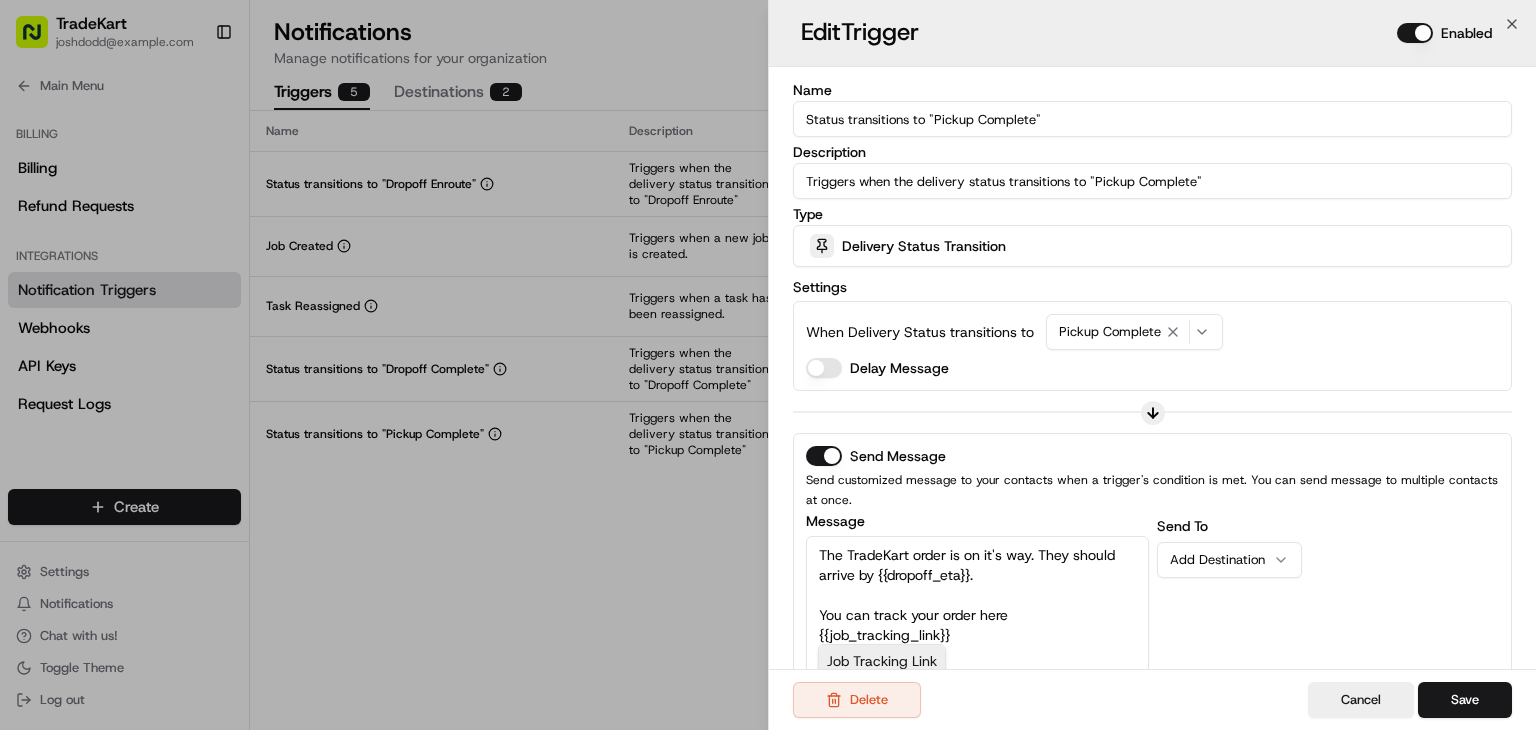 click on "The TradeKart order is on it's way. They should arrive by {{dropoff_eta}}.
You can track your order here {{job_tracking_link}}" at bounding box center (977, 605) 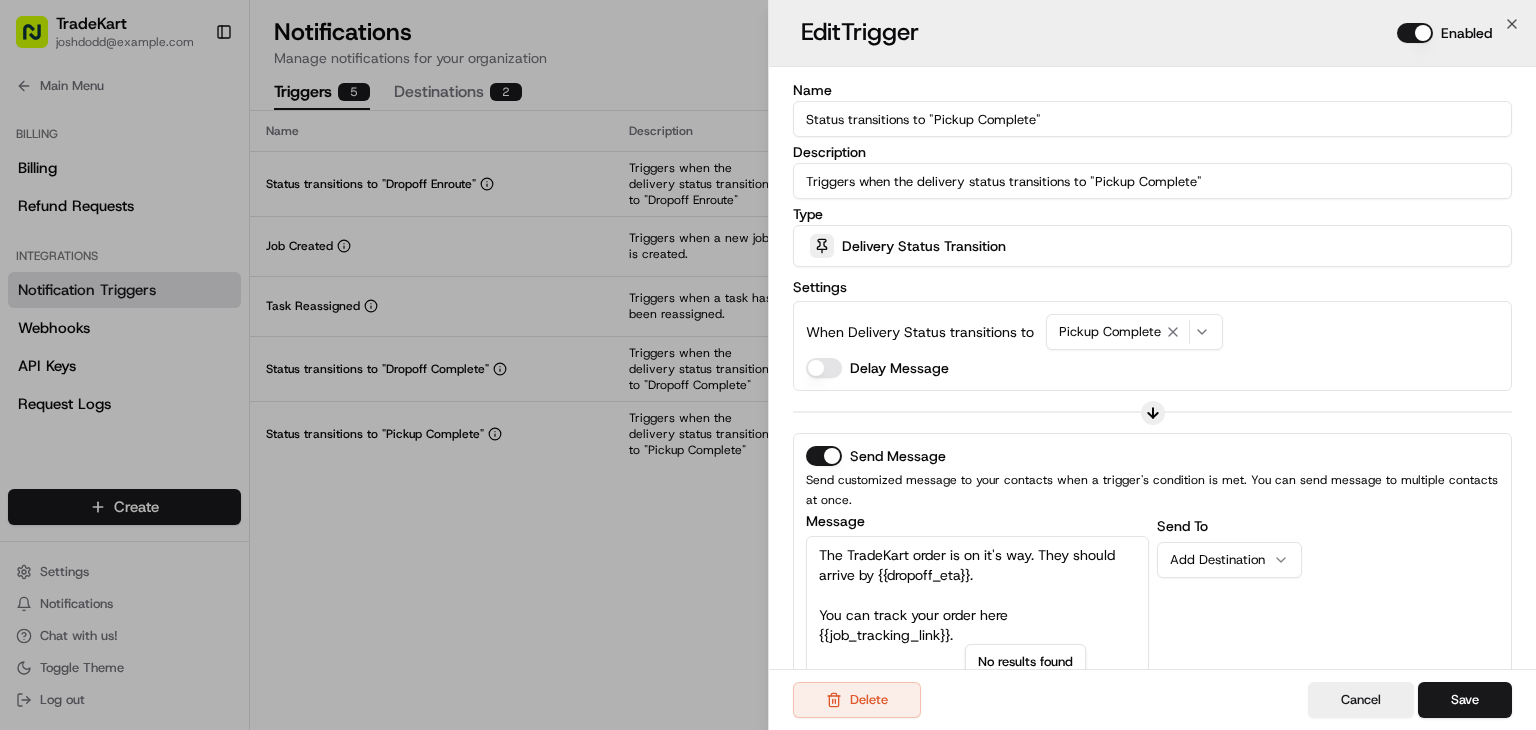 click on "The TradeKart order is on it's way. They should arrive by {{dropoff_eta}}.
You can track your order here {{job_tracking_link}}." at bounding box center (977, 605) 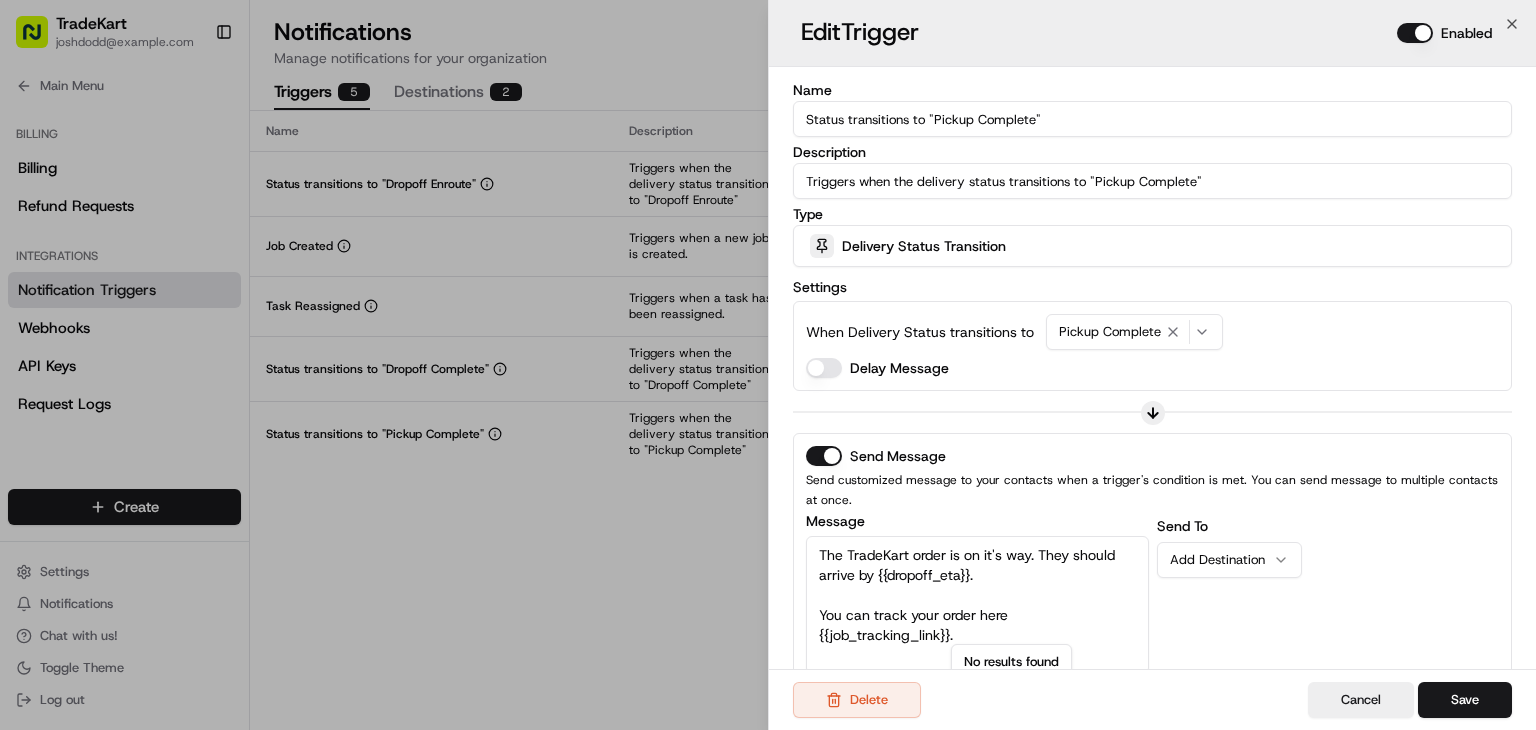 click on "The TradeKart order is on it's way. They should arrive by {{dropoff_eta}}.
You can track your order here {{job_tracking_link}}." at bounding box center (977, 605) 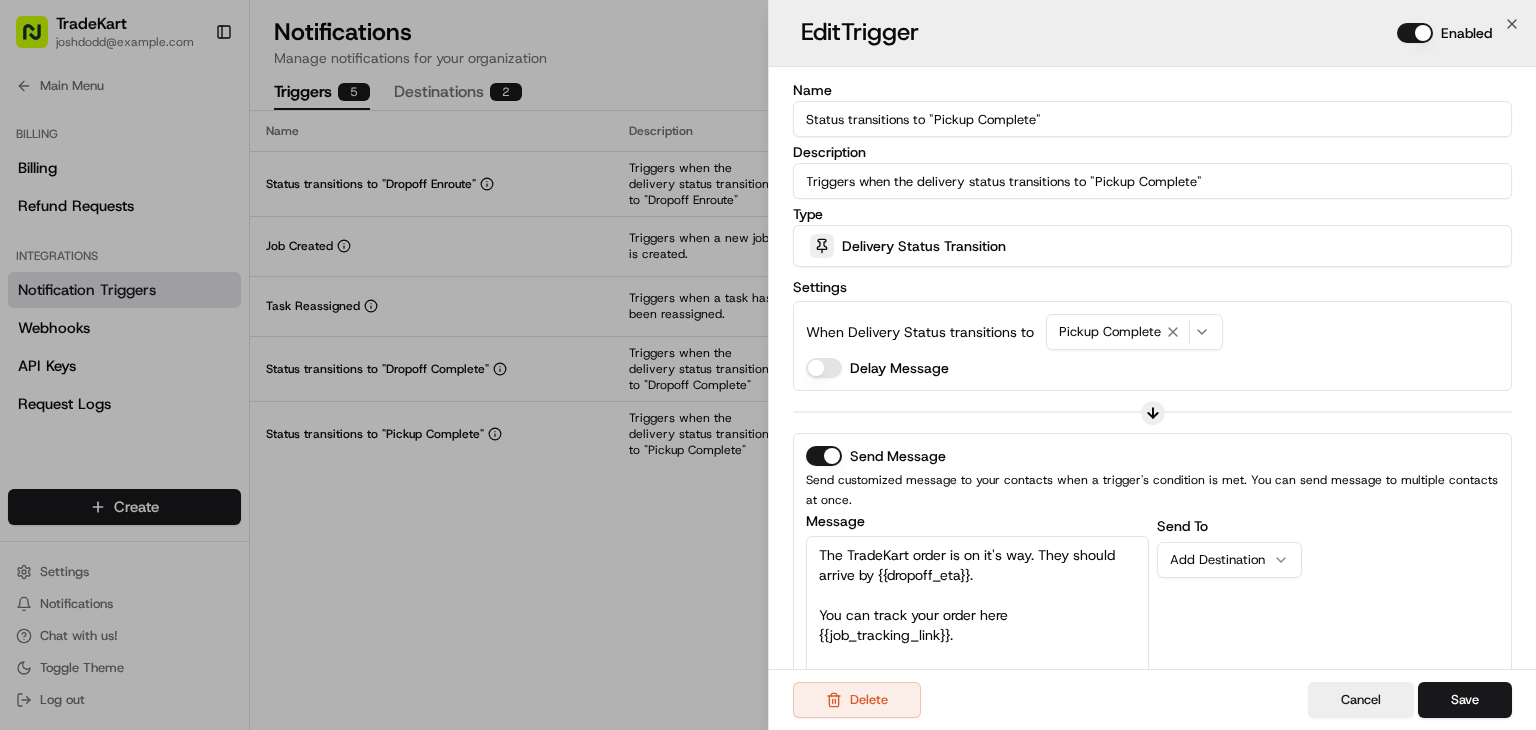 click on "The TradeKart order is on it's way. They should arrive by {{dropoff_eta}}.
You can track your order here {{job_tracking_link}}." at bounding box center (977, 605) 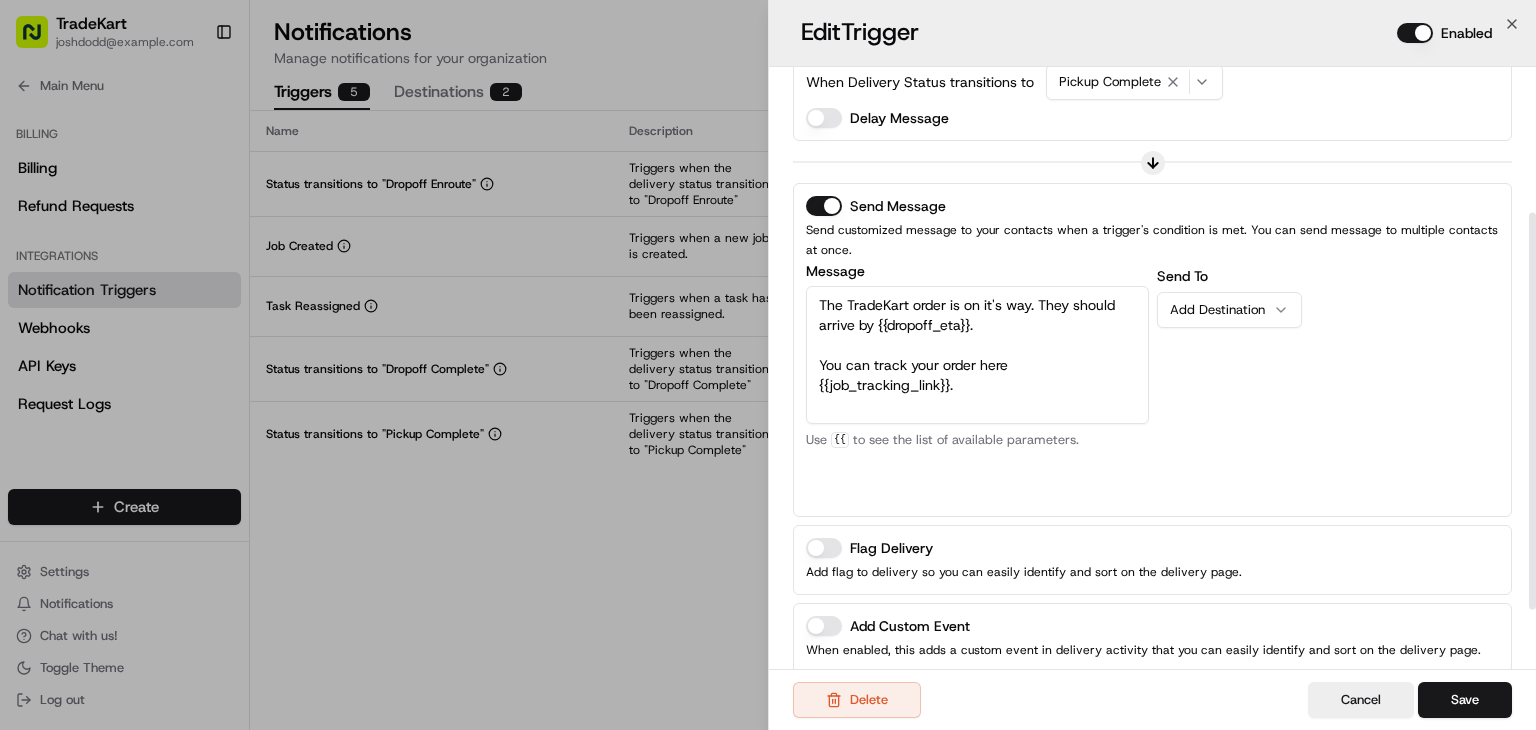 scroll, scrollTop: 268, scrollLeft: 0, axis: vertical 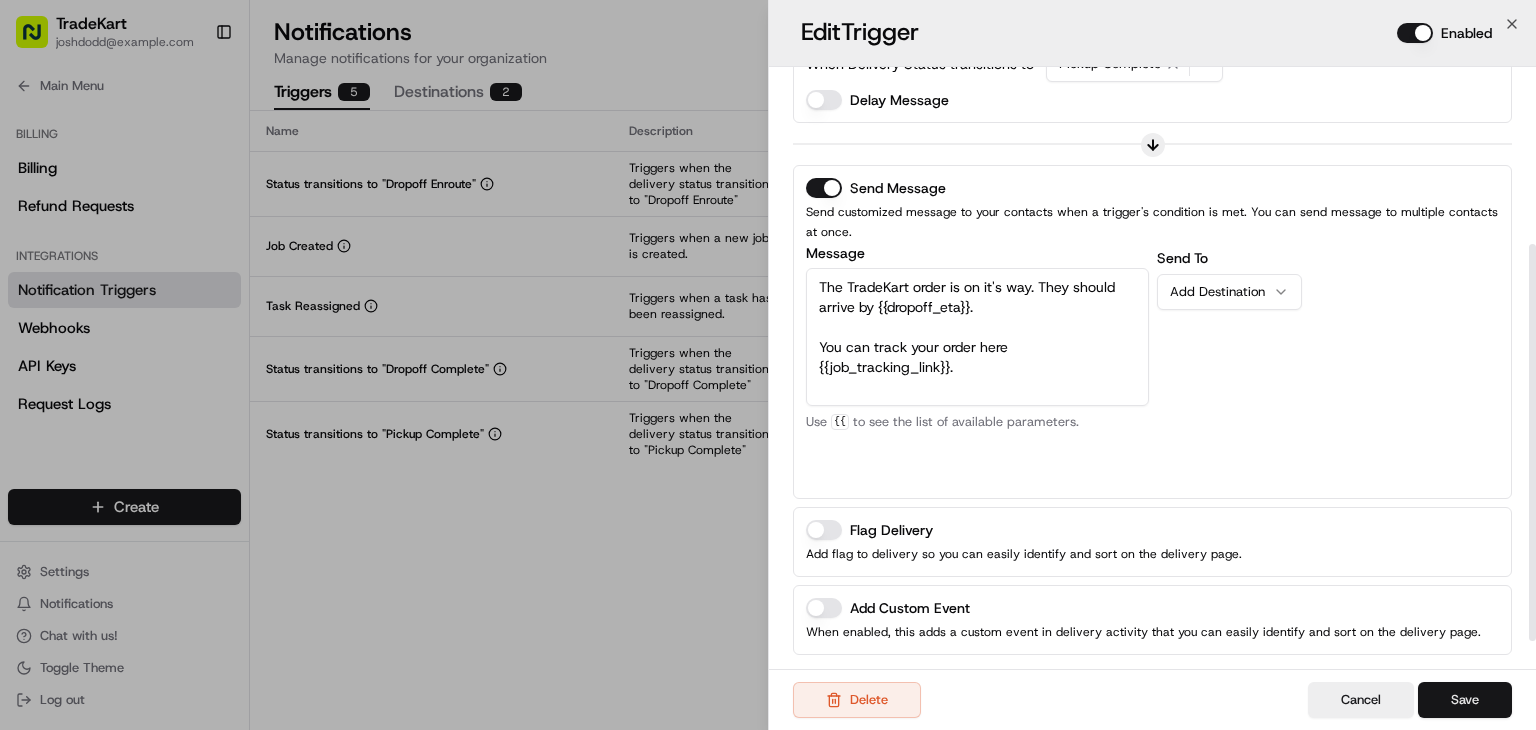 type on "The TradeKart order is on it's way. They should arrive by {{dropoff_eta}}.
You can track your order here {{job_tracking_link}}." 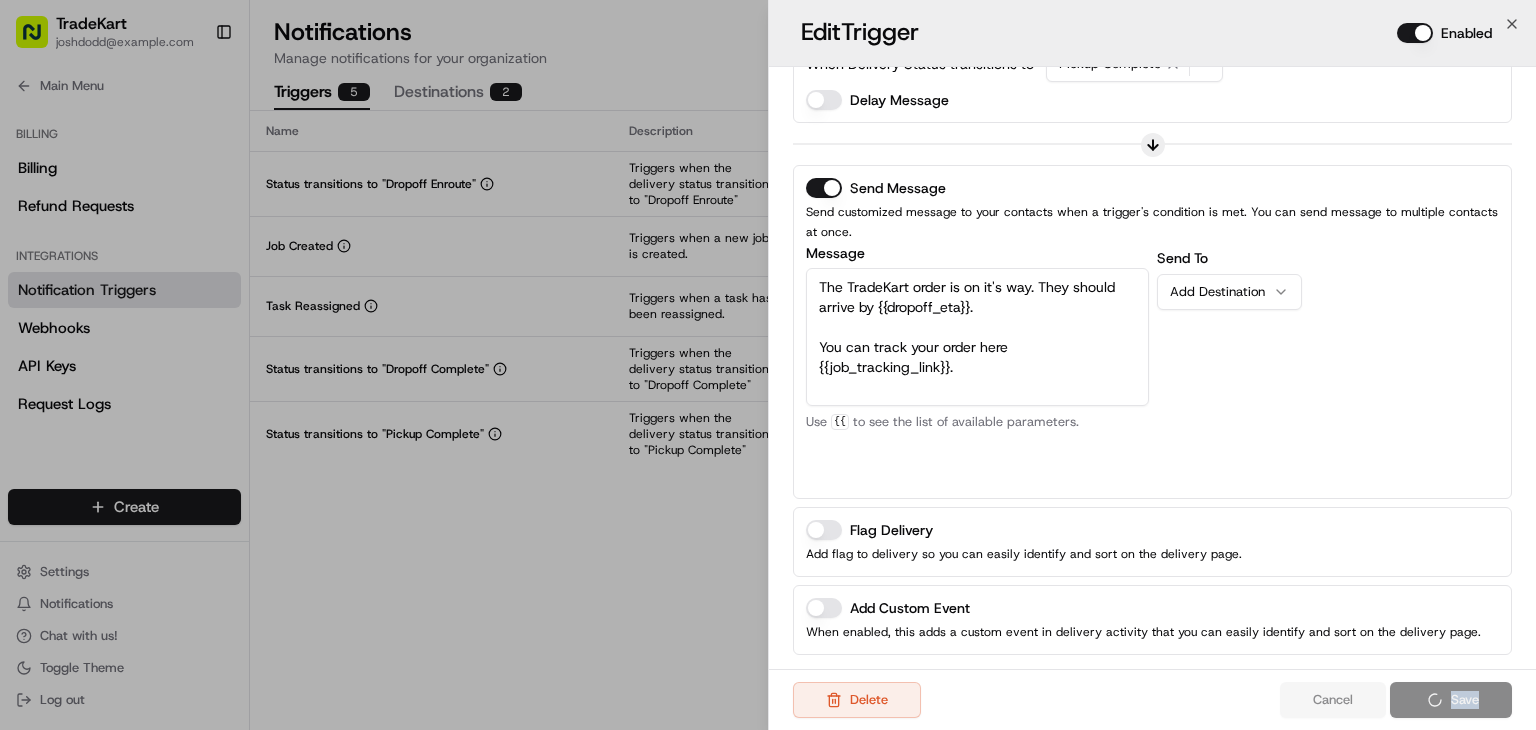 click on "Cancel Save" at bounding box center (1396, 700) 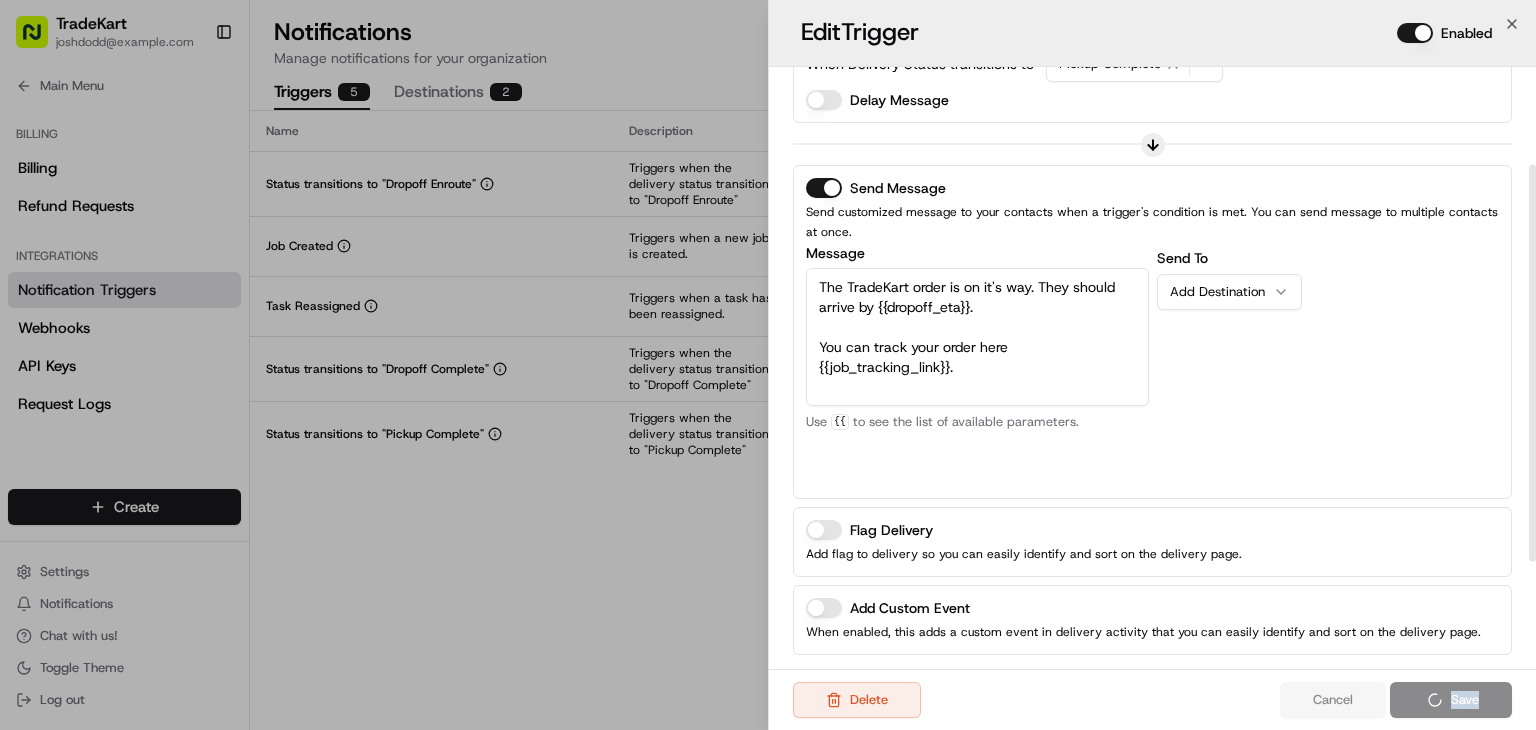 scroll, scrollTop: 0, scrollLeft: 0, axis: both 